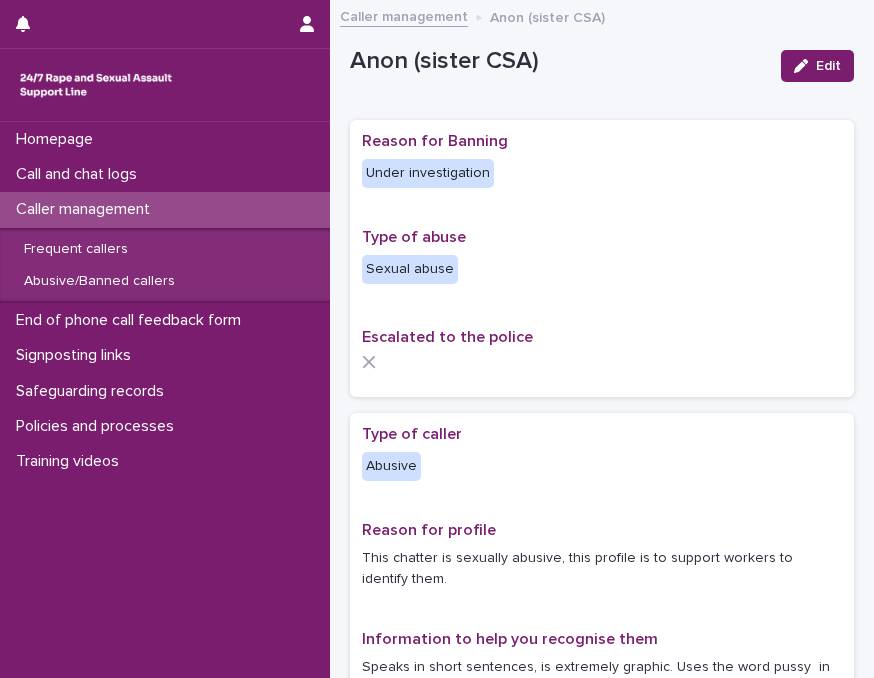 scroll, scrollTop: 0, scrollLeft: 0, axis: both 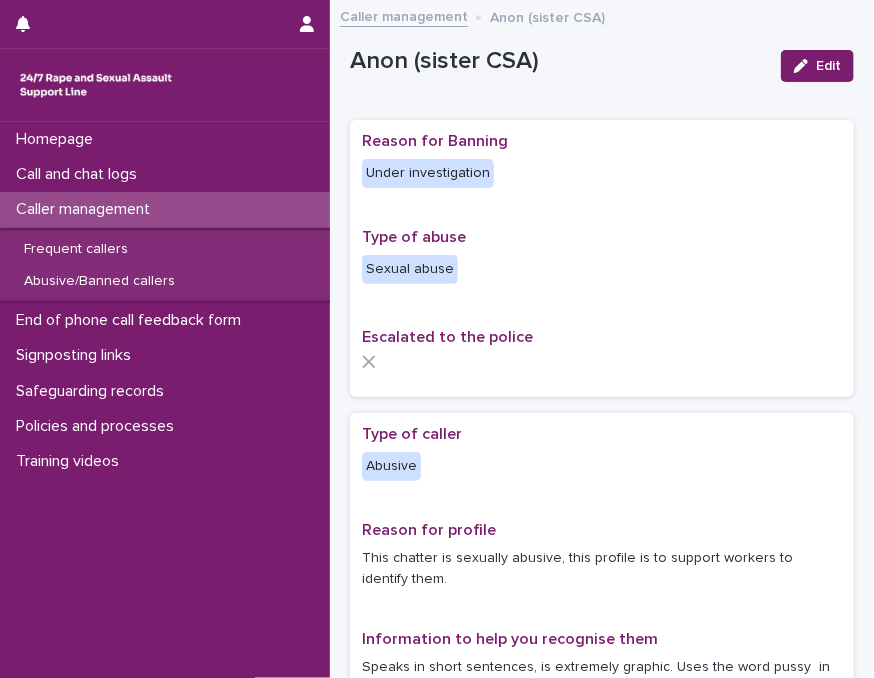 click on "Type of caller" at bounding box center (602, 434) 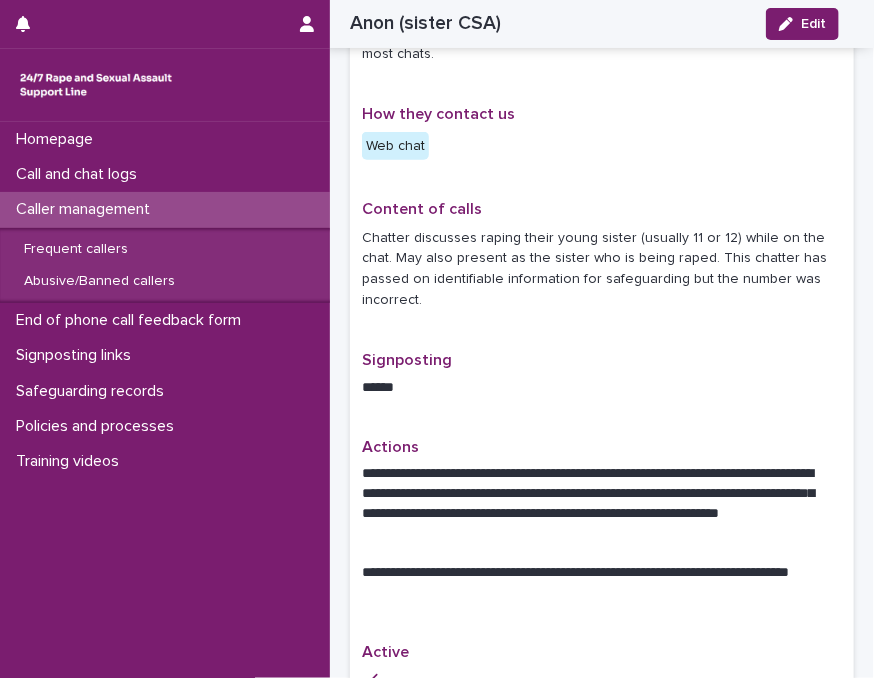 scroll, scrollTop: 640, scrollLeft: 0, axis: vertical 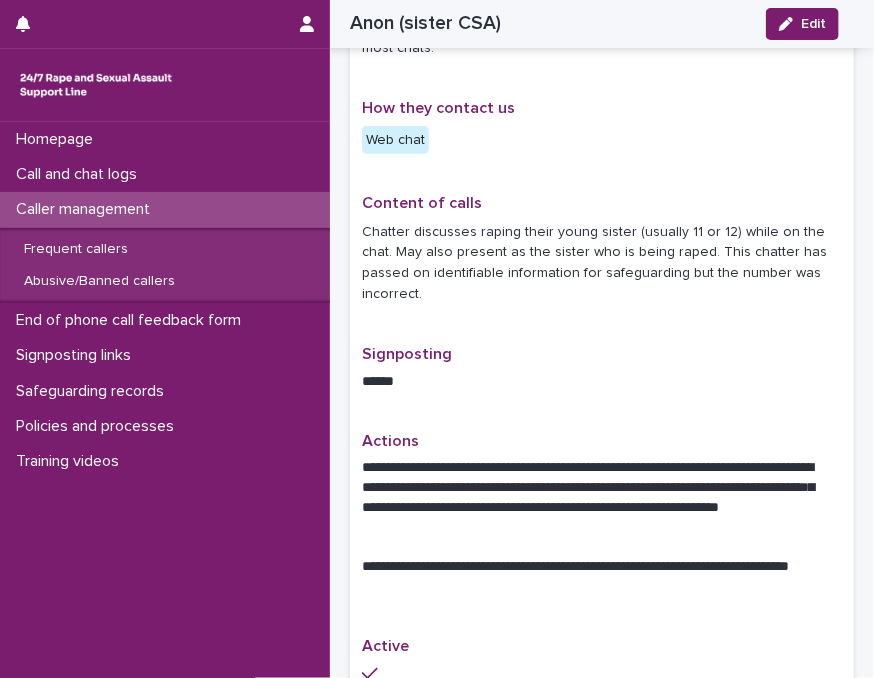 click on "Chatter discusses raping their young sister (usually 11 or 12) while on the chat. May also present as the sister who is being raped. This chatter has passed on identifiable information for safeguarding but the number was incorrect." at bounding box center [602, 263] 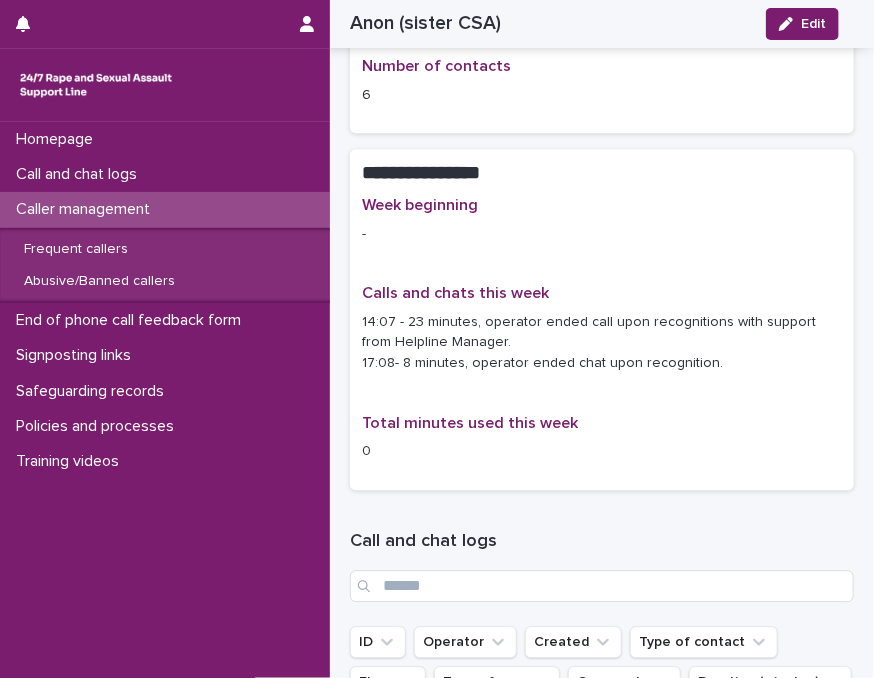 scroll, scrollTop: 1320, scrollLeft: 0, axis: vertical 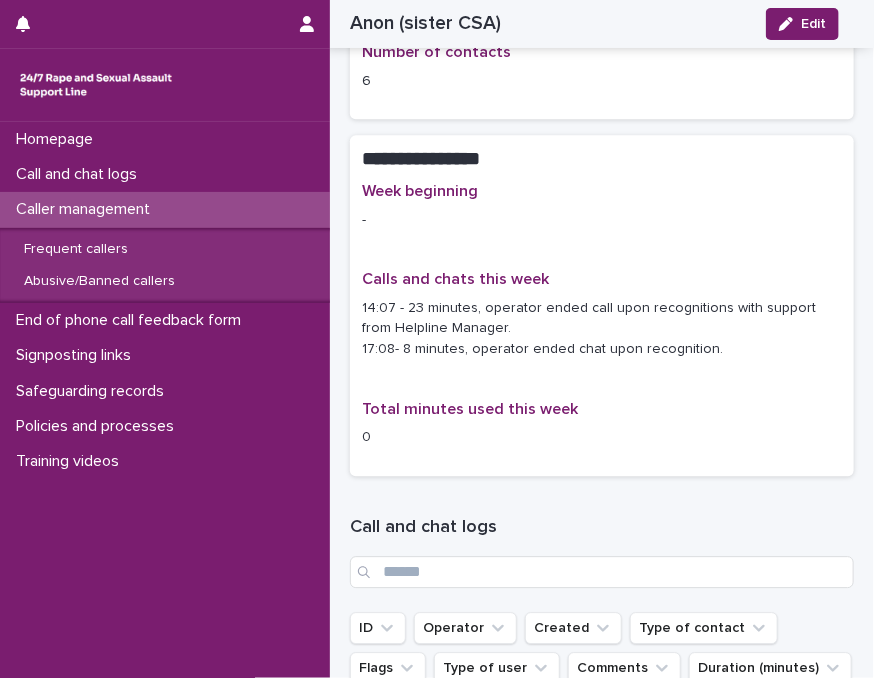 click on "Caller management" at bounding box center (165, 209) 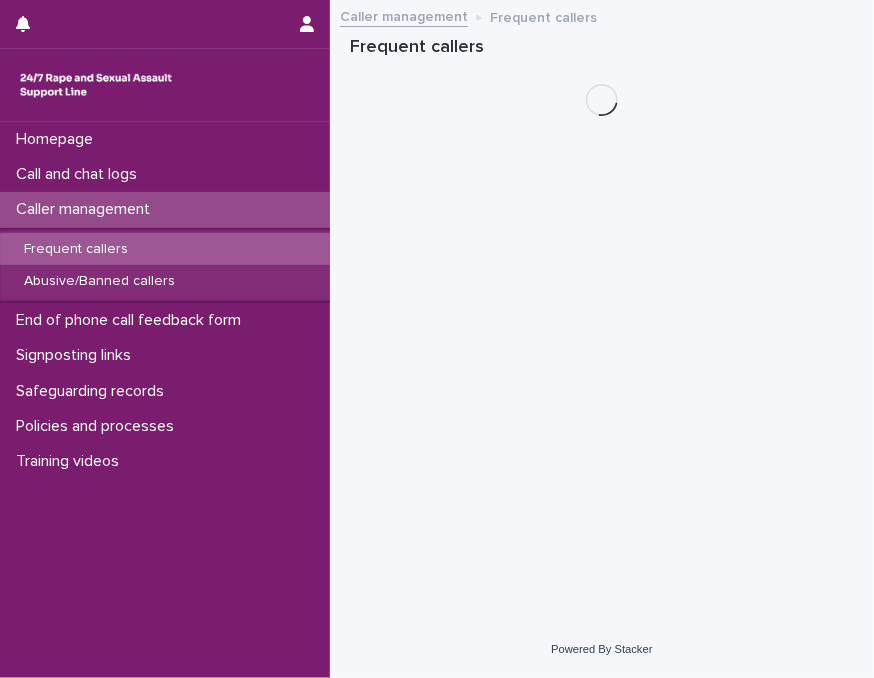 scroll, scrollTop: 0, scrollLeft: 0, axis: both 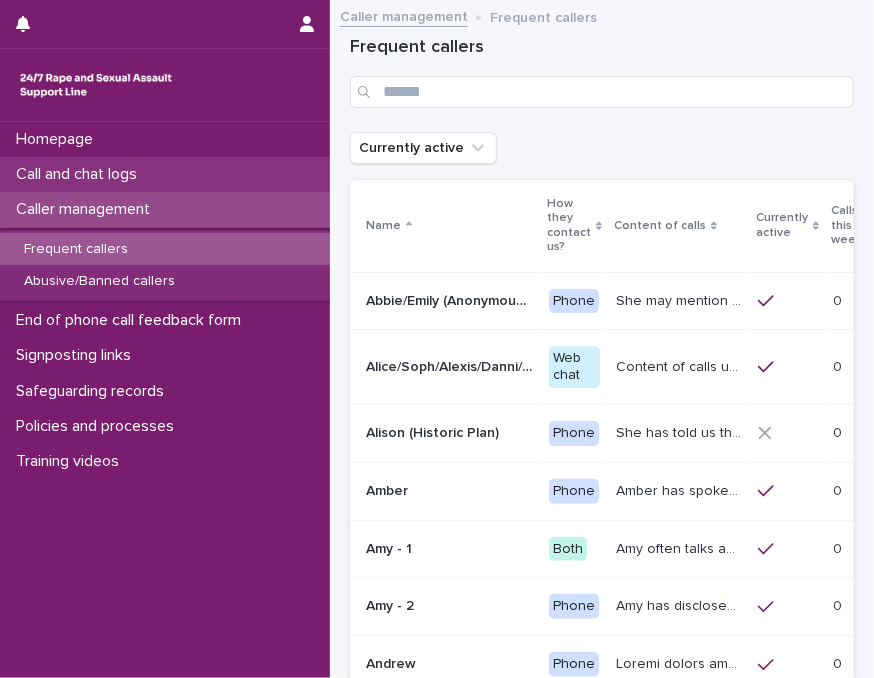 click on "Call and chat logs" at bounding box center [80, 174] 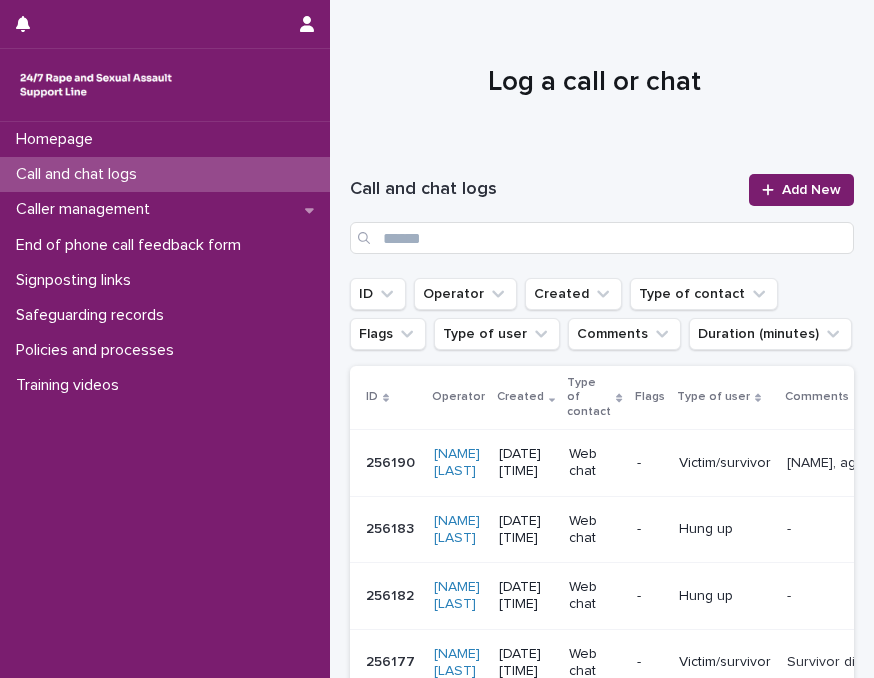 scroll, scrollTop: 0, scrollLeft: 0, axis: both 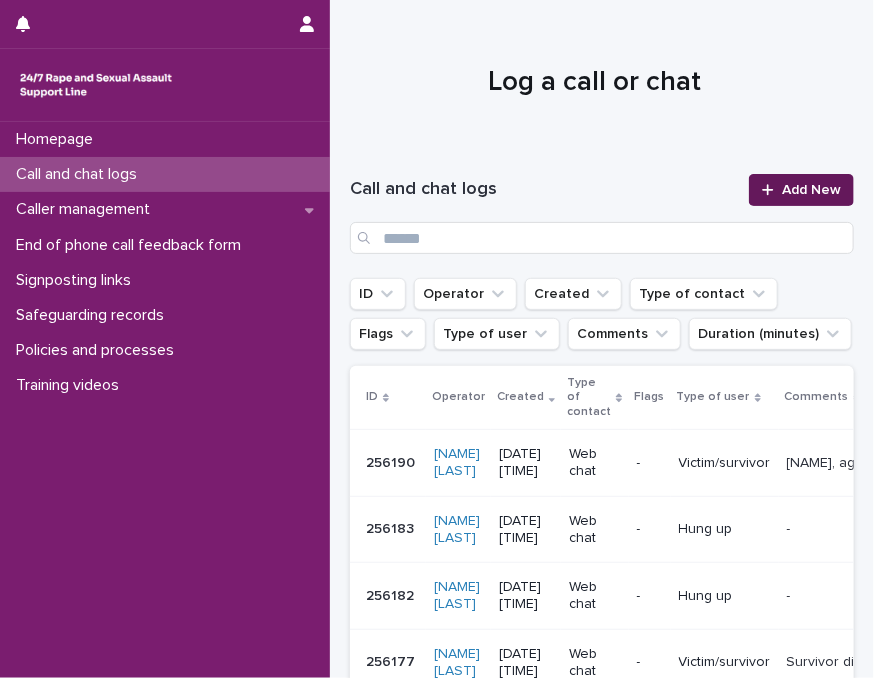 click at bounding box center [772, 190] 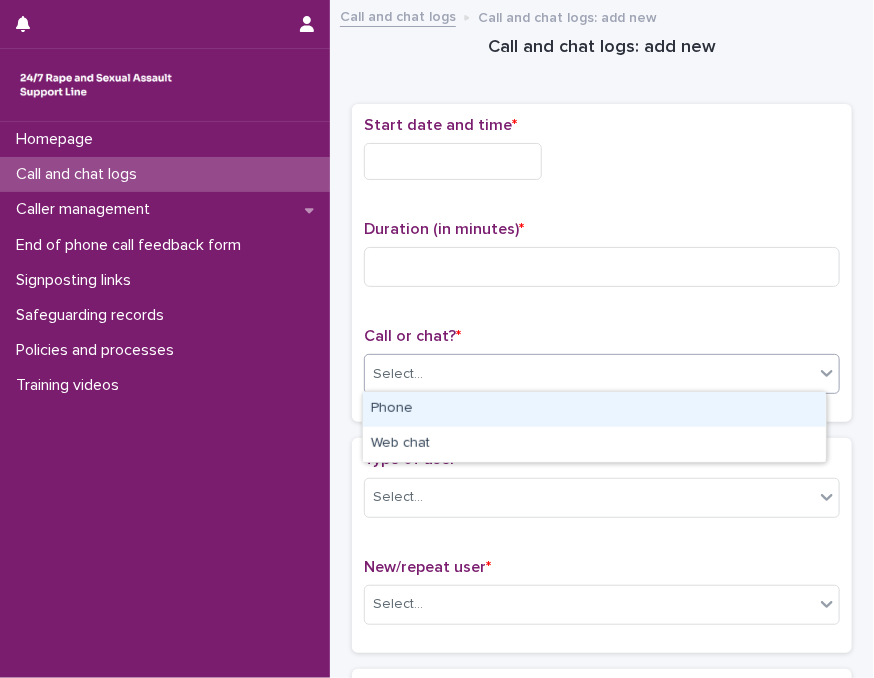 click on "Select..." at bounding box center [589, 374] 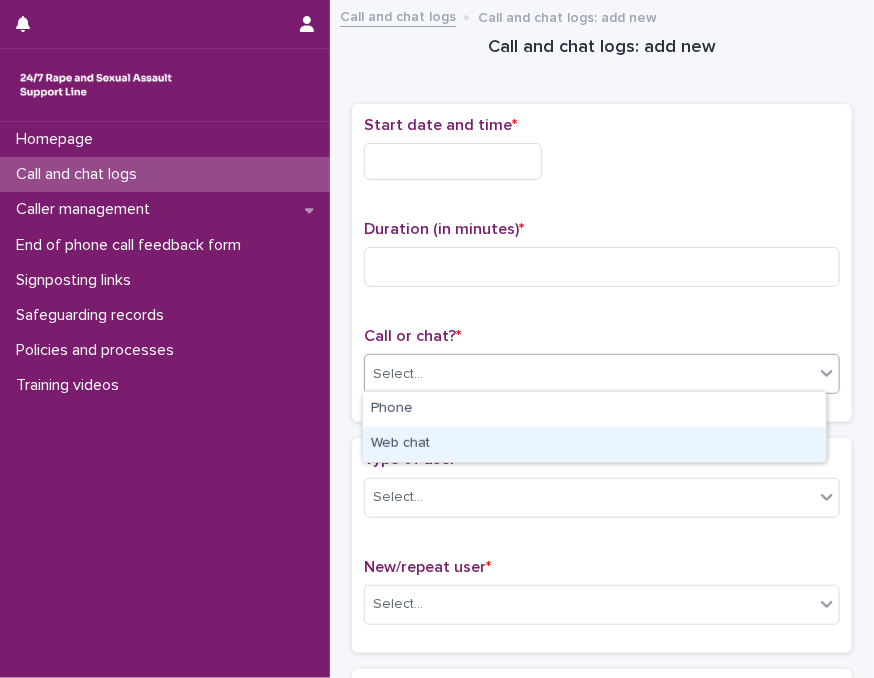 click on "Web chat" at bounding box center (594, 444) 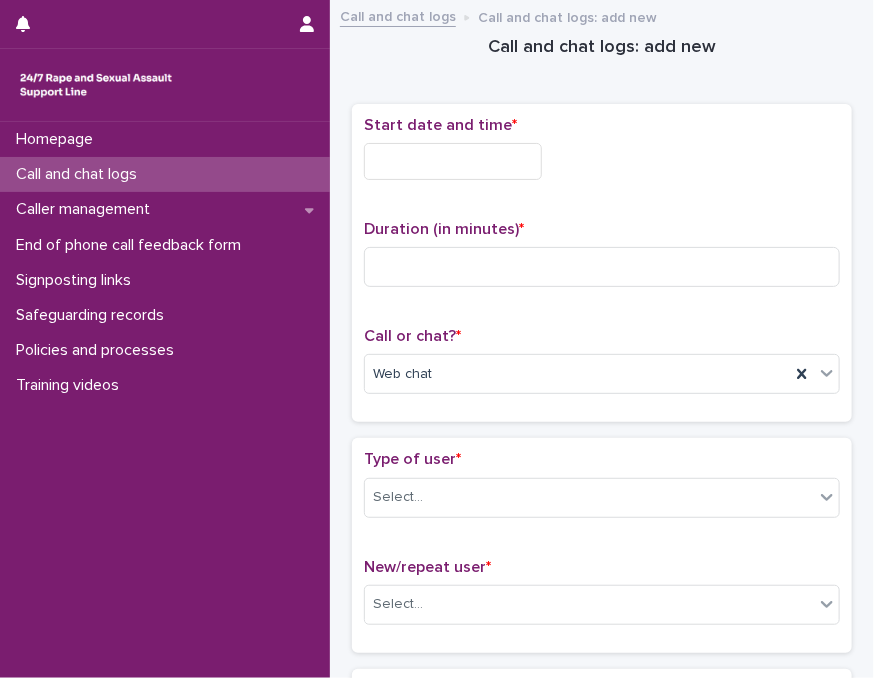 click at bounding box center (453, 161) 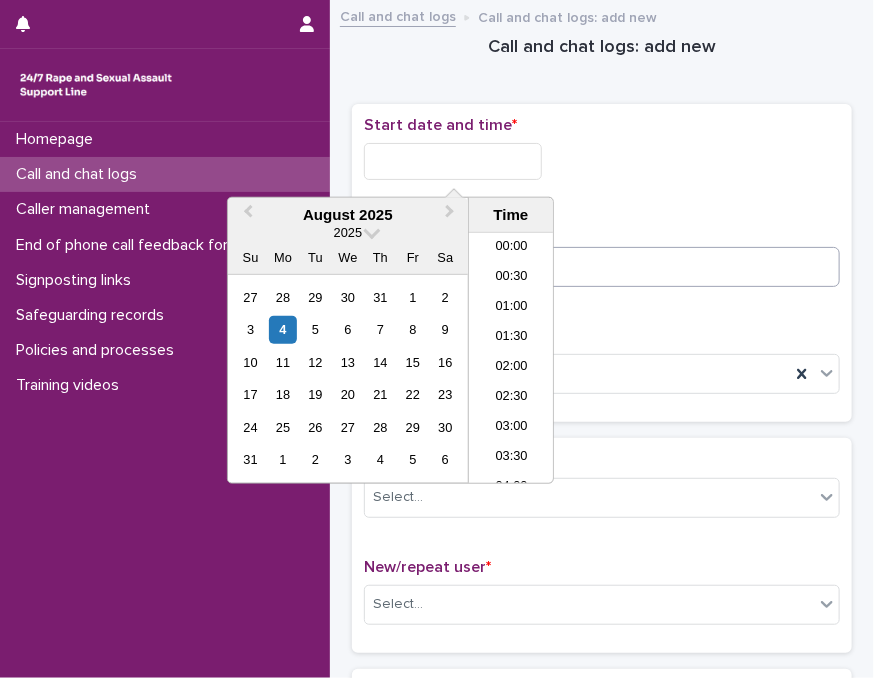 scroll, scrollTop: 520, scrollLeft: 0, axis: vertical 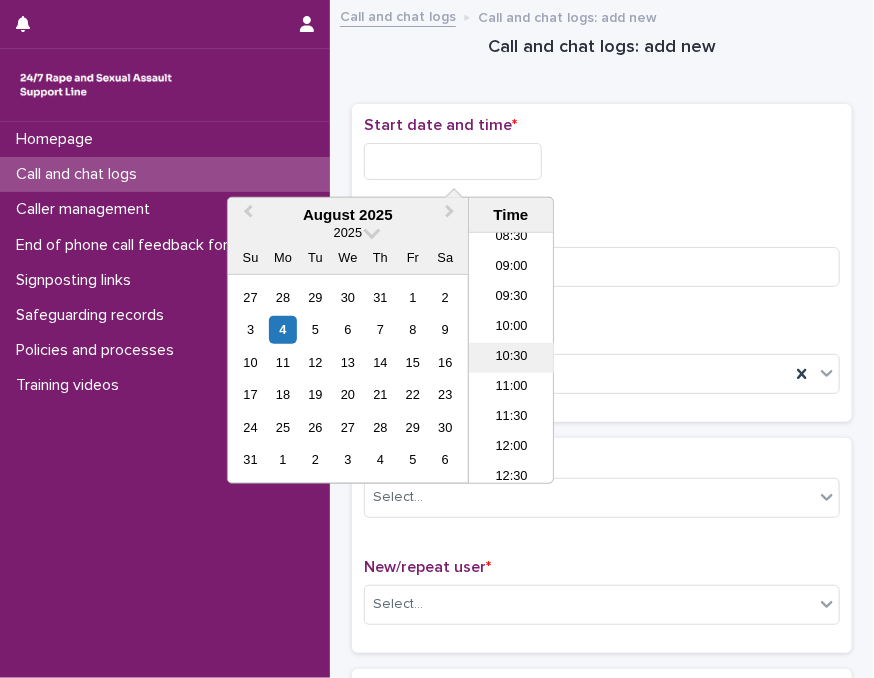 click on "10:30" at bounding box center [511, 358] 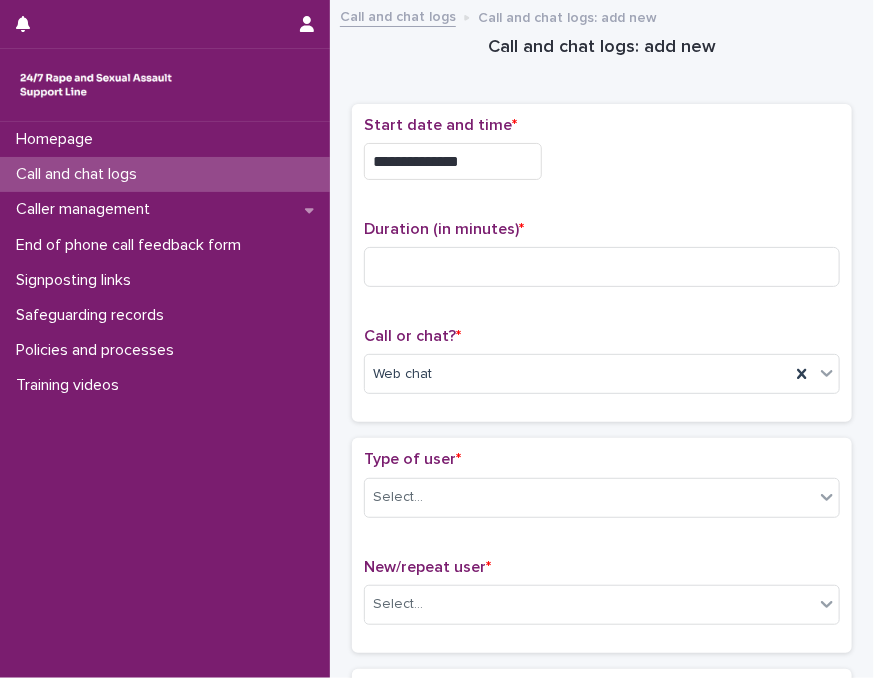 click on "**********" at bounding box center (453, 161) 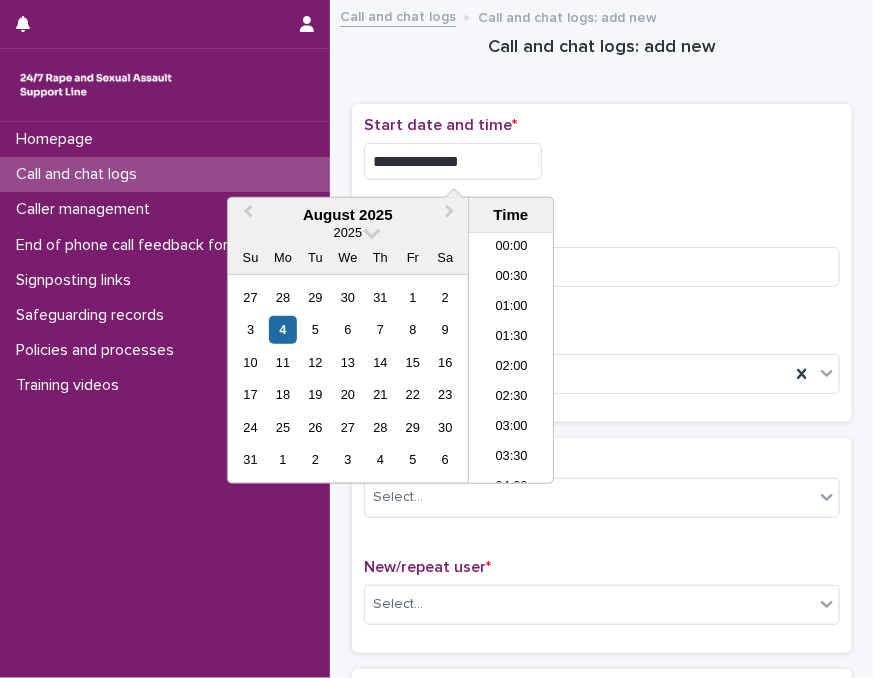 click on "**********" at bounding box center (453, 161) 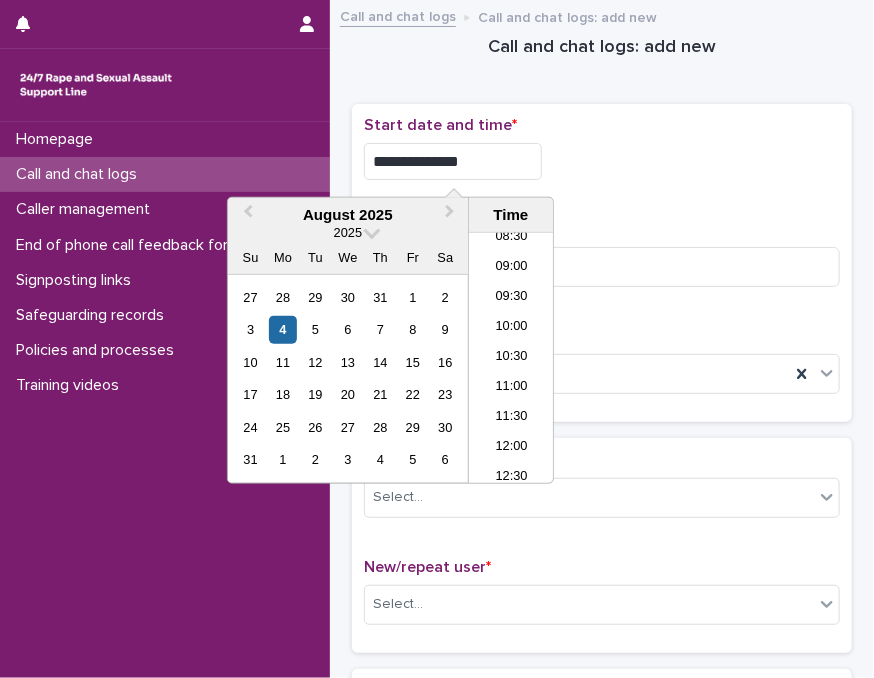 type on "**********" 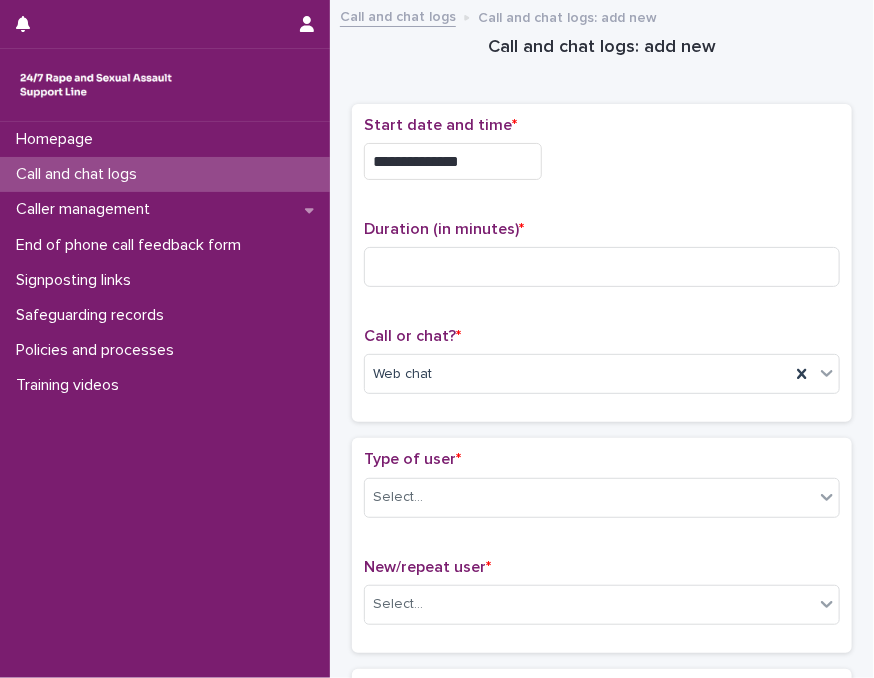 click on "**********" at bounding box center (602, 263) 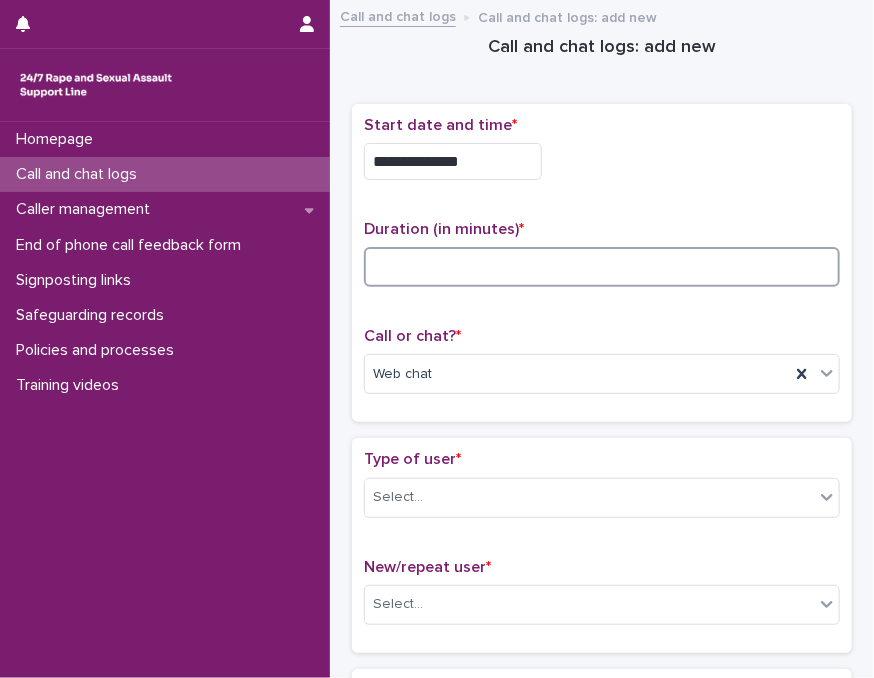 click at bounding box center (602, 267) 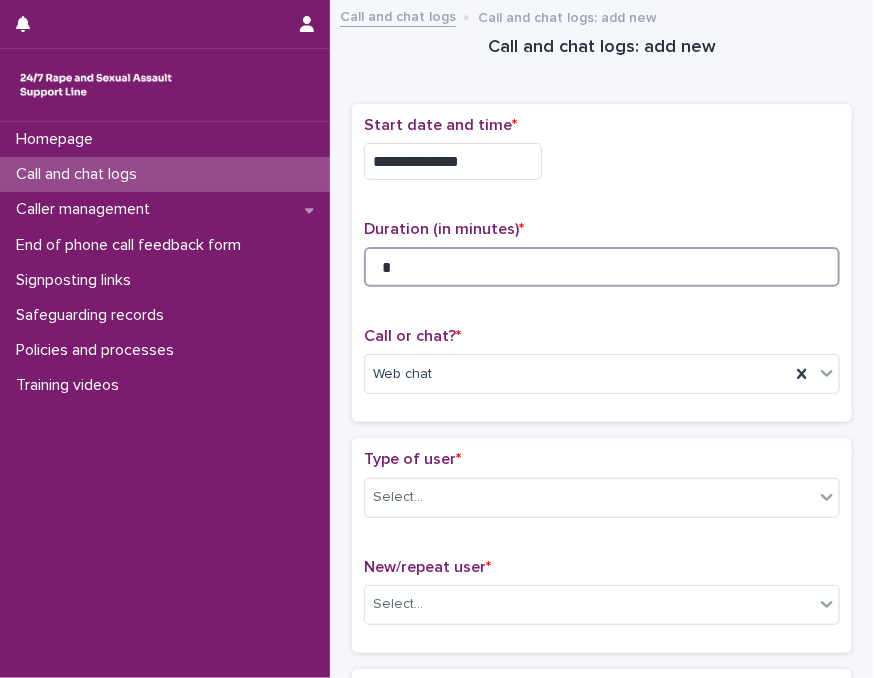 type on "*" 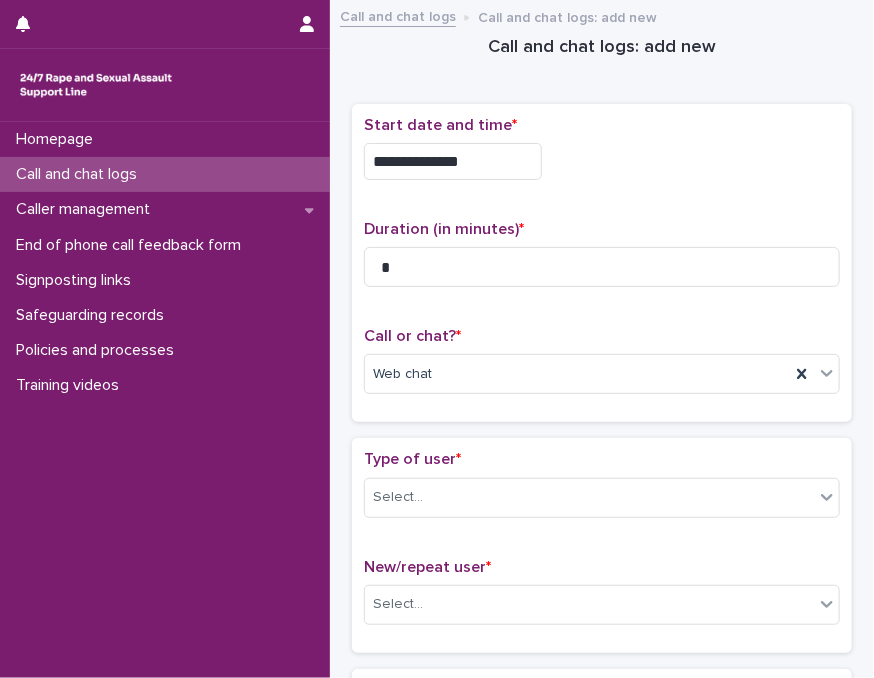 click on "Duration (in minutes) *" at bounding box center (602, 229) 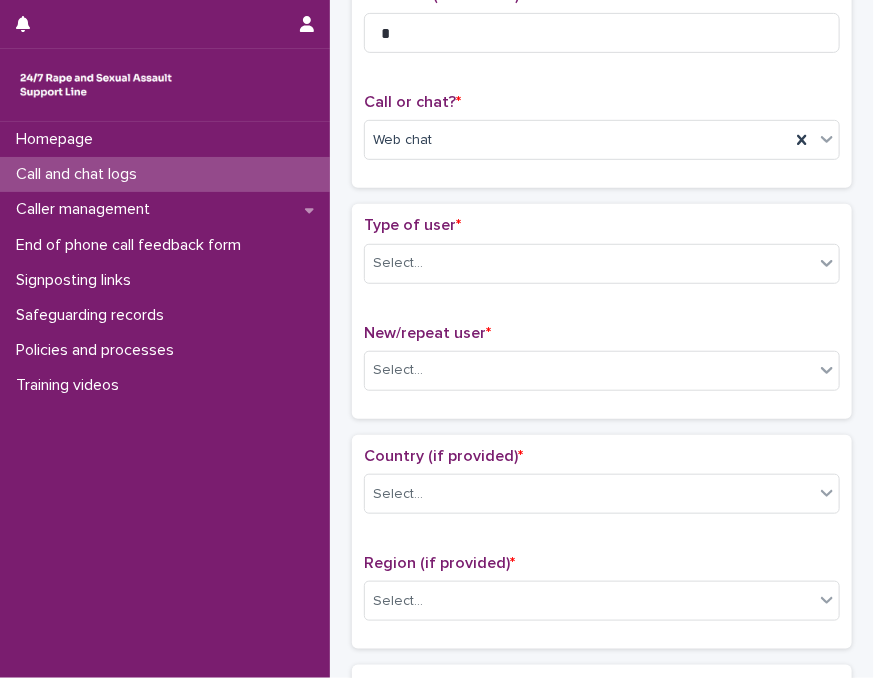 scroll, scrollTop: 280, scrollLeft: 0, axis: vertical 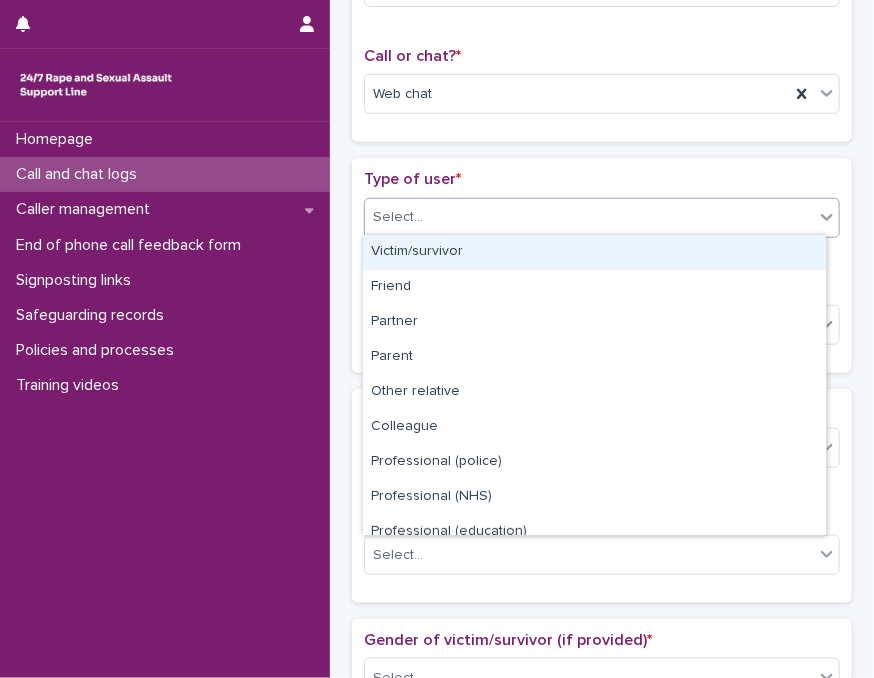 click on "Select..." at bounding box center (589, 217) 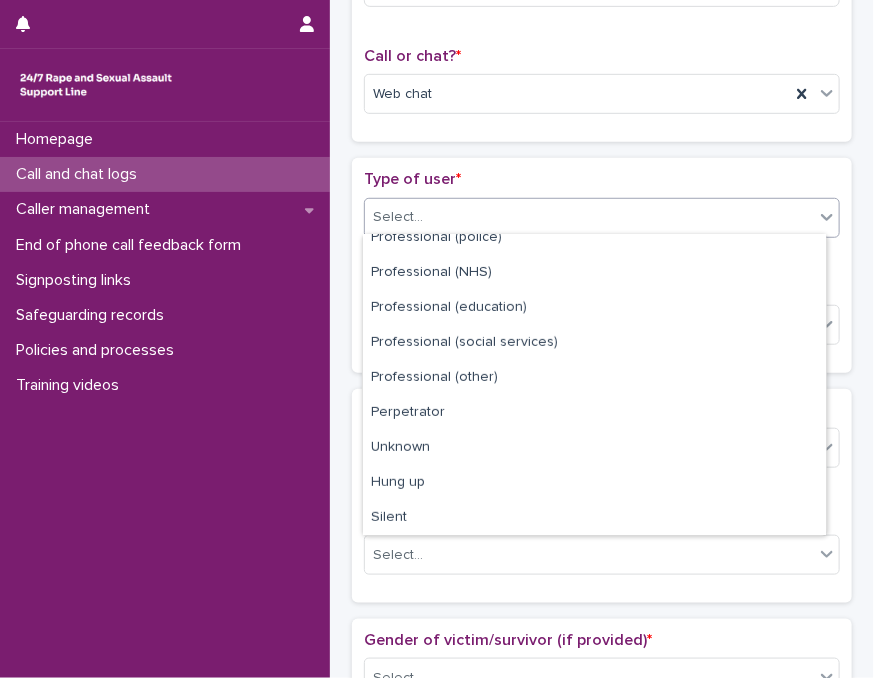scroll, scrollTop: 224, scrollLeft: 0, axis: vertical 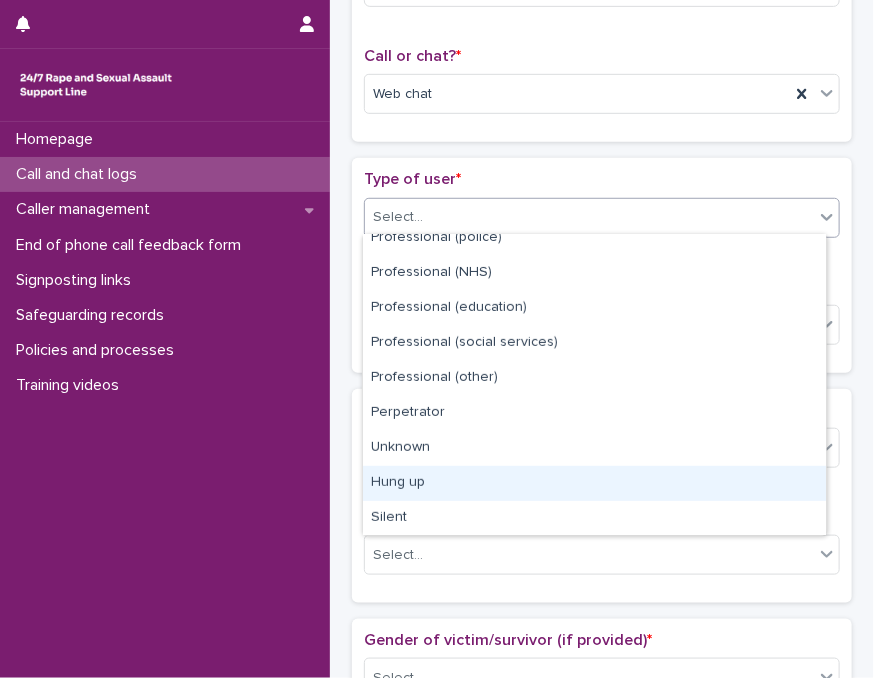 click on "Hung up" at bounding box center (594, 483) 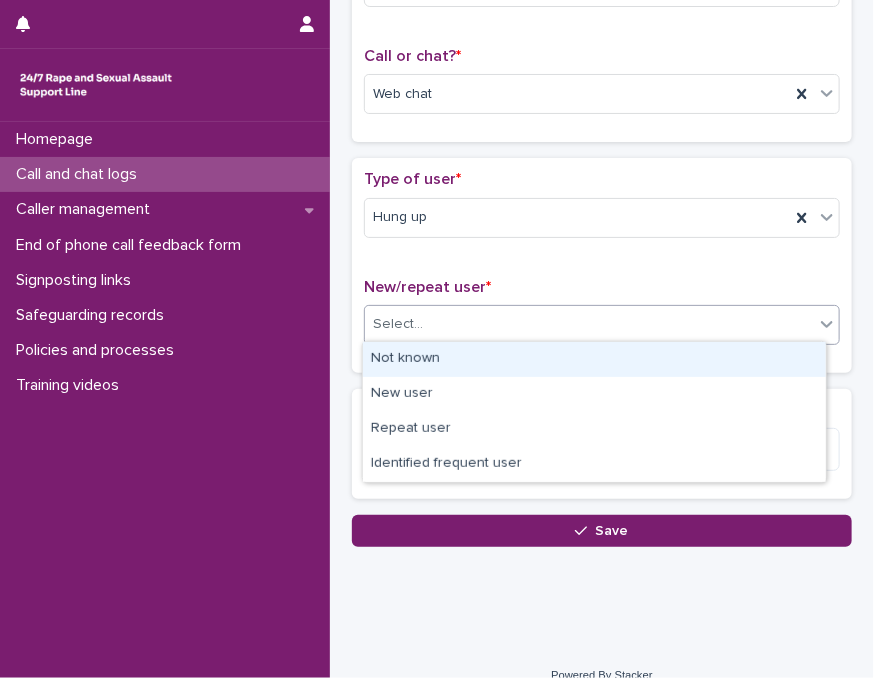 drag, startPoint x: 436, startPoint y: 338, endPoint x: 444, endPoint y: 357, distance: 20.615528 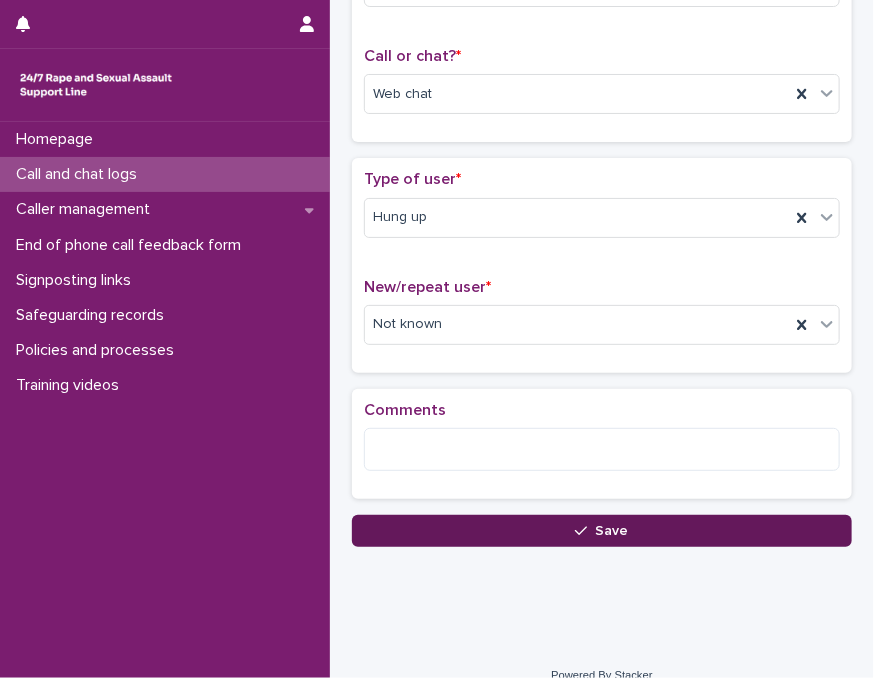 click on "Save" at bounding box center [602, 531] 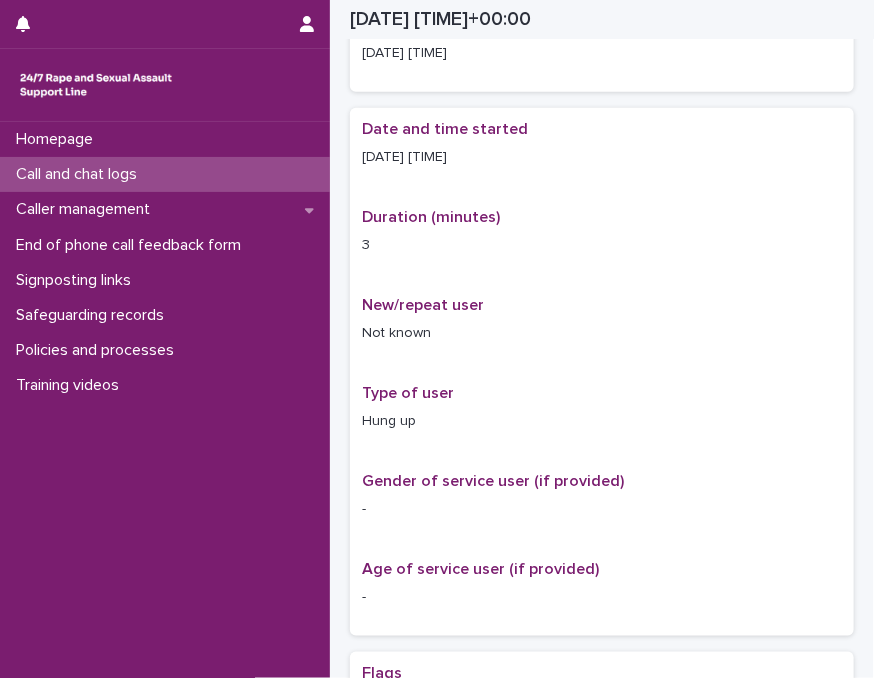 scroll, scrollTop: 302, scrollLeft: 0, axis: vertical 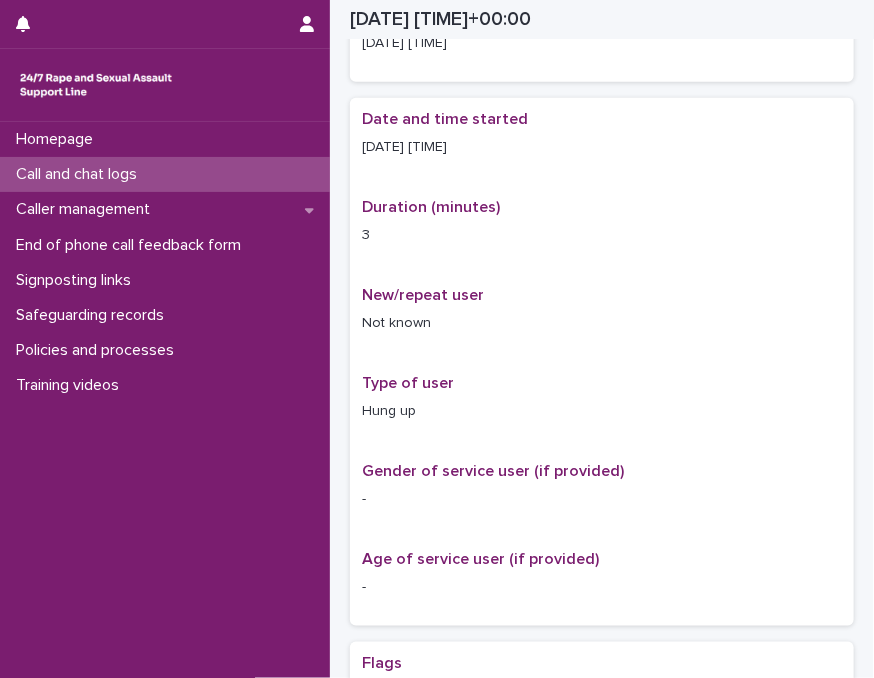 click on "Call and chat logs" at bounding box center (165, 174) 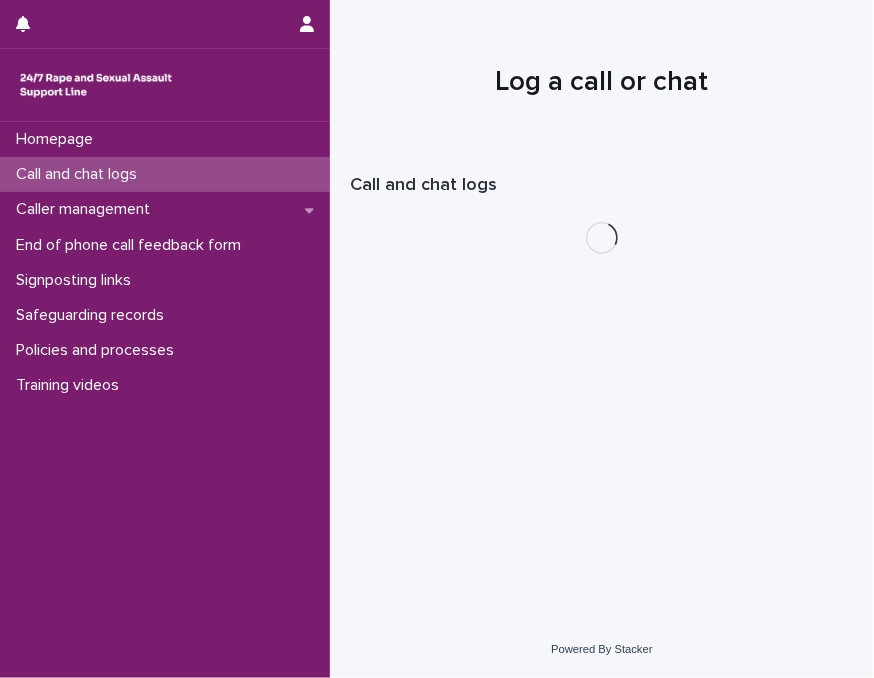 scroll, scrollTop: 0, scrollLeft: 0, axis: both 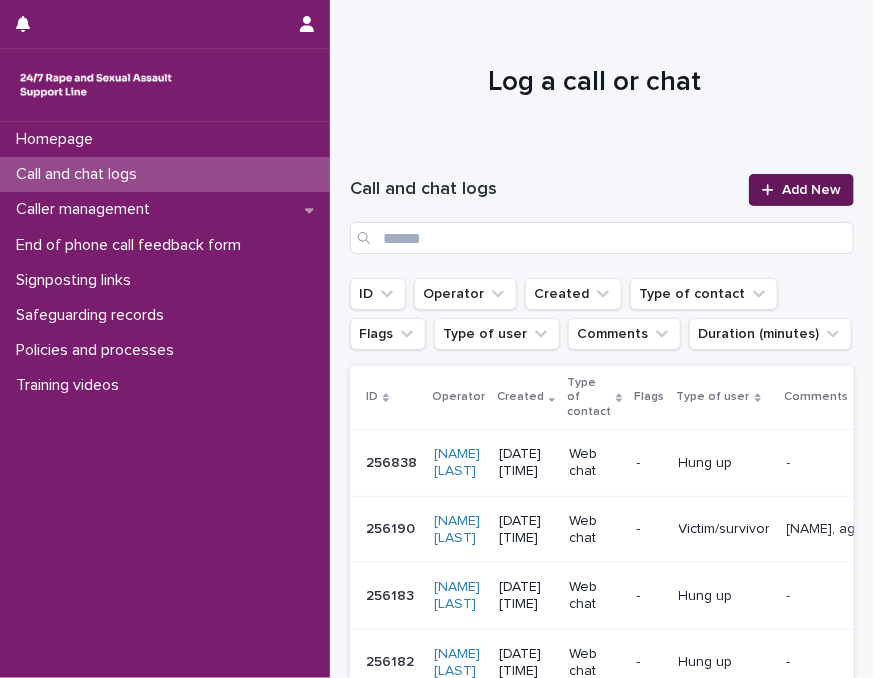 click on "Add New" at bounding box center (811, 190) 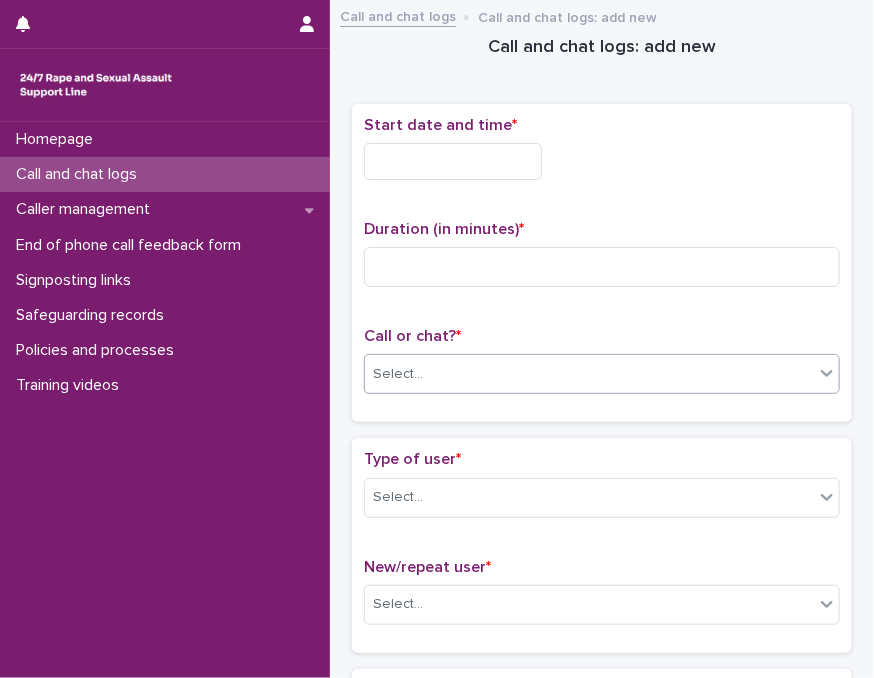 click on "Select..." at bounding box center [398, 374] 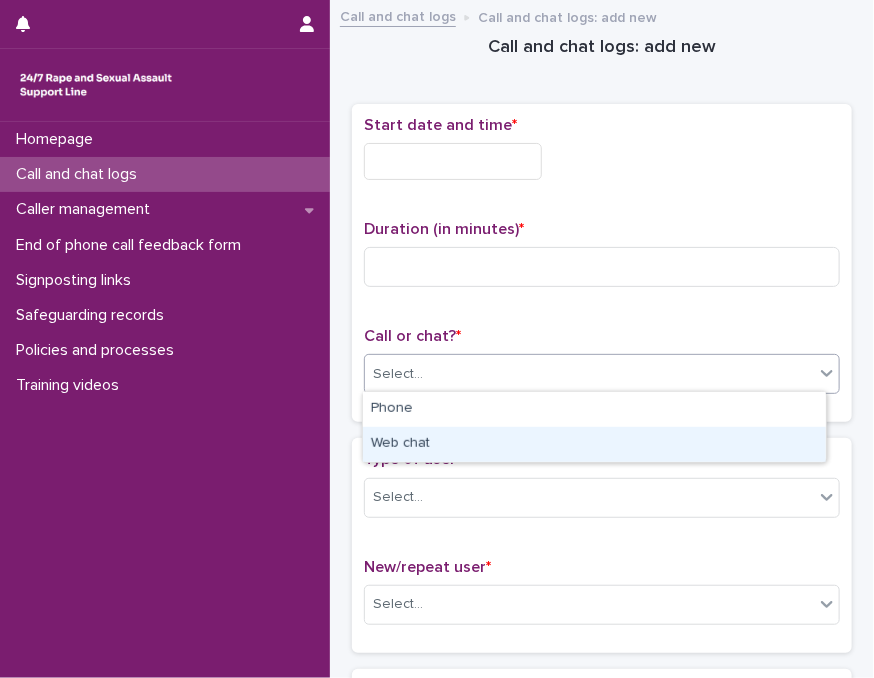 click on "Web chat" at bounding box center (594, 444) 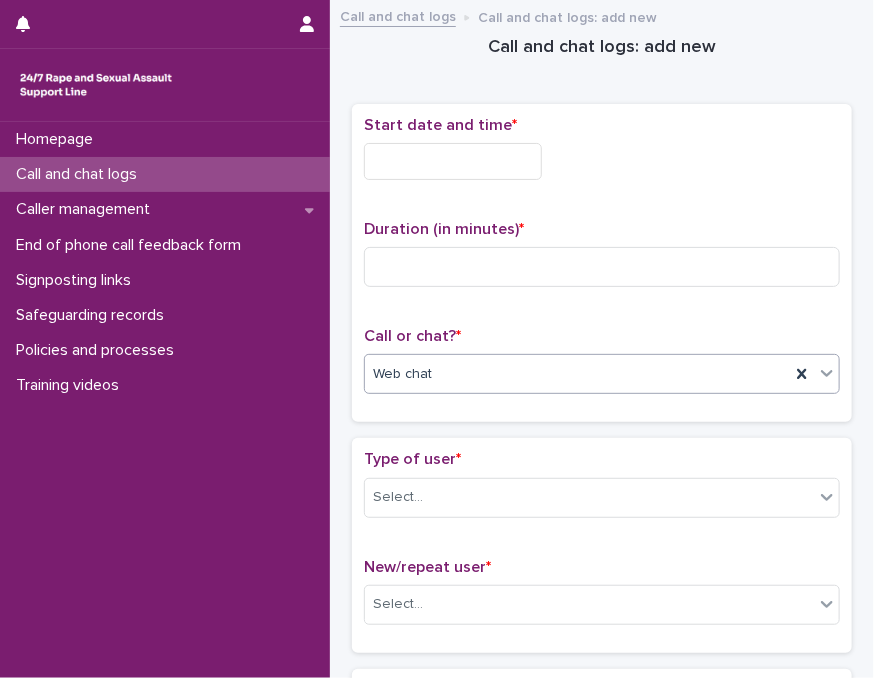 click at bounding box center (453, 161) 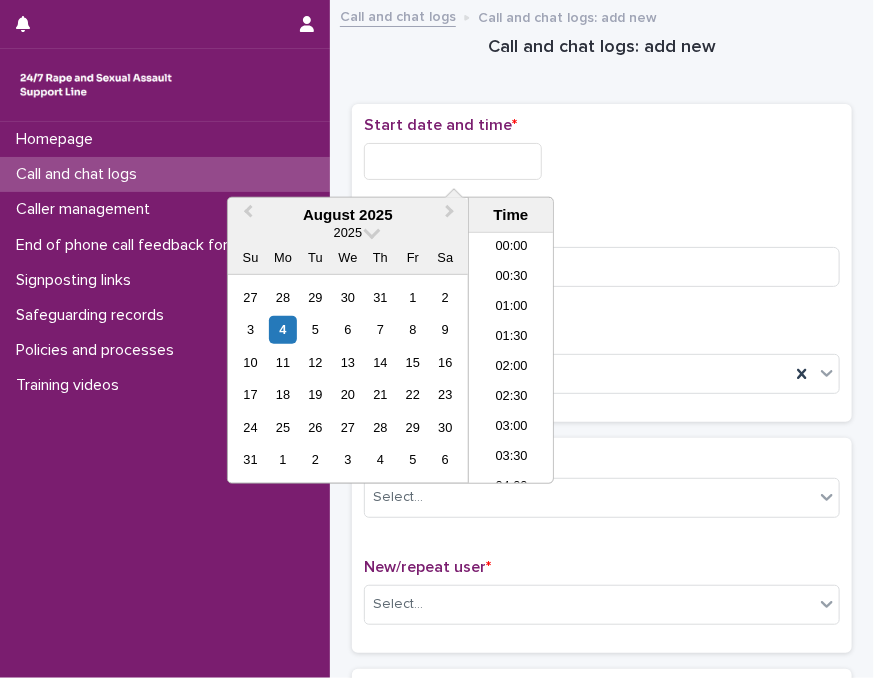 scroll, scrollTop: 550, scrollLeft: 0, axis: vertical 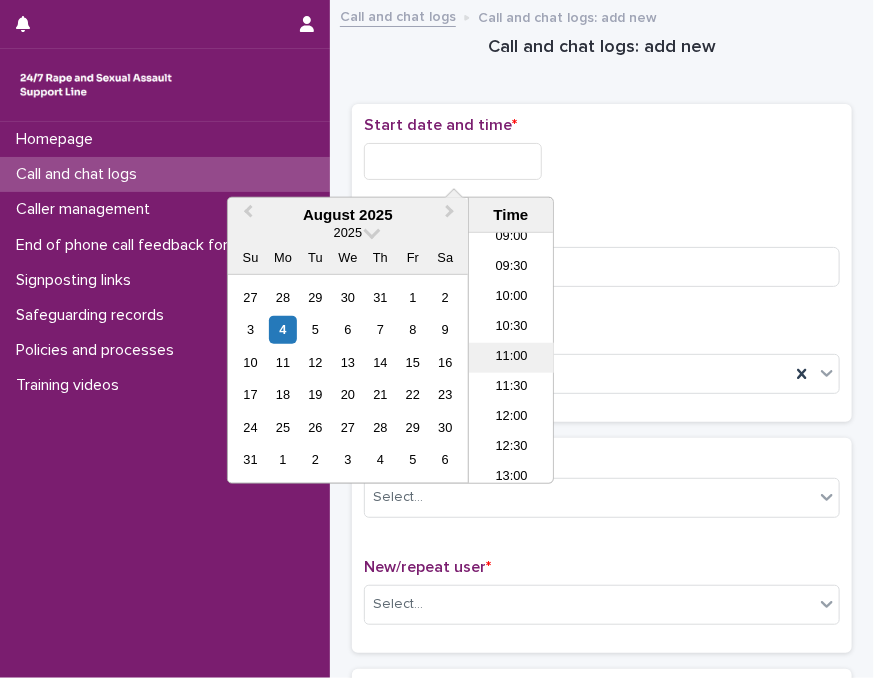 click on "11:00" at bounding box center (511, 358) 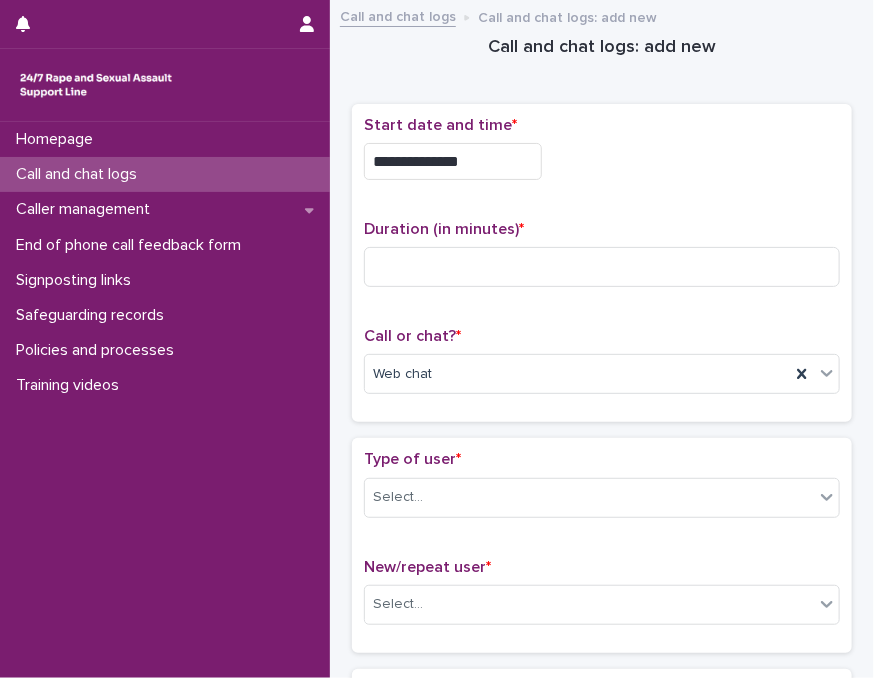 click on "**********" at bounding box center [453, 161] 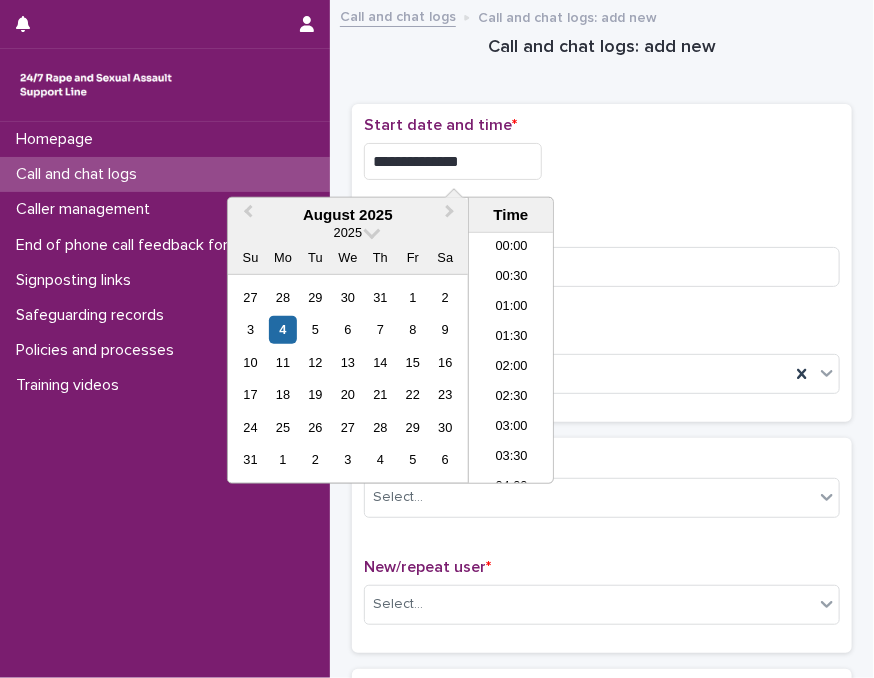 scroll, scrollTop: 550, scrollLeft: 0, axis: vertical 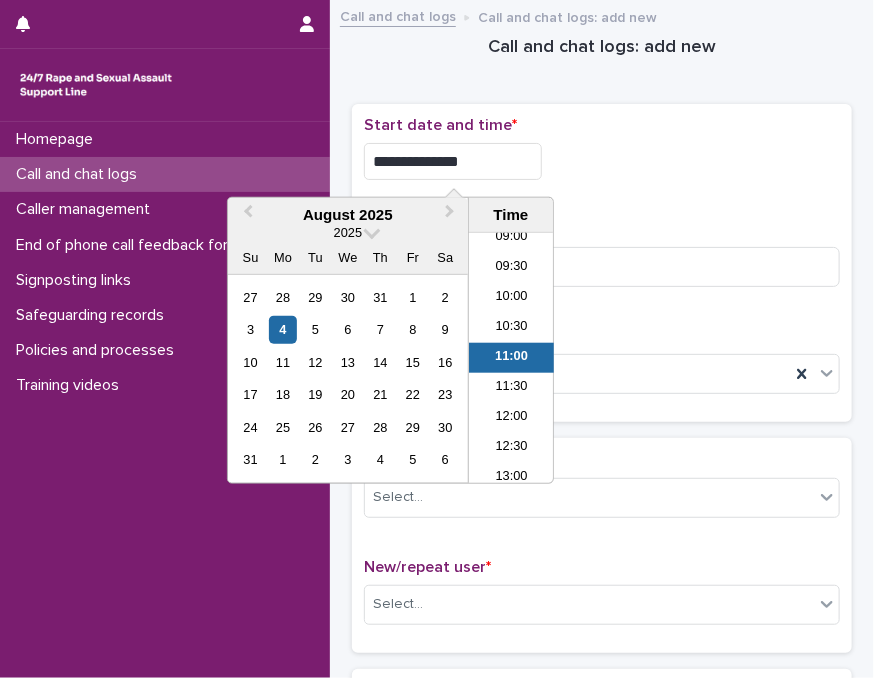click on "**********" at bounding box center (453, 161) 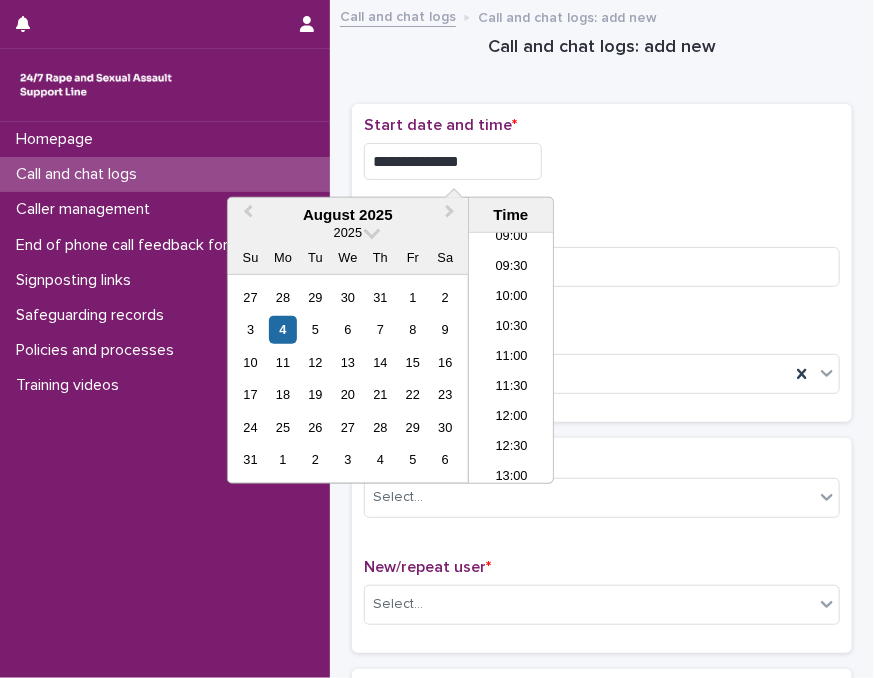 type on "**********" 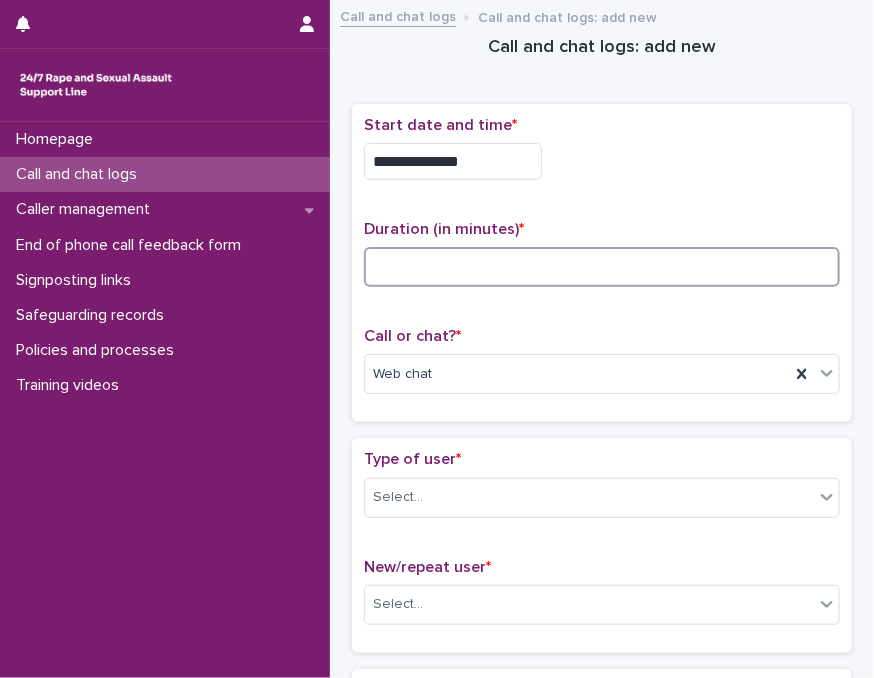 click at bounding box center [602, 267] 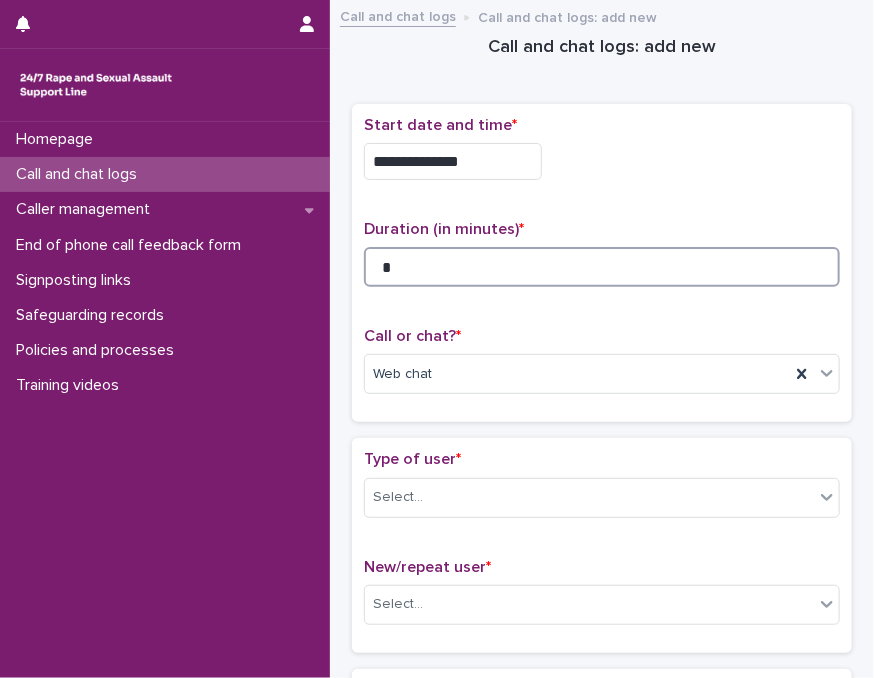 type on "*" 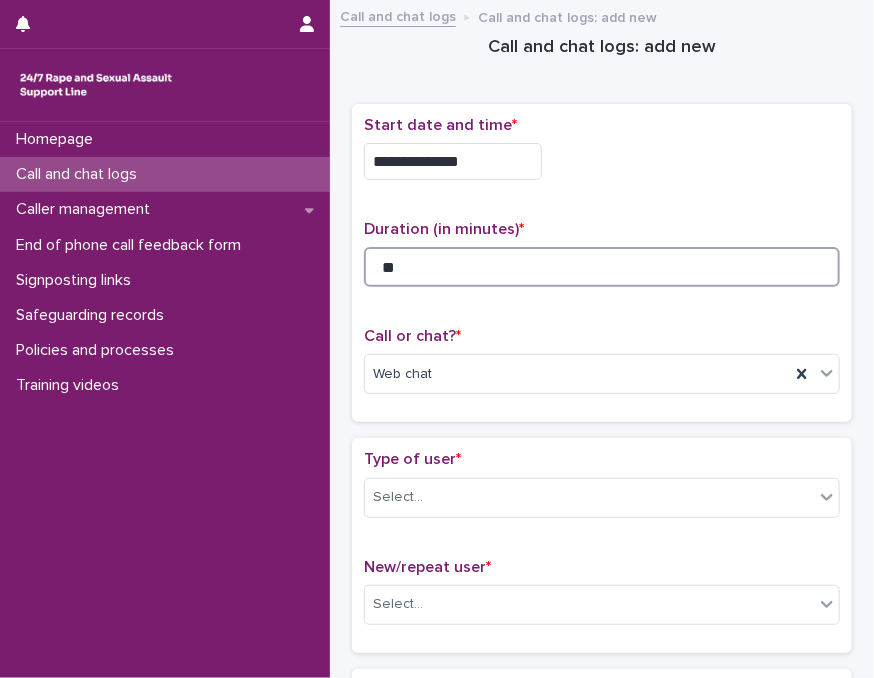 type on "**" 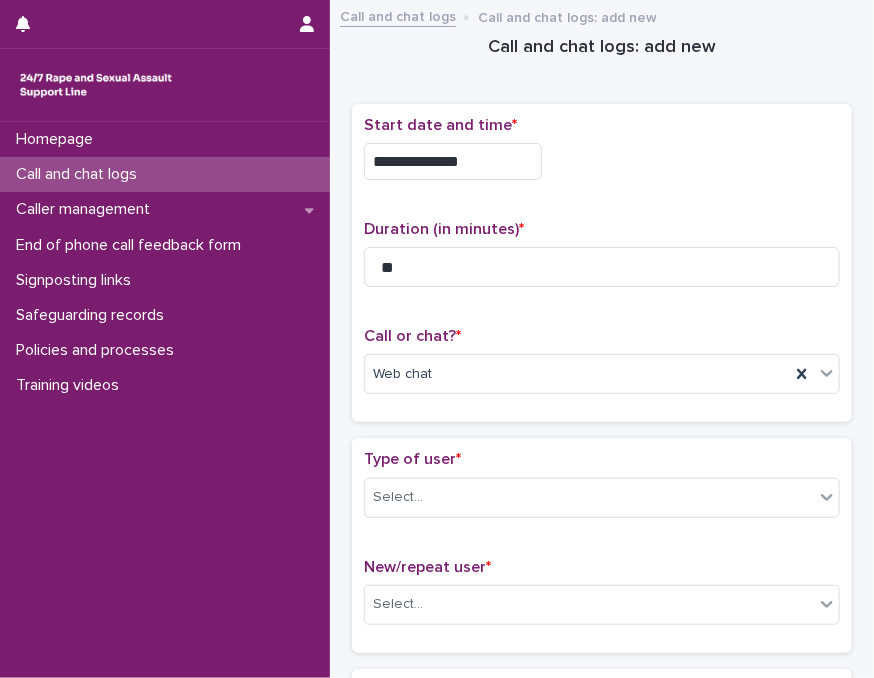 click on "**********" at bounding box center (602, 161) 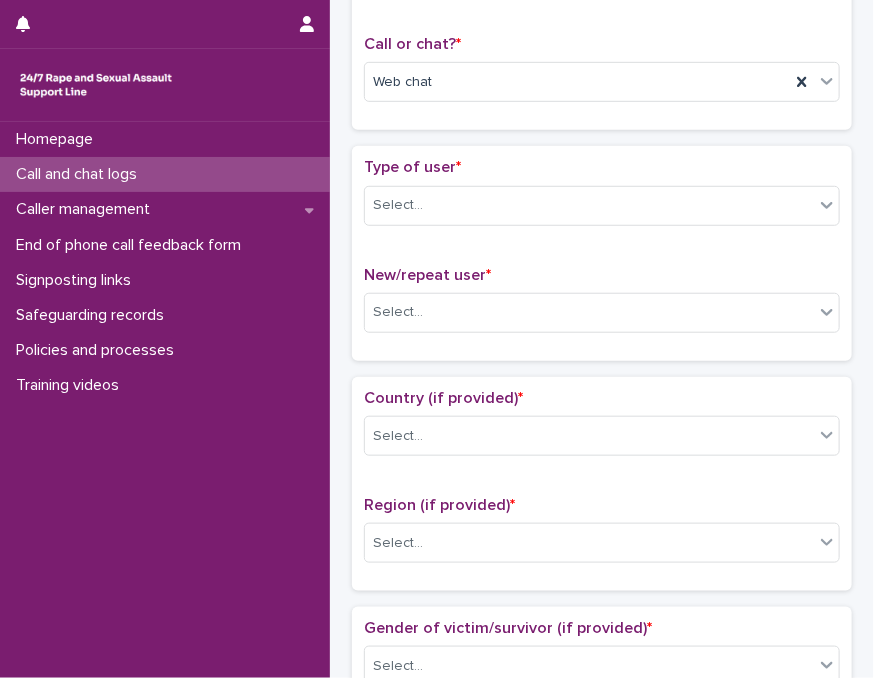 scroll, scrollTop: 360, scrollLeft: 0, axis: vertical 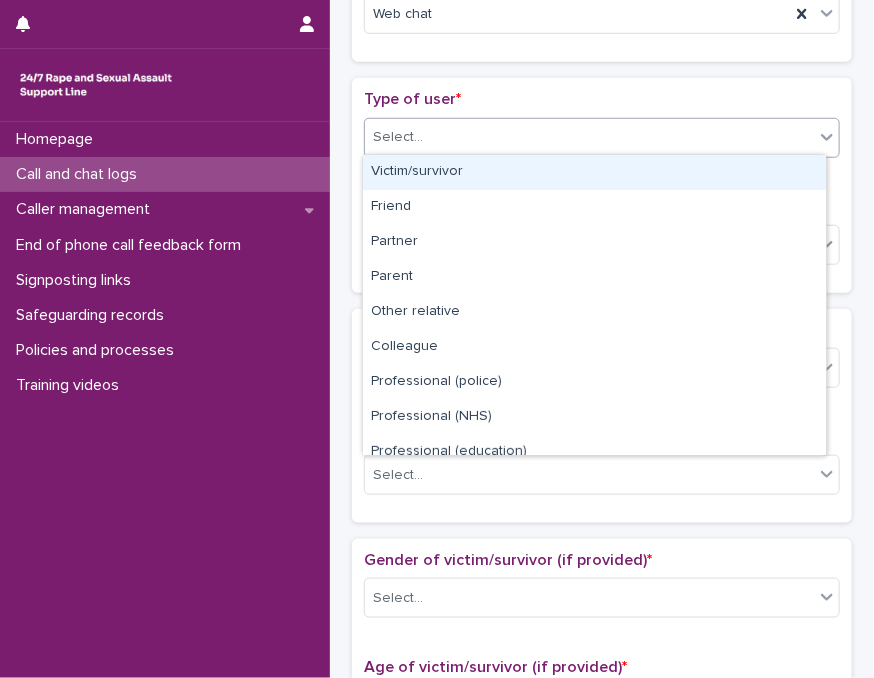 click on "Select..." at bounding box center (589, 137) 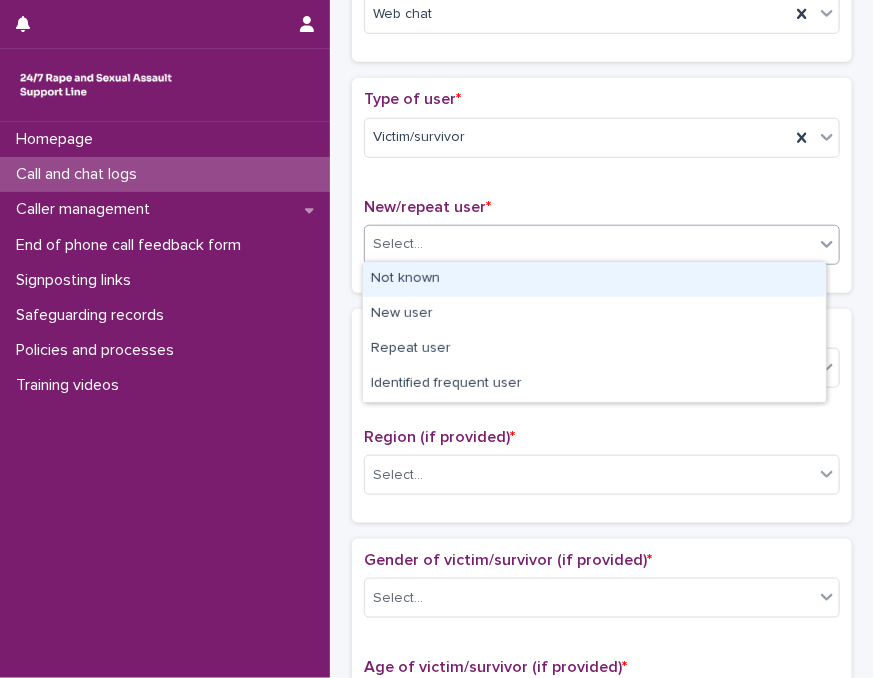 click on "Select..." at bounding box center (589, 244) 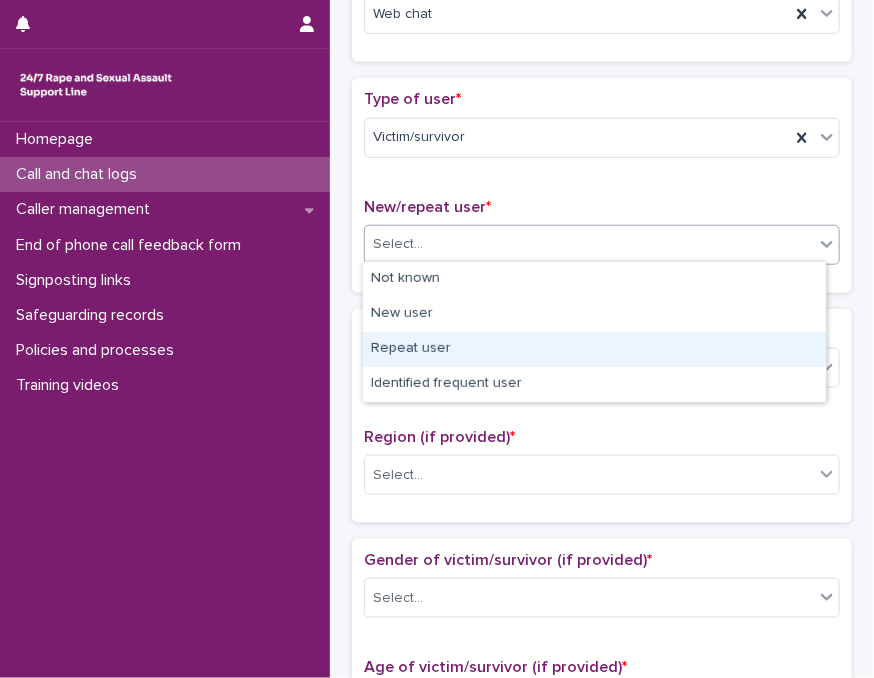 click on "Repeat user" at bounding box center [594, 349] 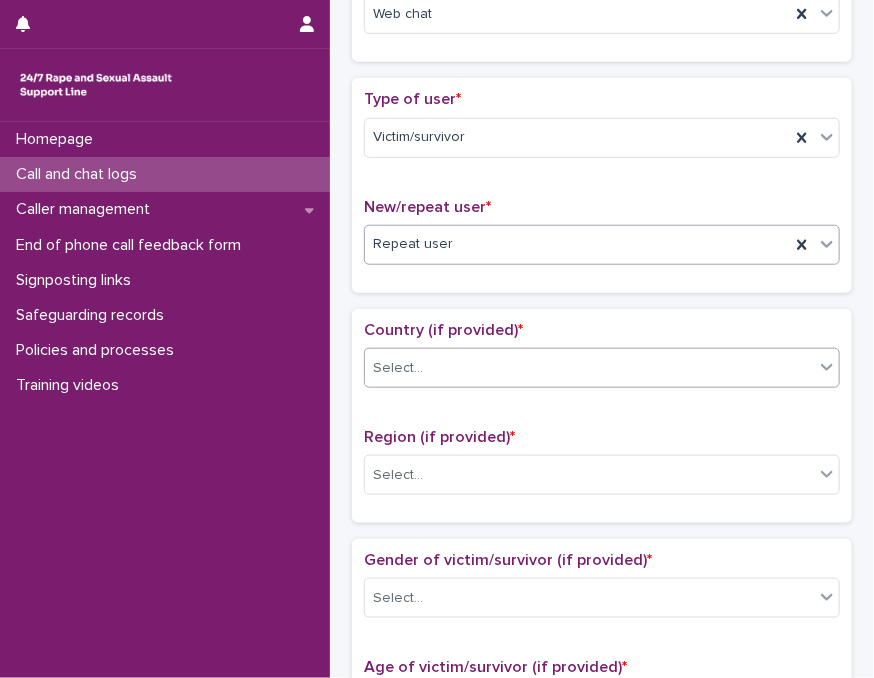 click on "Select..." at bounding box center (589, 368) 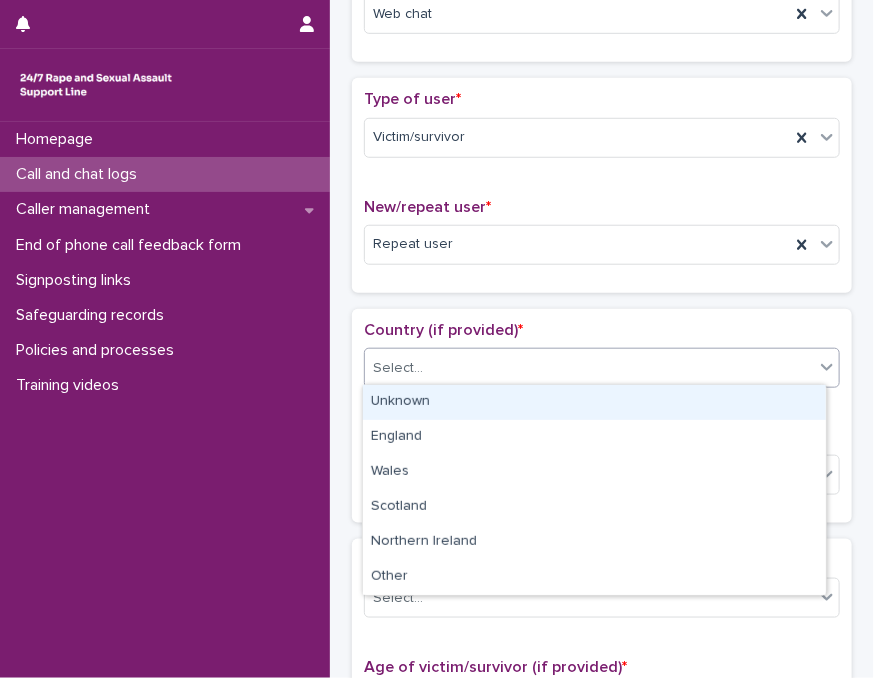 click on "Unknown" at bounding box center [594, 402] 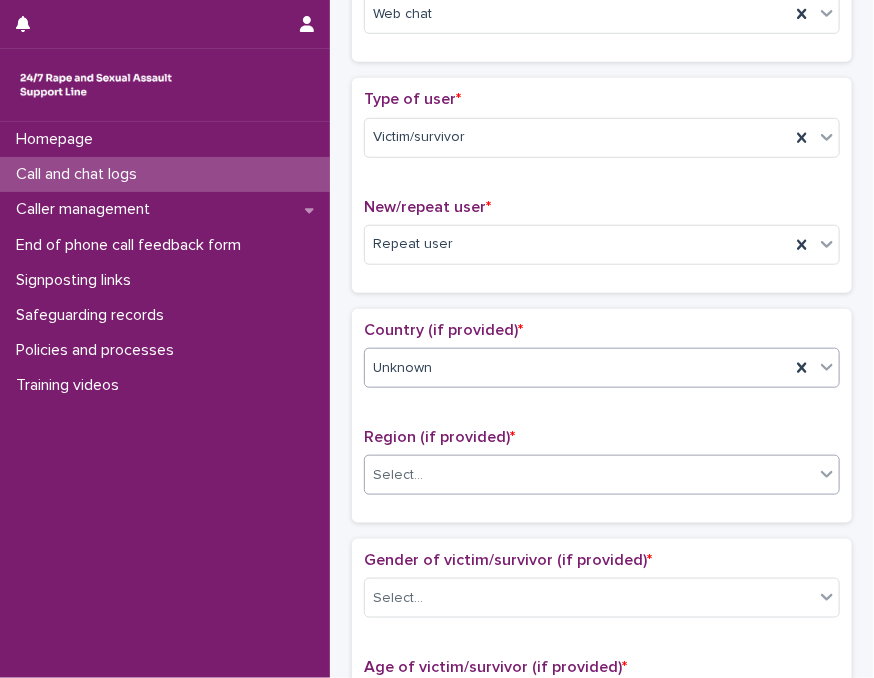 click on "Select..." at bounding box center [589, 475] 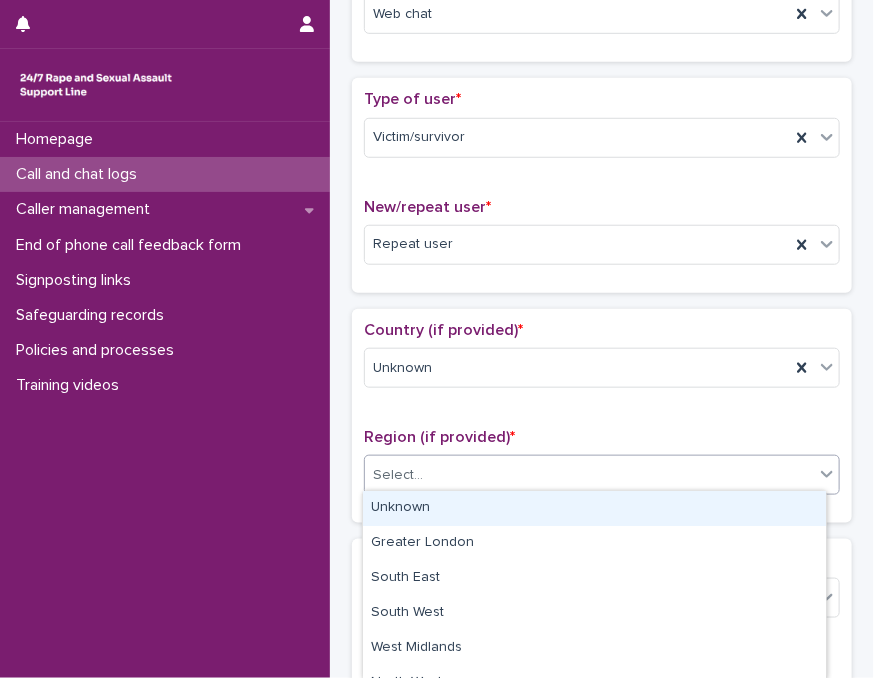 click on "Unknown" at bounding box center [594, 508] 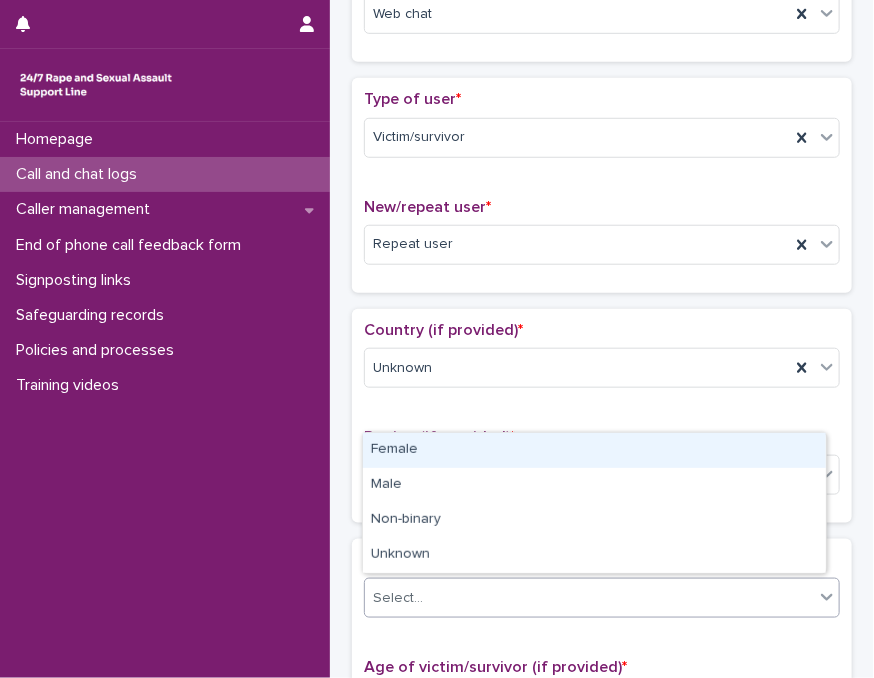 click on "Select..." at bounding box center (589, 598) 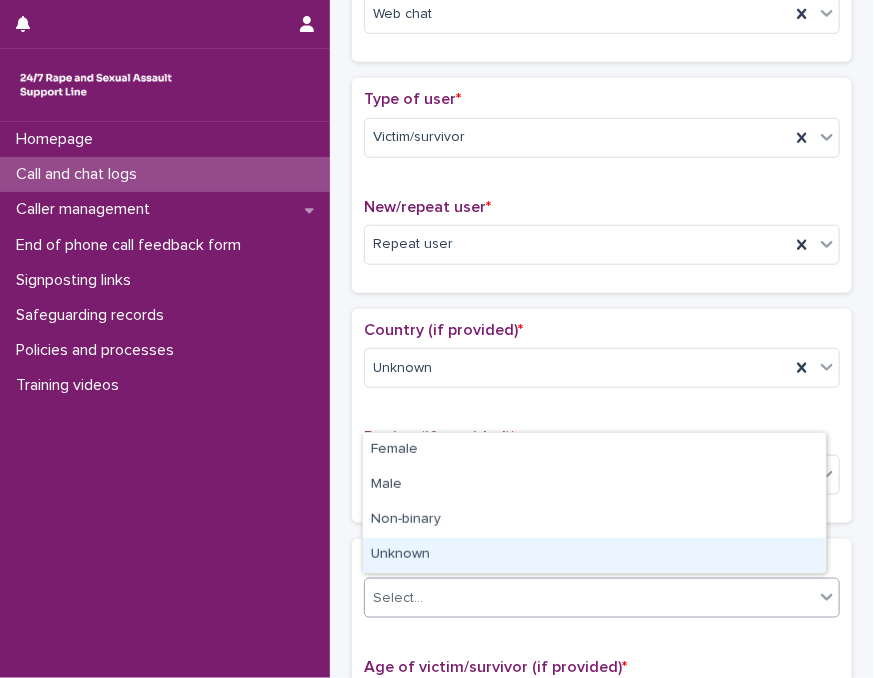 click on "Unknown" at bounding box center (594, 555) 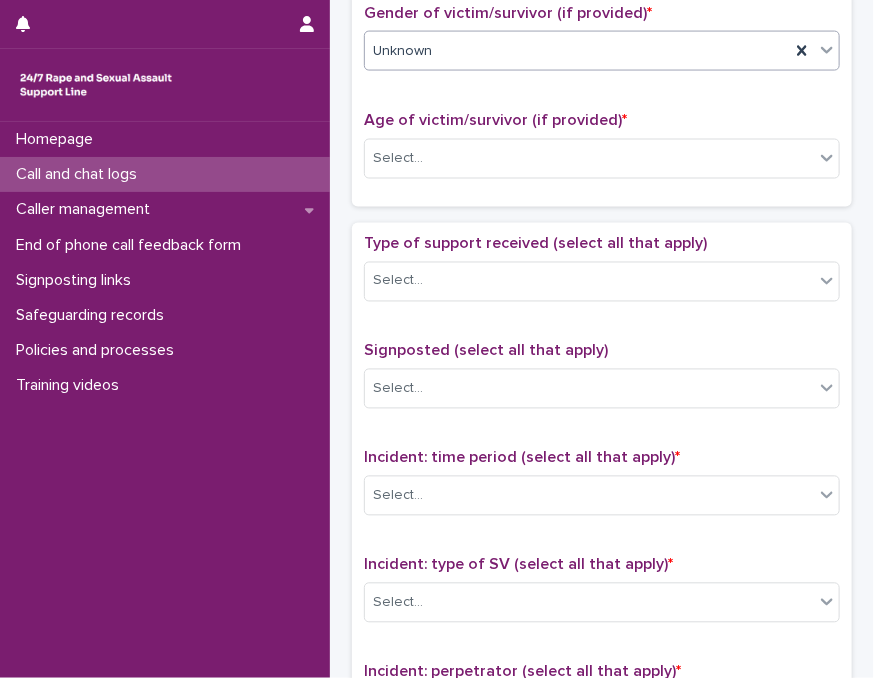scroll, scrollTop: 918, scrollLeft: 0, axis: vertical 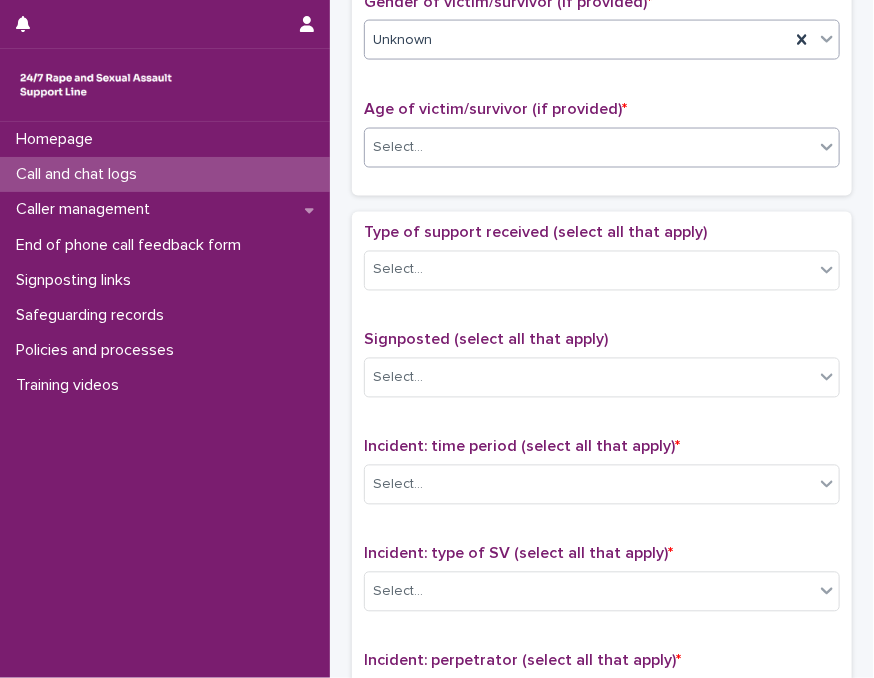 click on "Select..." at bounding box center [589, 147] 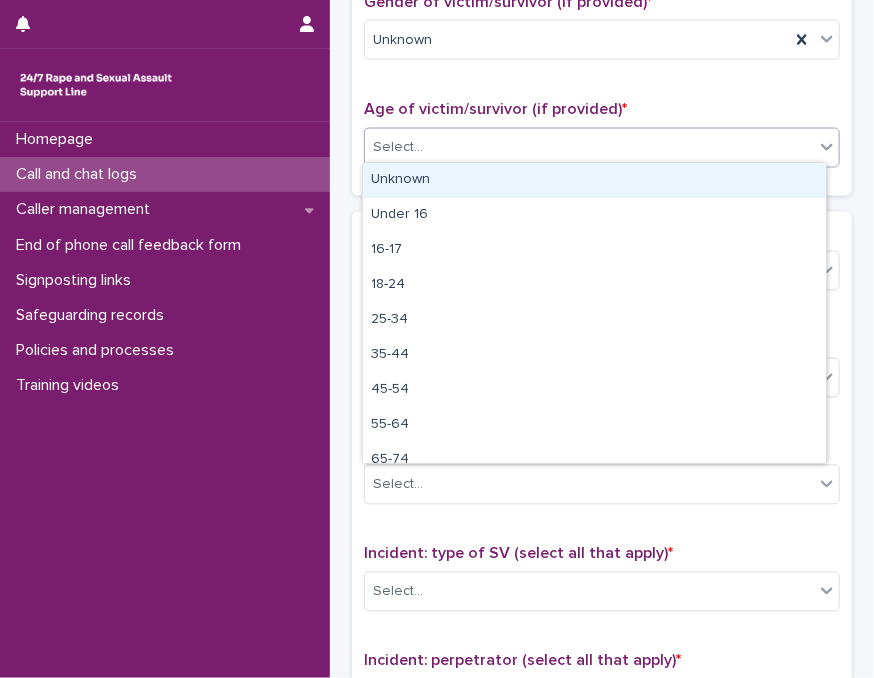 click on "Unknown" at bounding box center [594, 180] 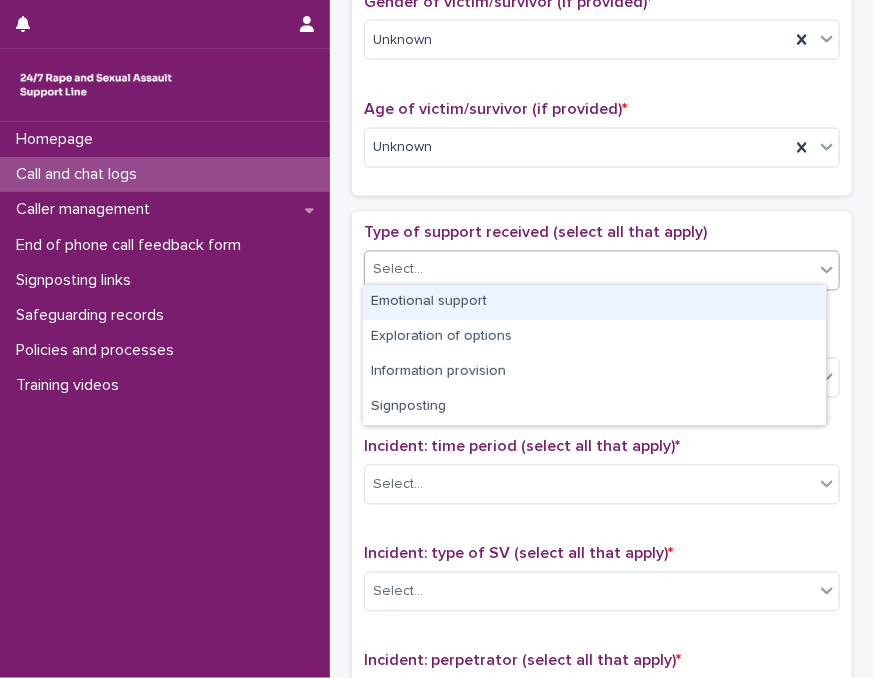 click on "Select..." at bounding box center (589, 270) 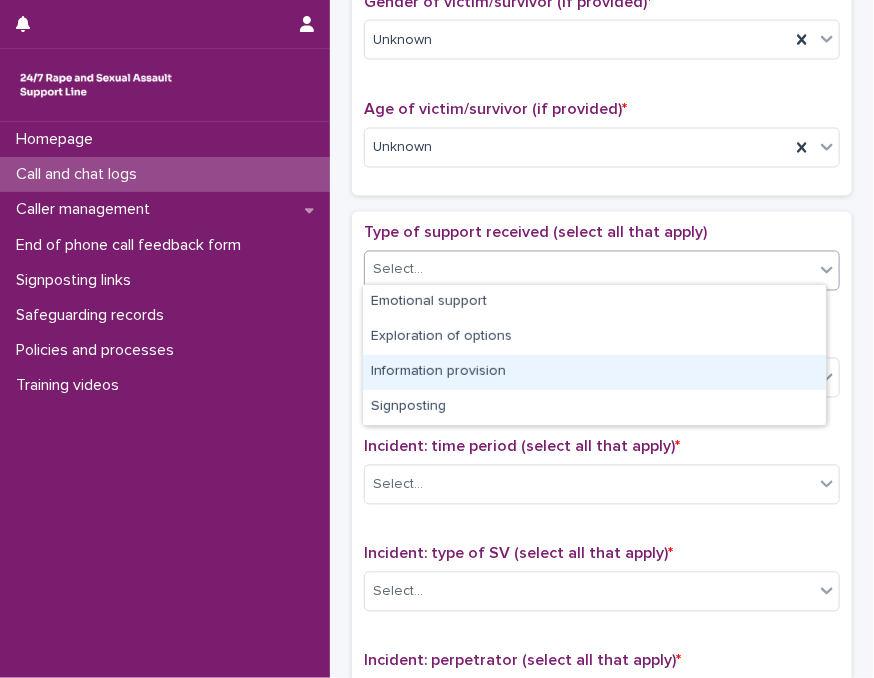 click on "Information provision" at bounding box center (594, 372) 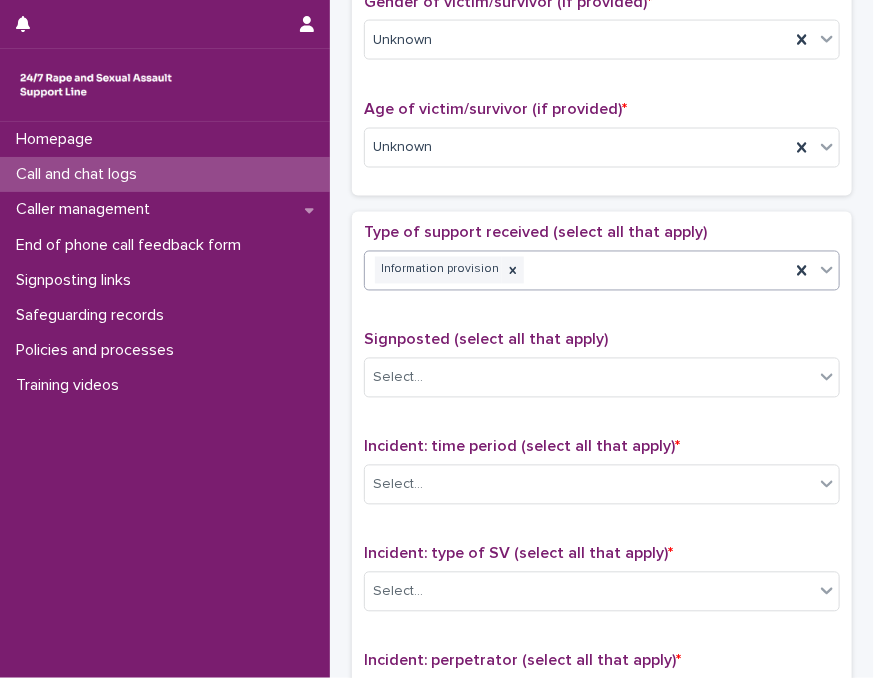 click on "Information provision" at bounding box center [577, 270] 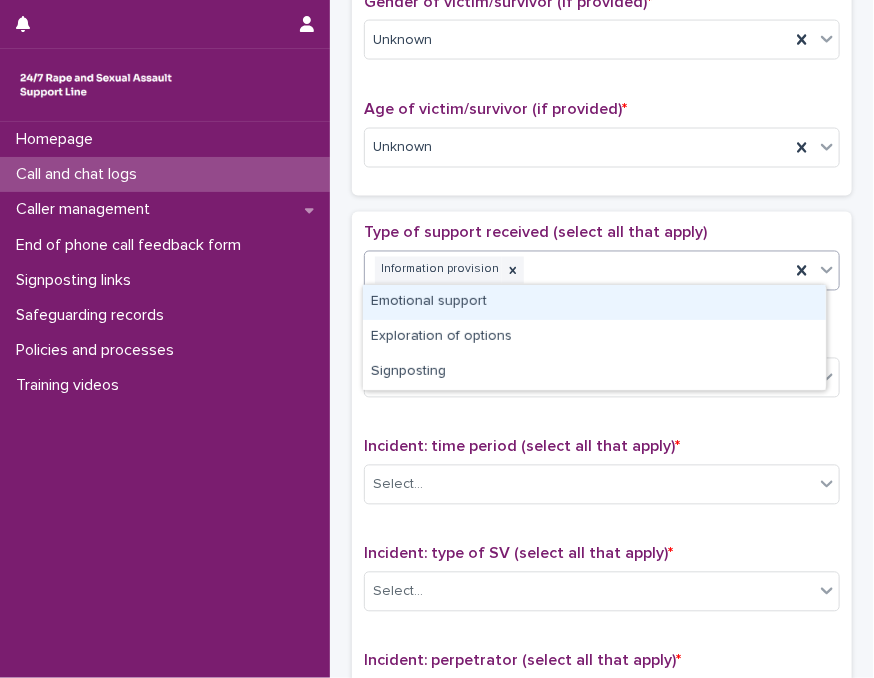 click on "Emotional support" at bounding box center (594, 302) 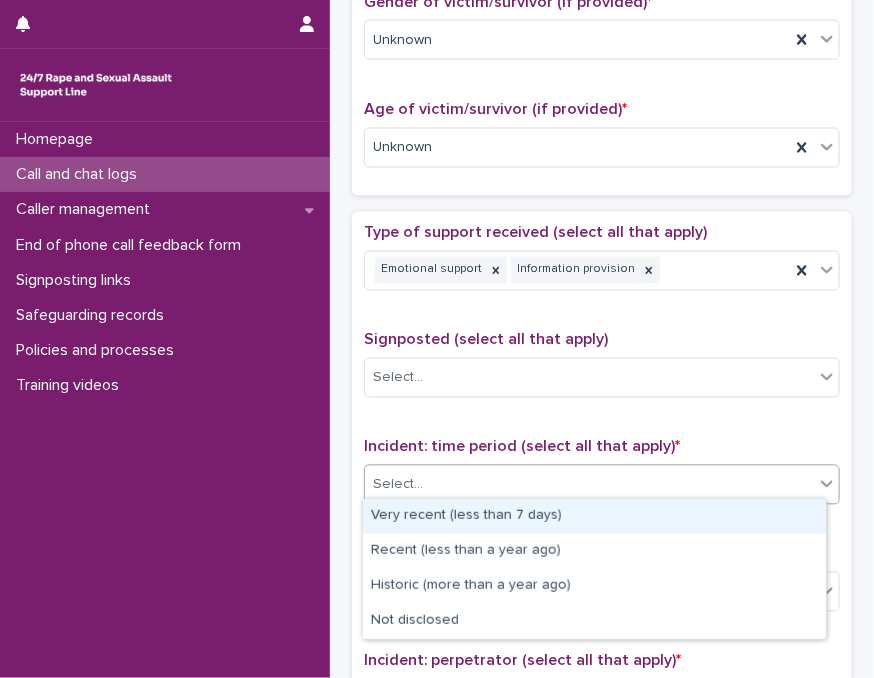 click on "Select..." at bounding box center (589, 485) 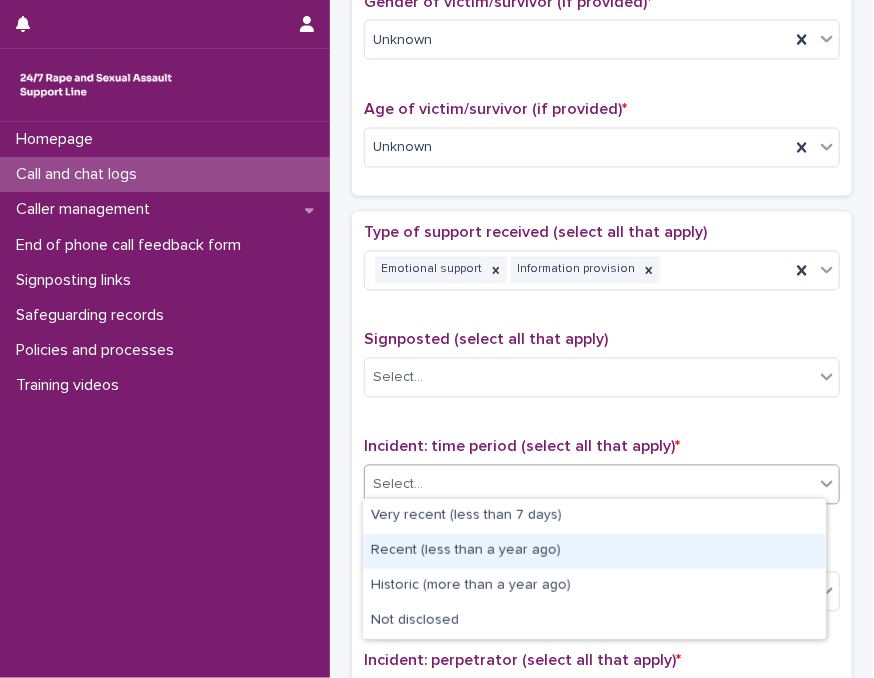 click on "Recent (less than a year ago)" at bounding box center (594, 551) 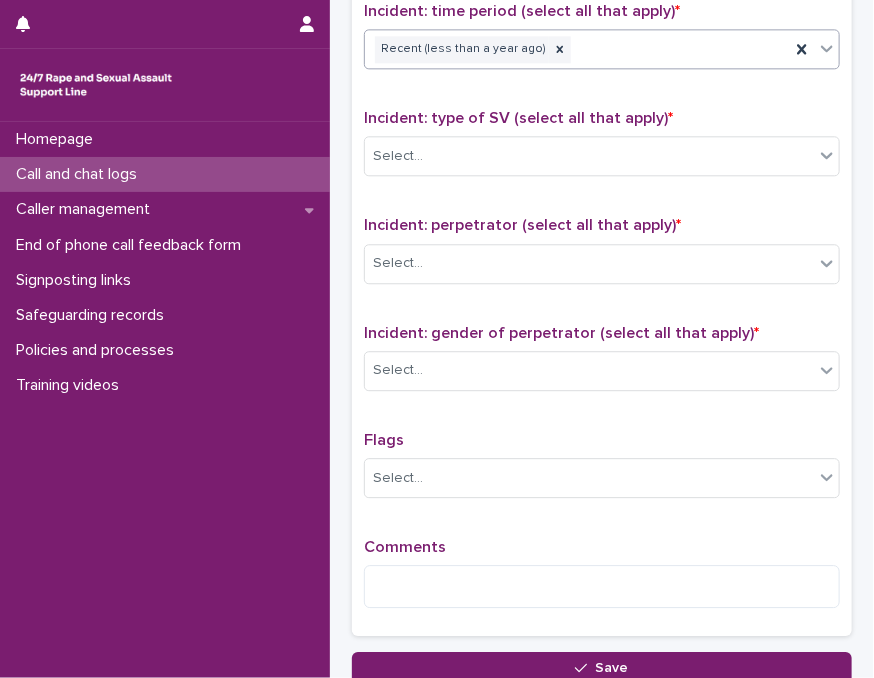 scroll, scrollTop: 1382, scrollLeft: 0, axis: vertical 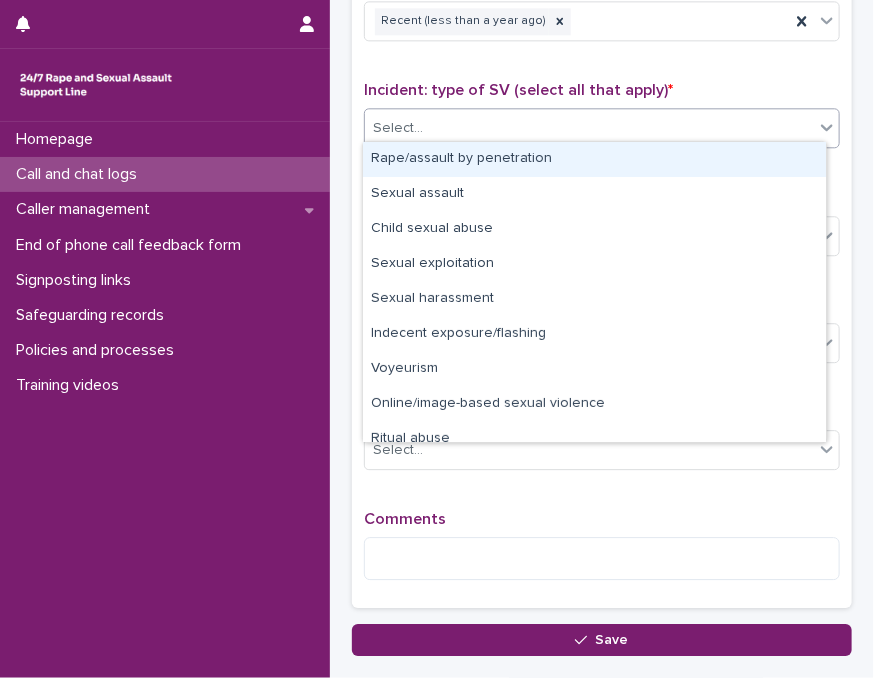 click on "Select..." at bounding box center (589, 128) 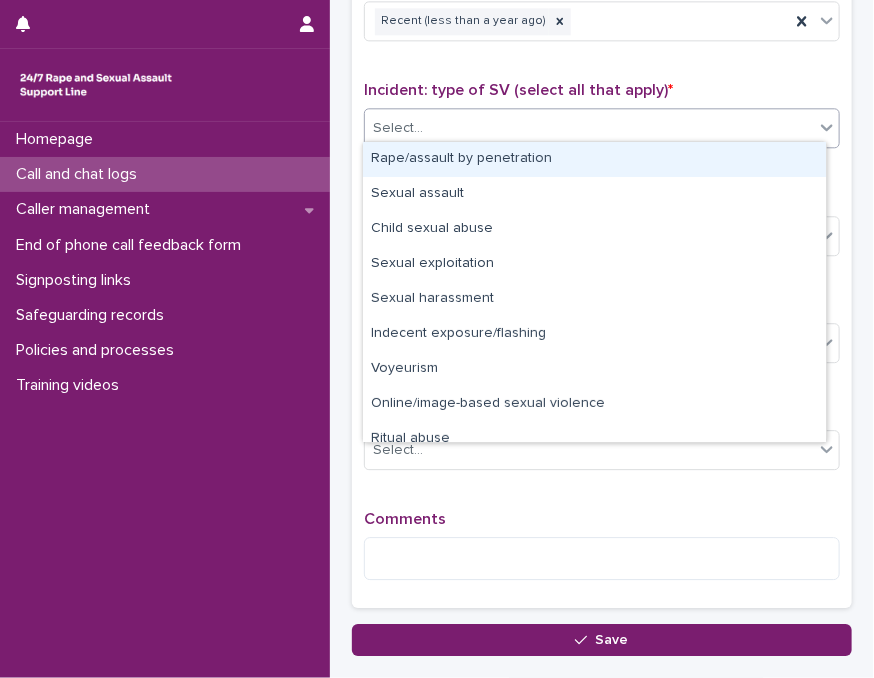 click on "Rape/assault by penetration" at bounding box center (594, 159) 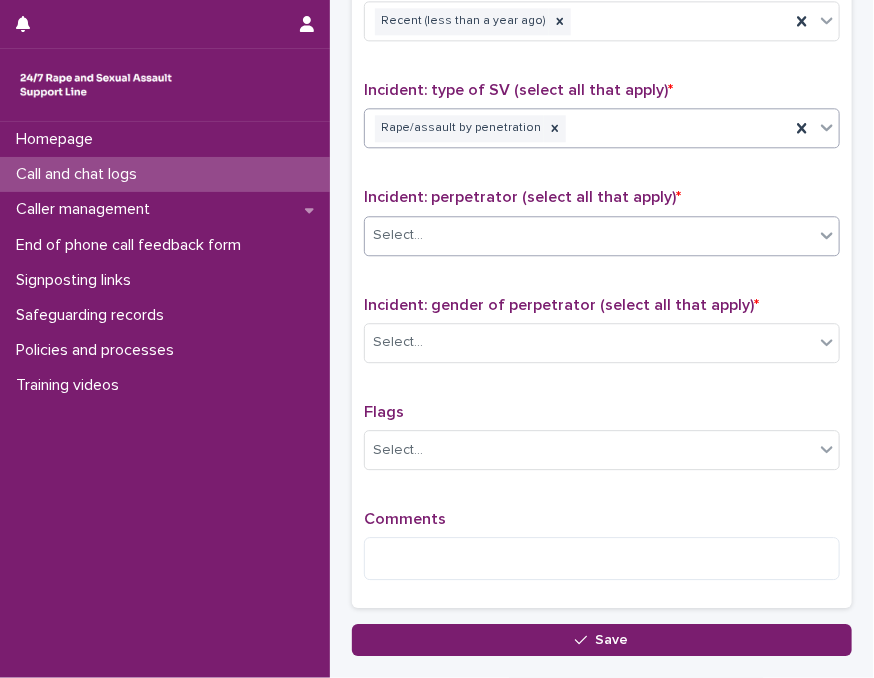 click on "Select..." at bounding box center (589, 235) 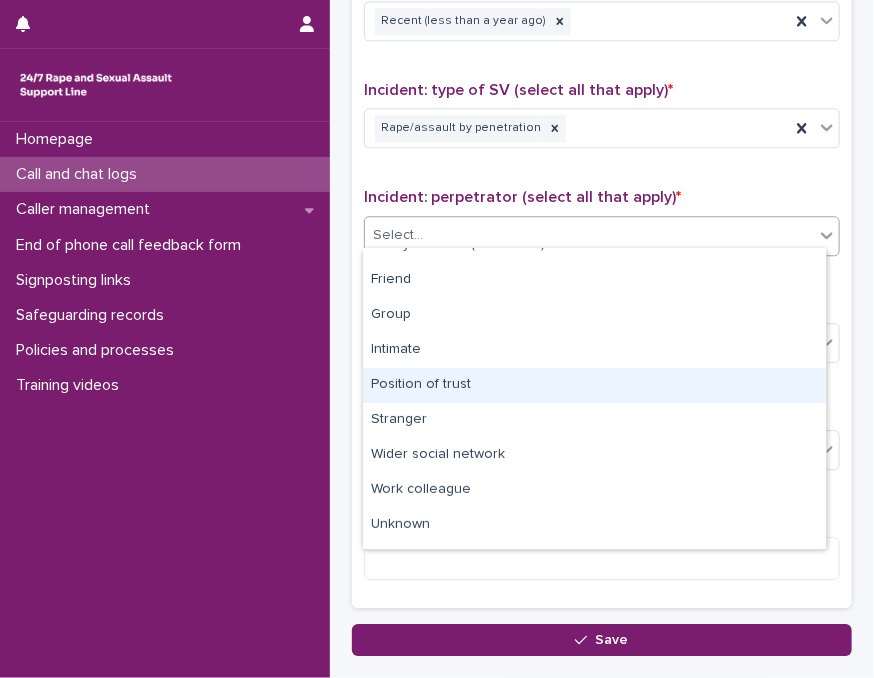 scroll, scrollTop: 84, scrollLeft: 0, axis: vertical 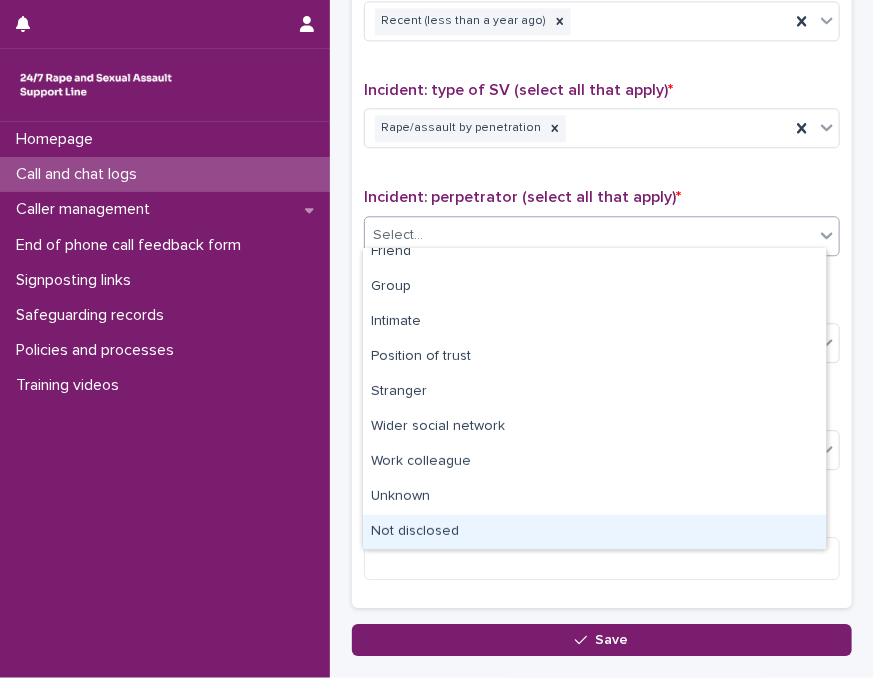 click on "Not disclosed" at bounding box center [594, 532] 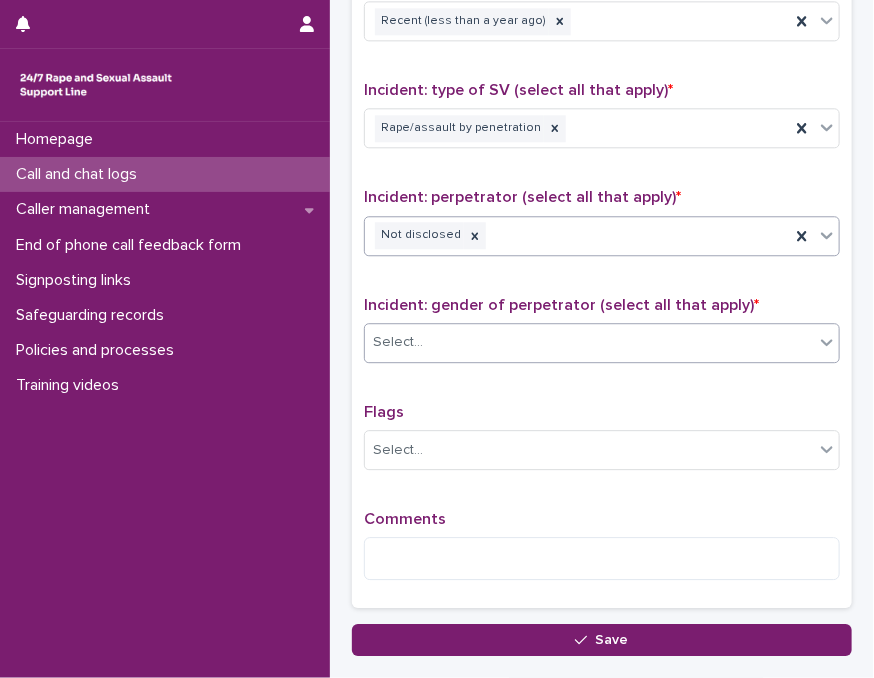 click on "Select..." at bounding box center (589, 342) 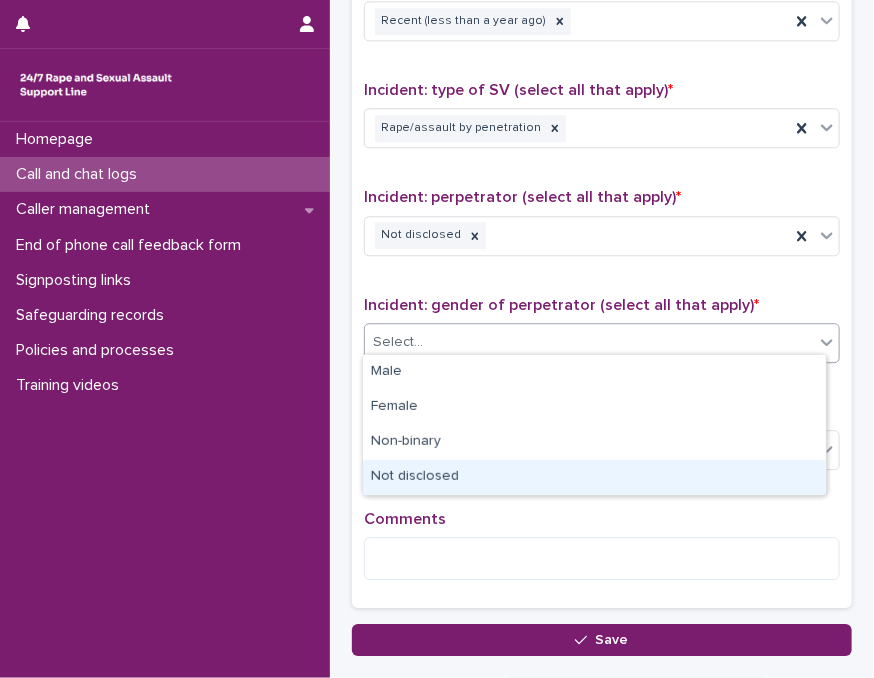 click on "Not disclosed" at bounding box center (594, 477) 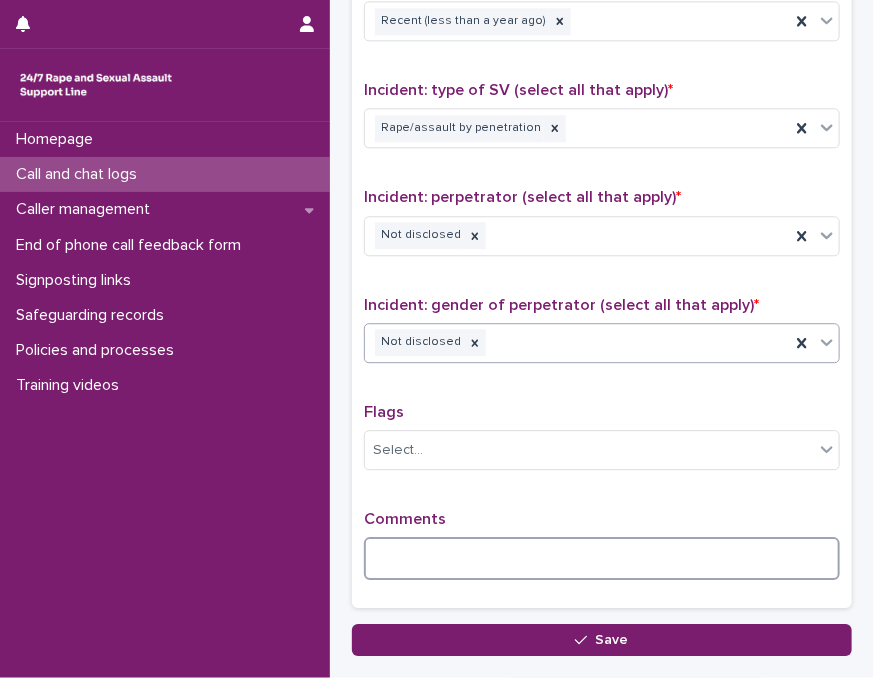 click at bounding box center [602, 558] 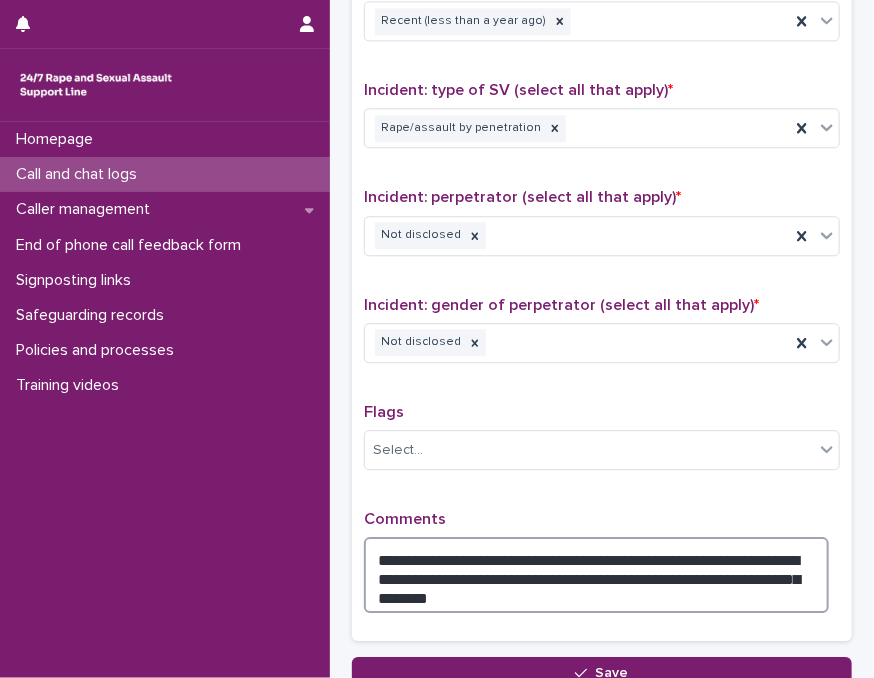 click on "**********" at bounding box center [596, 575] 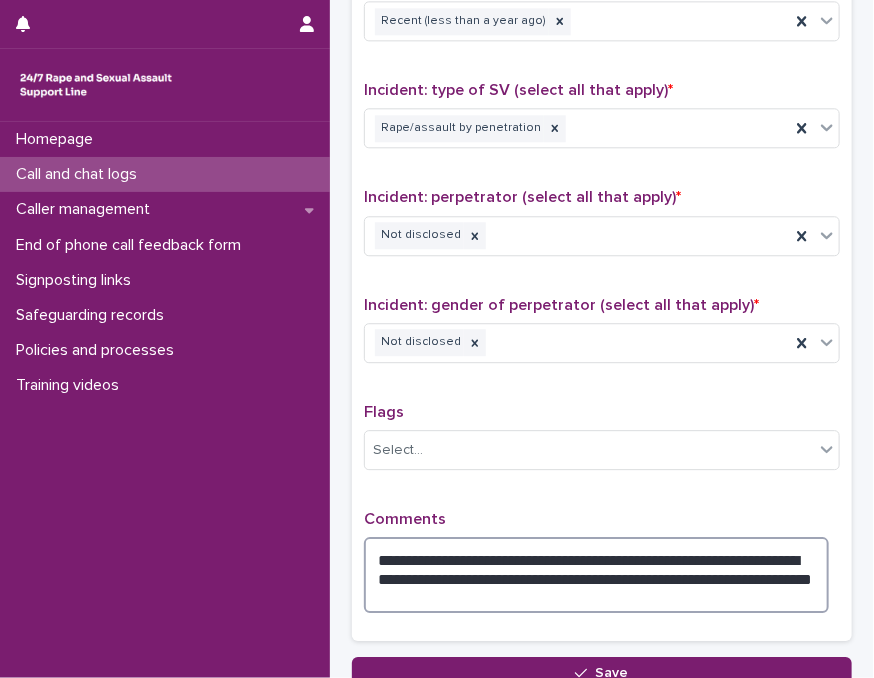 click on "**********" at bounding box center [596, 575] 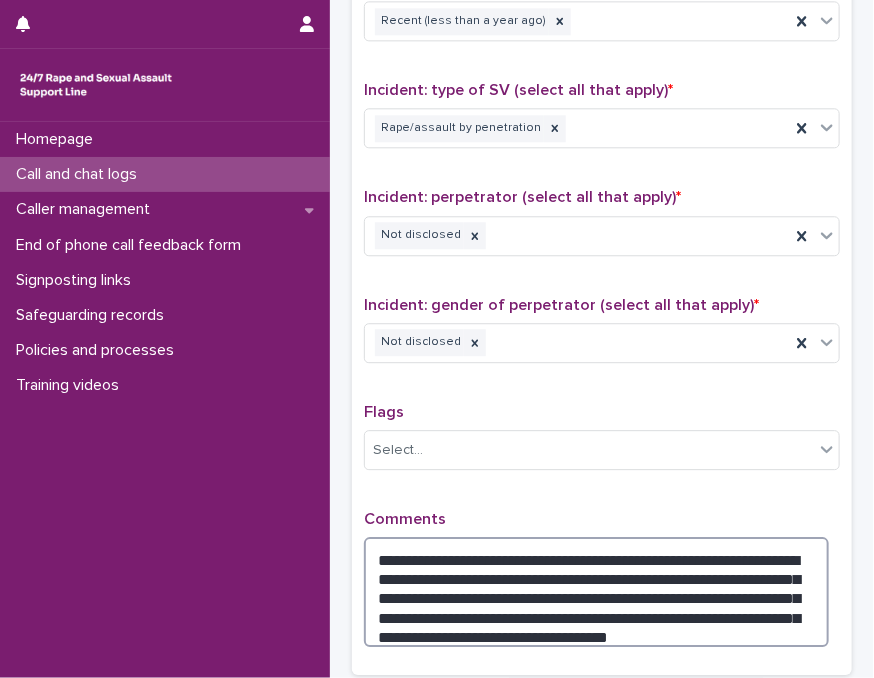 type on "**********" 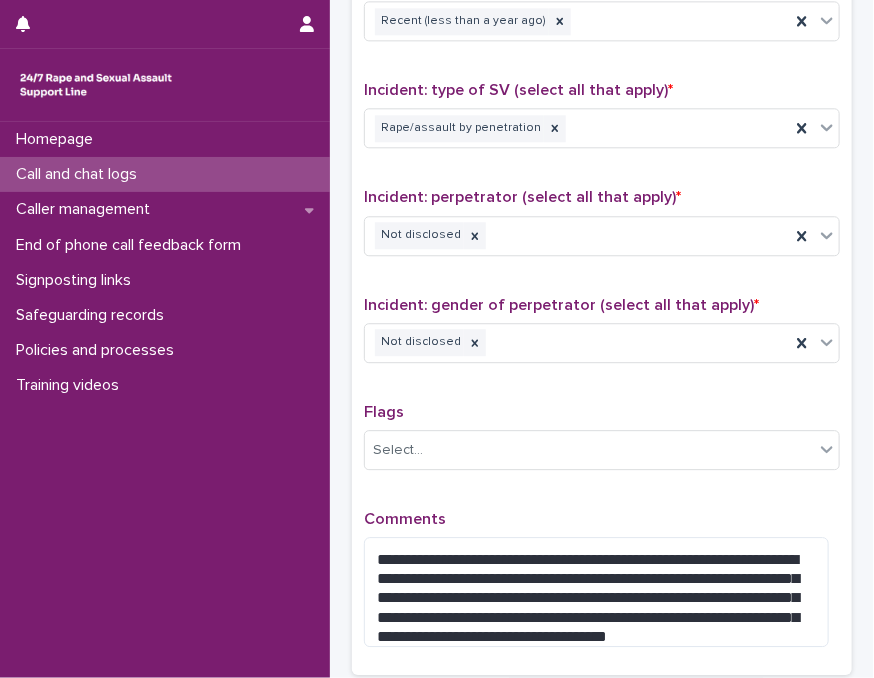 click on "**********" at bounding box center (602, 211) 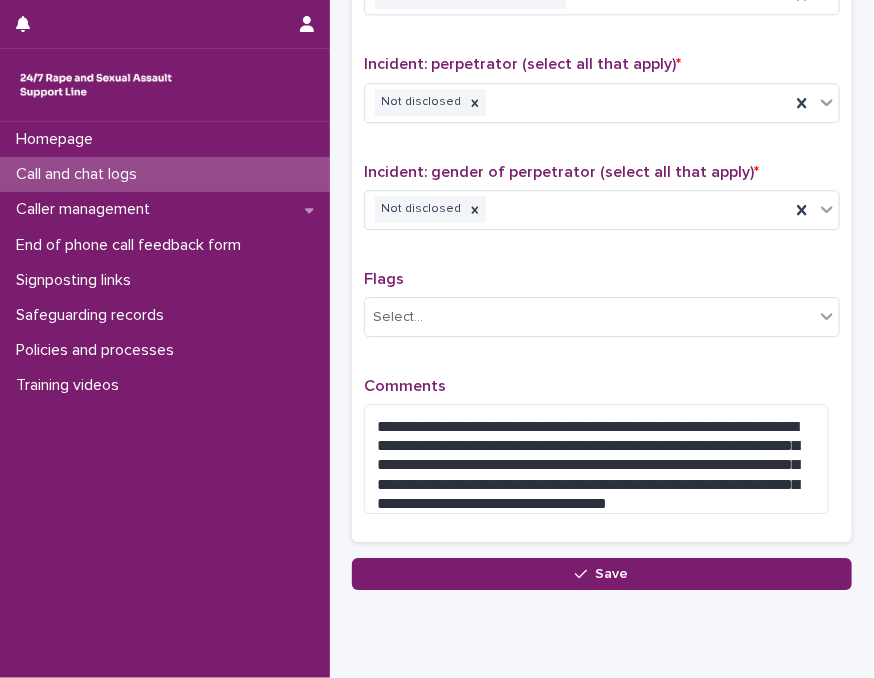 scroll, scrollTop: 1542, scrollLeft: 0, axis: vertical 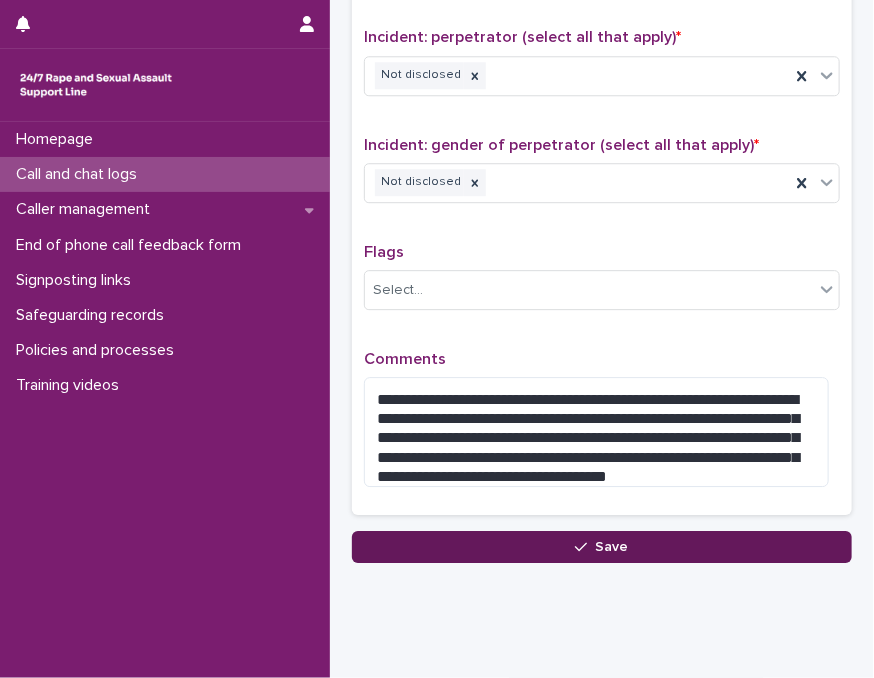 click on "Save" at bounding box center (602, 547) 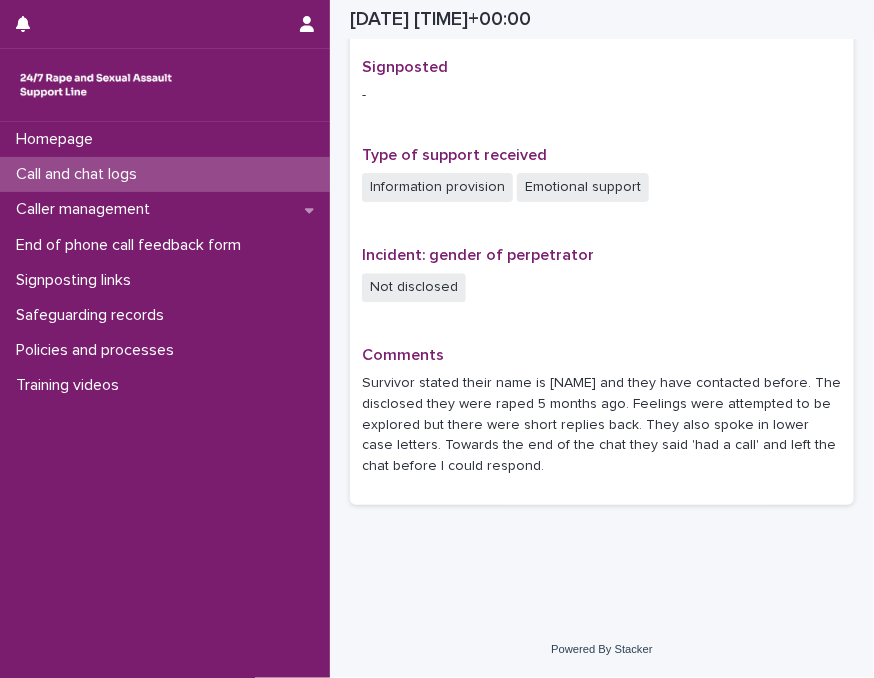 scroll, scrollTop: 1264, scrollLeft: 0, axis: vertical 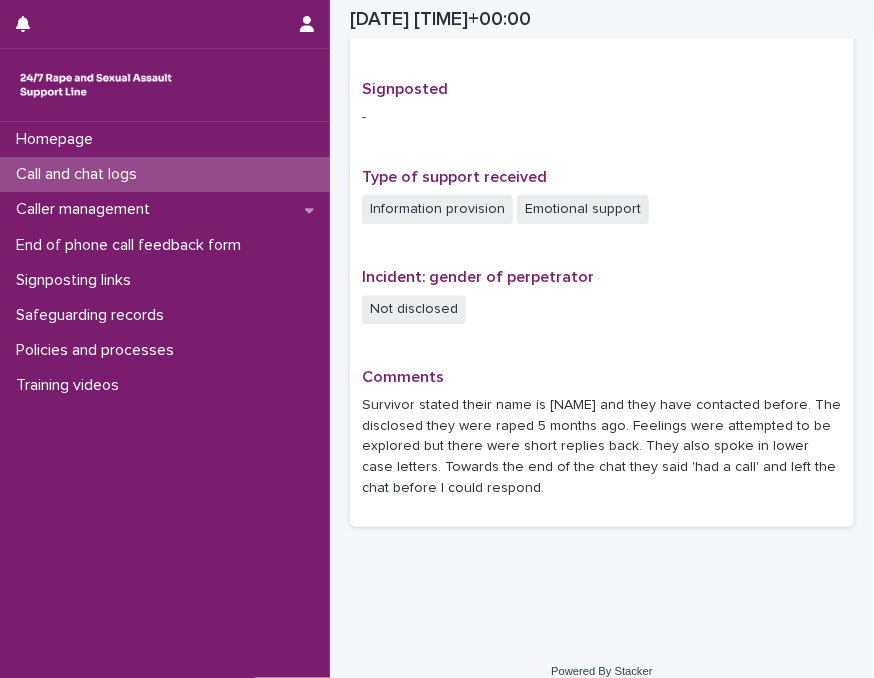 drag, startPoint x: 245, startPoint y: 158, endPoint x: 242, endPoint y: 170, distance: 12.369317 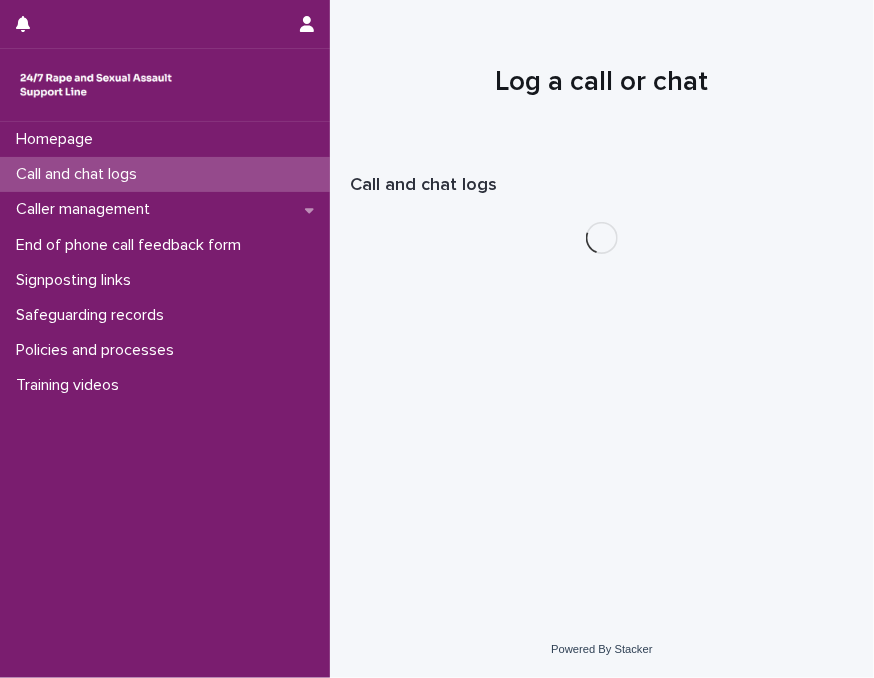 scroll, scrollTop: 0, scrollLeft: 0, axis: both 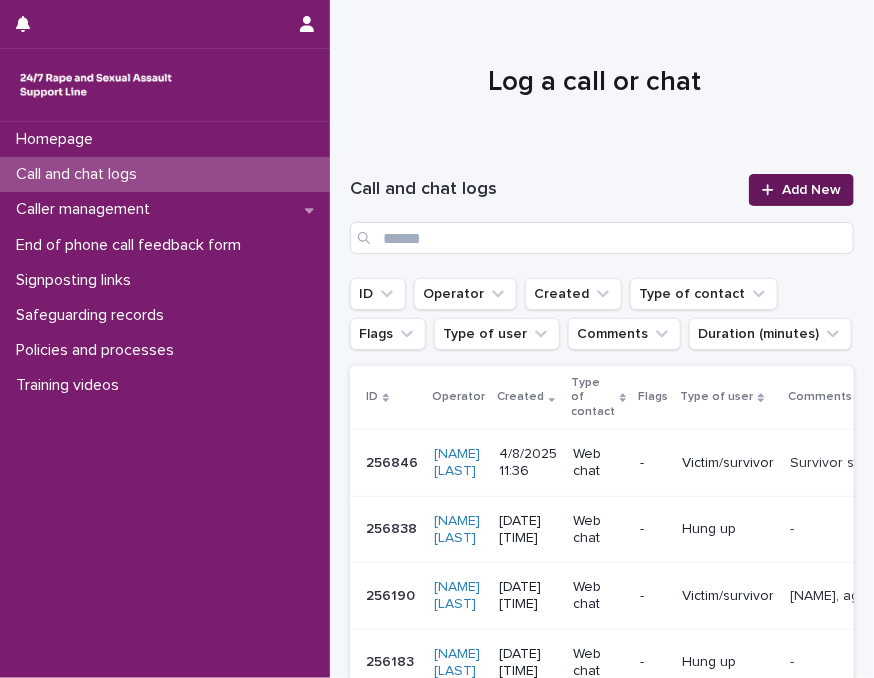 click on "Add New" at bounding box center [801, 190] 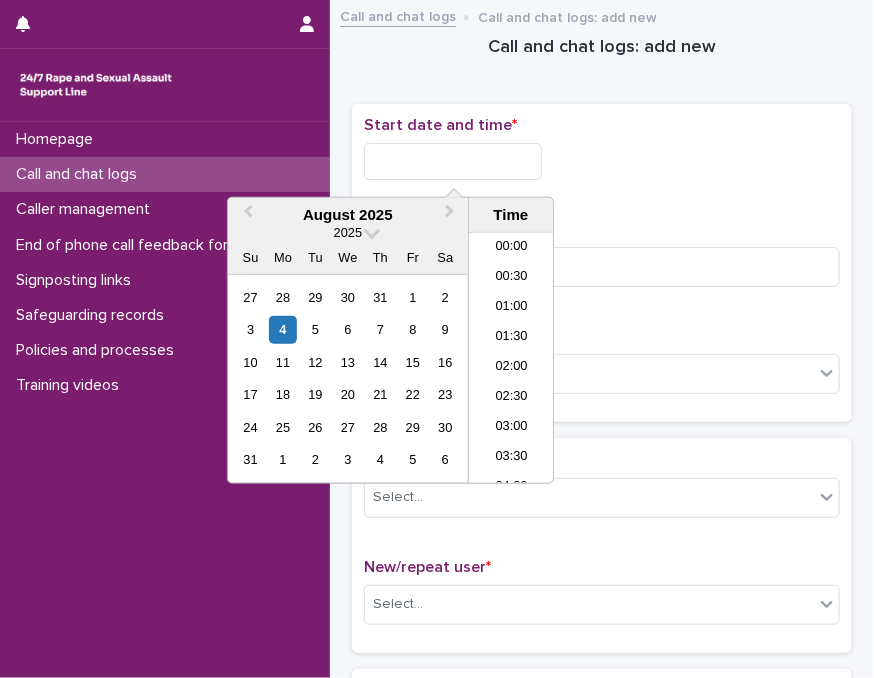 click at bounding box center [453, 161] 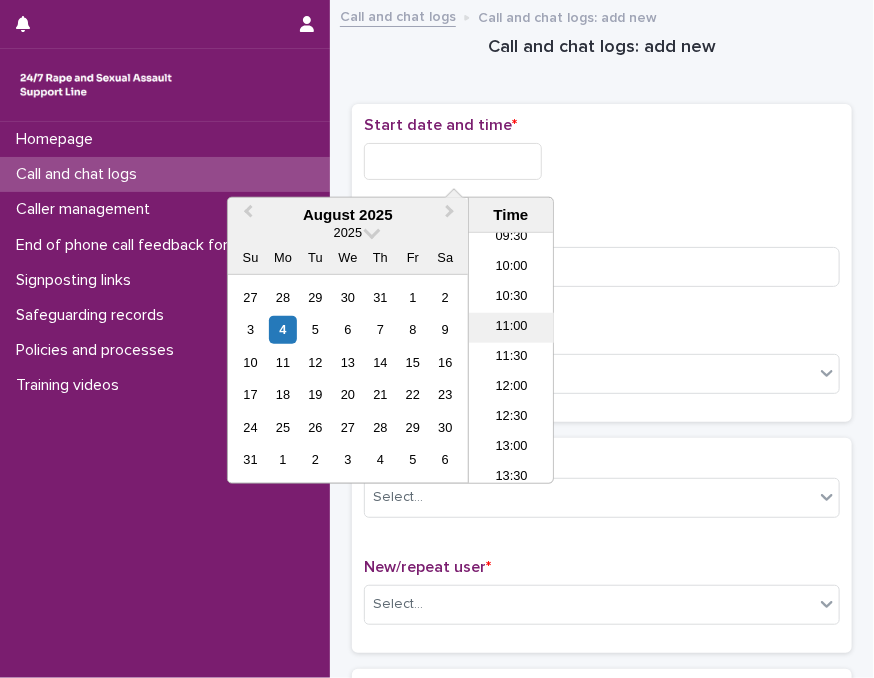click on "11:00" at bounding box center (511, 328) 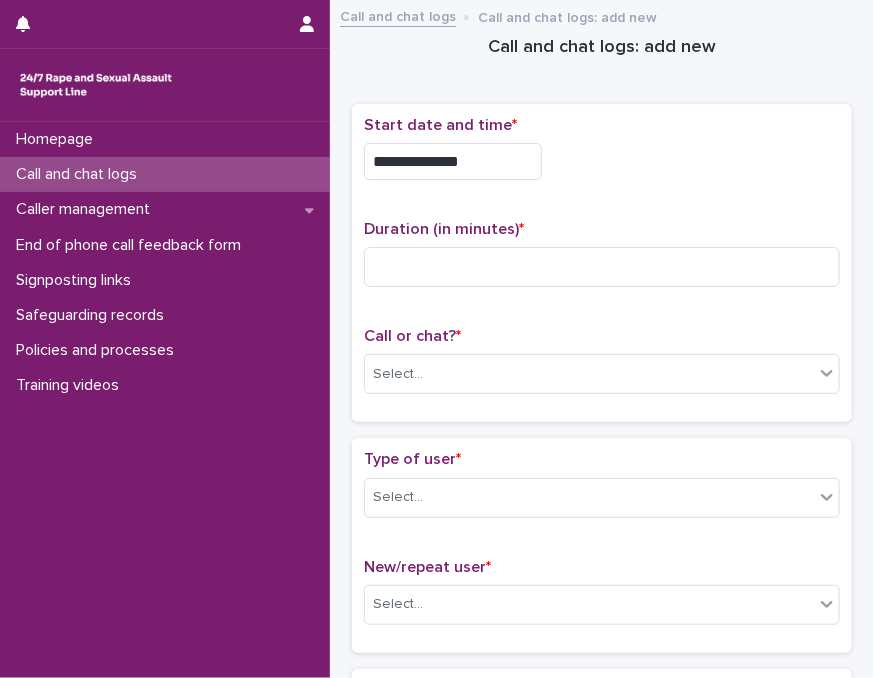 click on "**********" at bounding box center (453, 161) 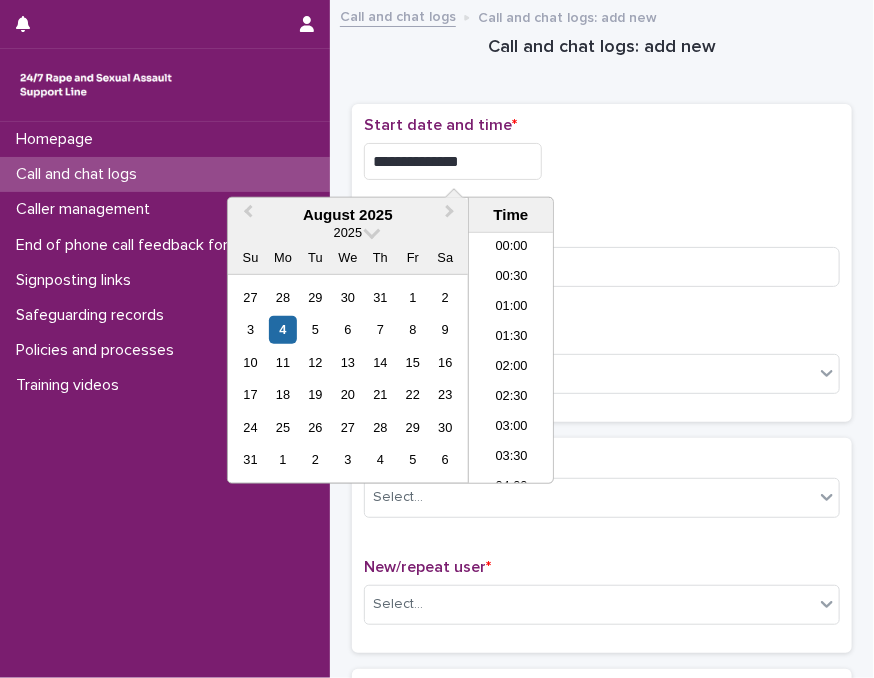 scroll, scrollTop: 550, scrollLeft: 0, axis: vertical 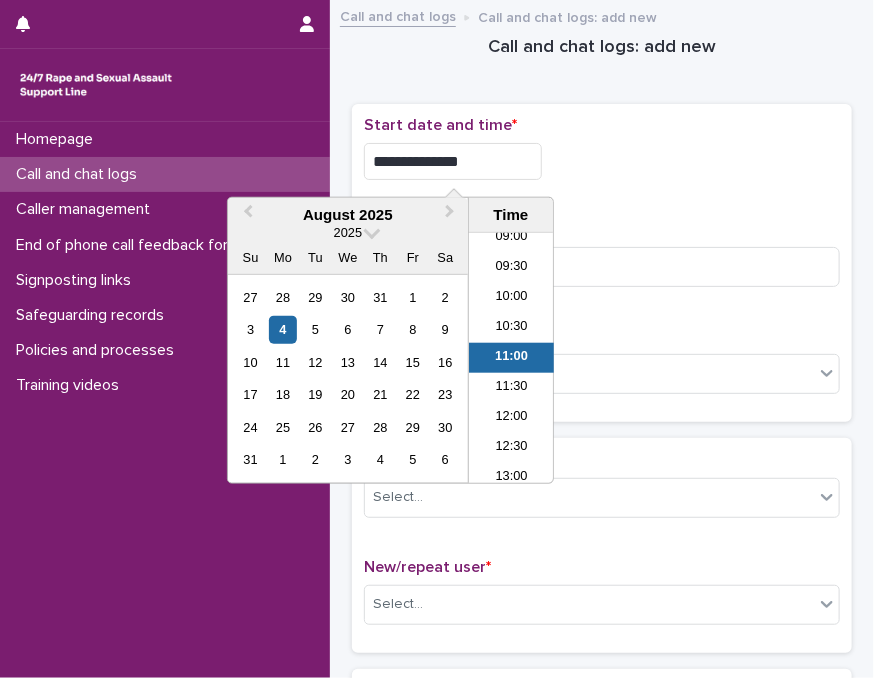 click on "**********" at bounding box center (453, 161) 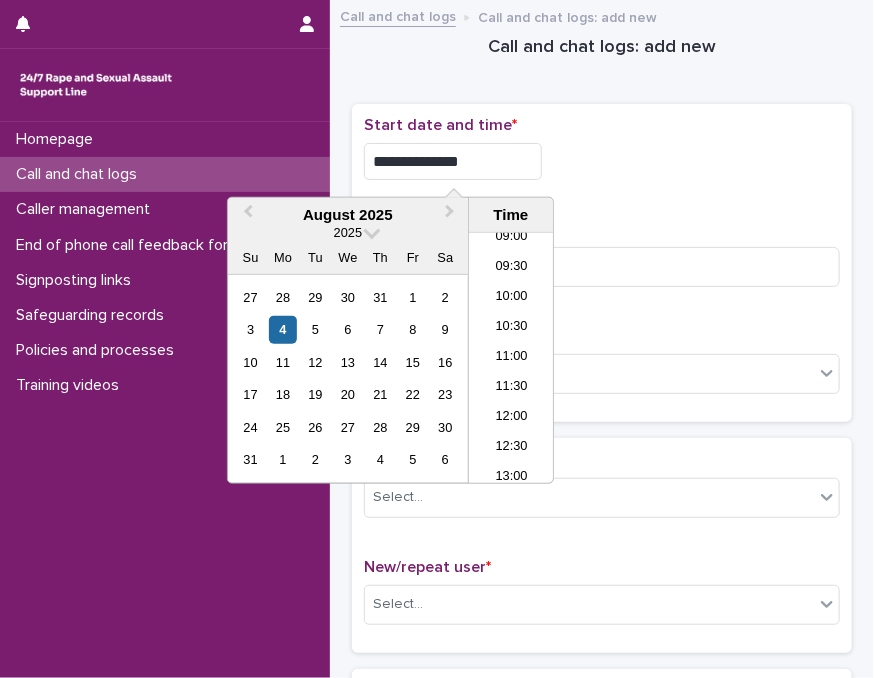 type on "**********" 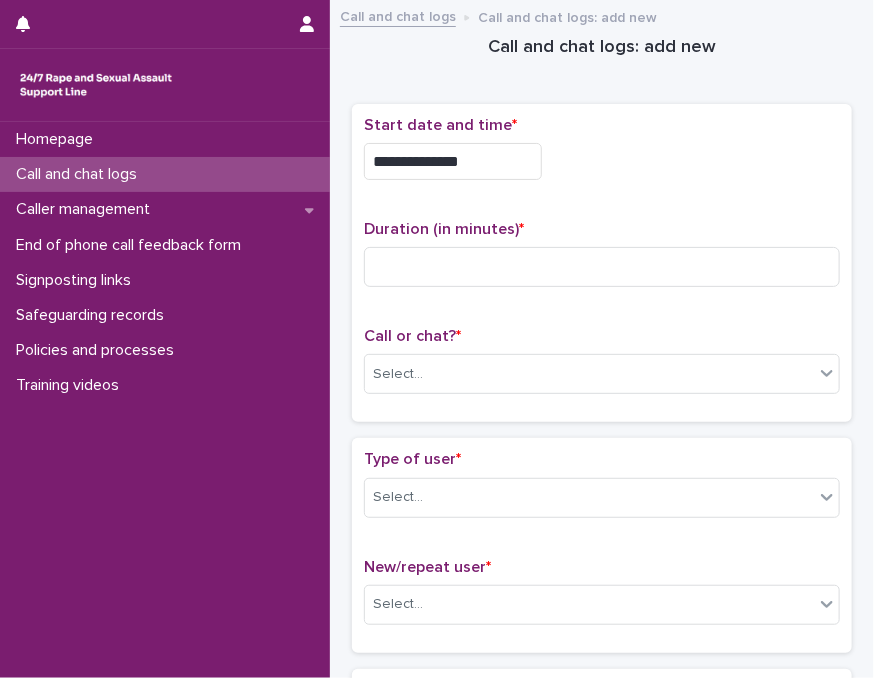 click on "**********" at bounding box center (602, 161) 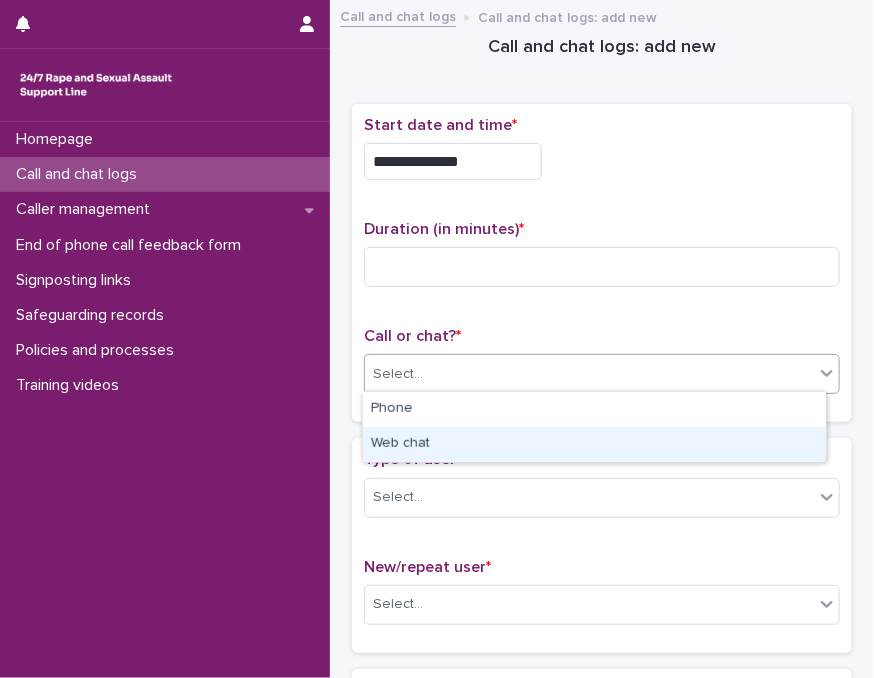 drag, startPoint x: 456, startPoint y: 383, endPoint x: 450, endPoint y: 437, distance: 54.33231 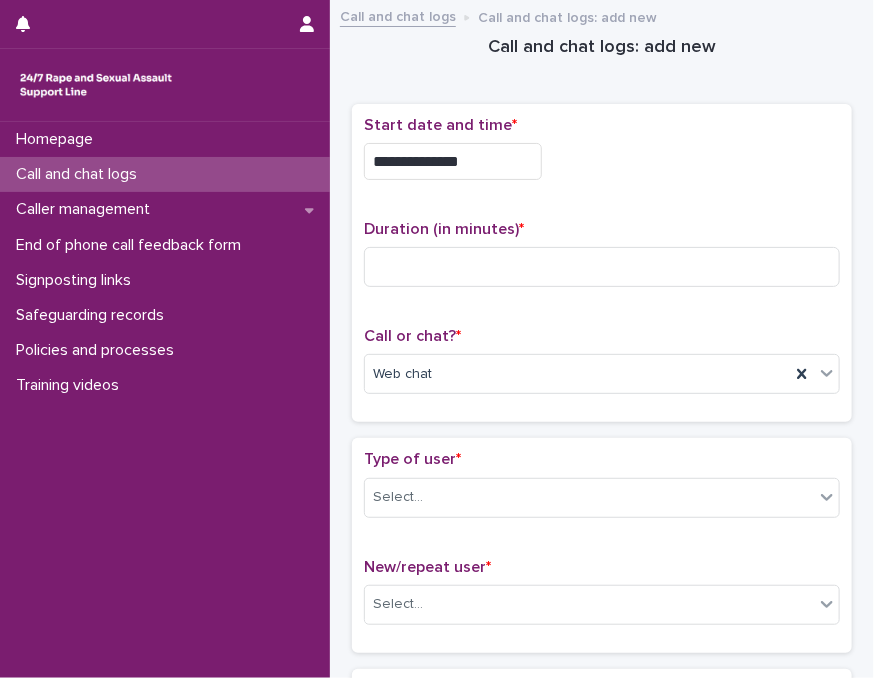 click on "Type of user *" at bounding box center (602, 459) 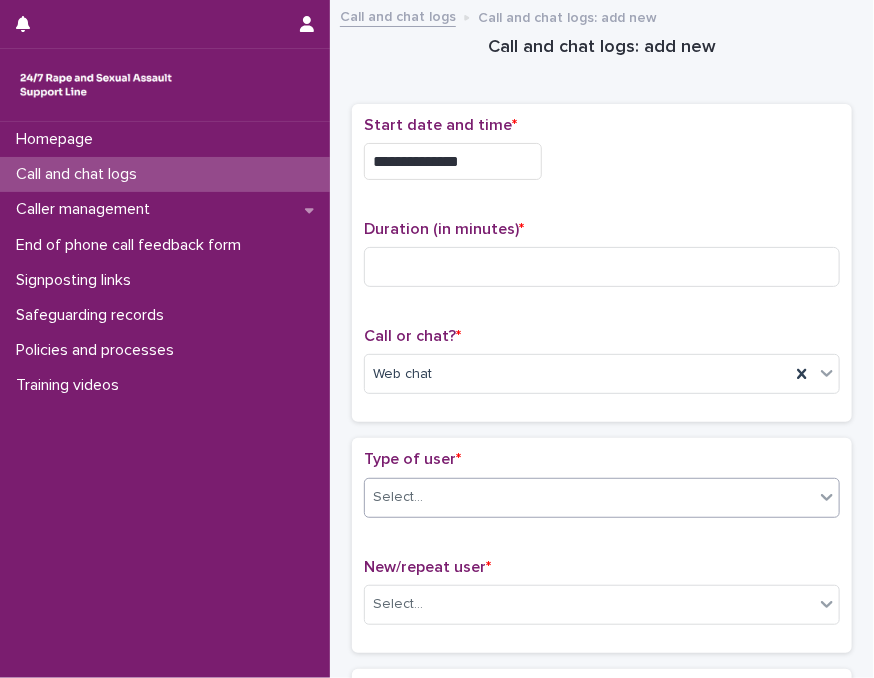 click on "Select..." at bounding box center [589, 497] 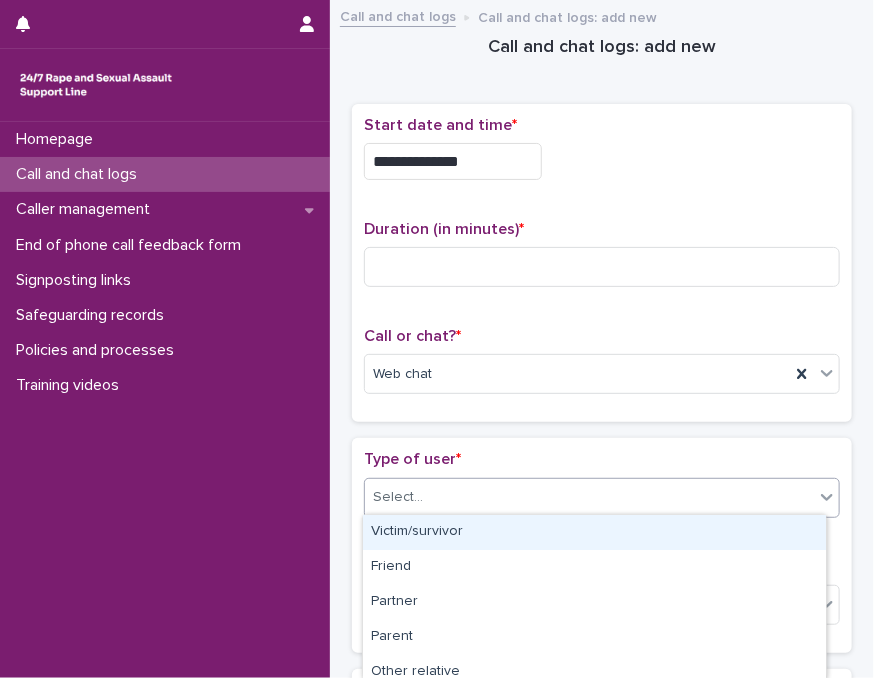 click on "Victim/survivor" at bounding box center (594, 532) 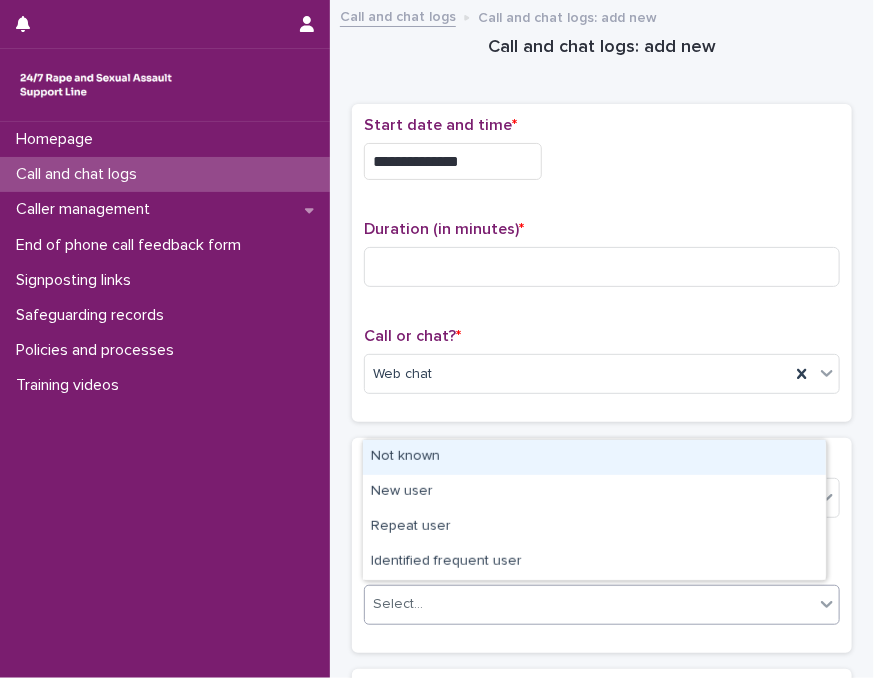 click on "Select..." at bounding box center [589, 604] 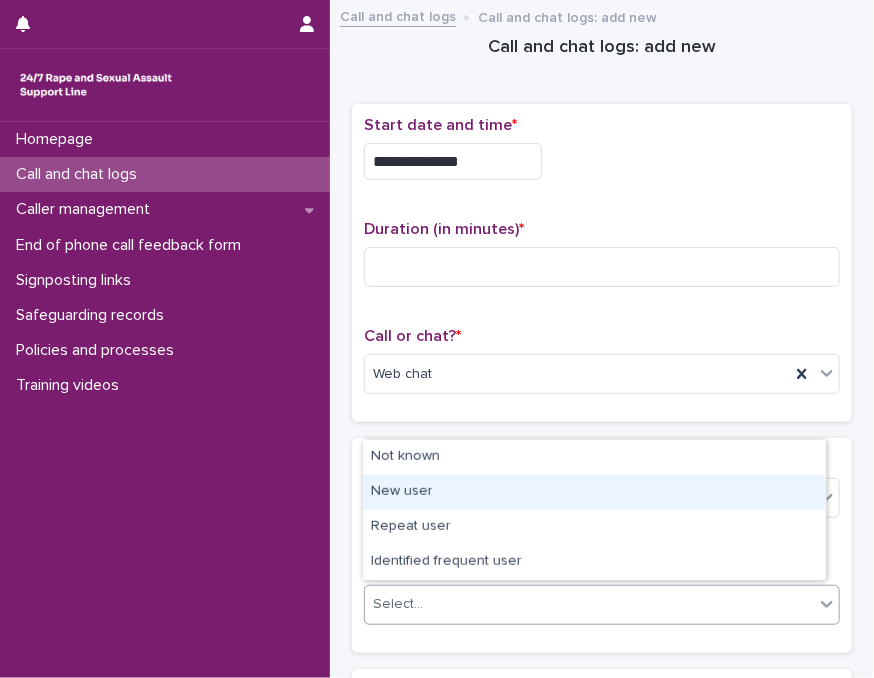 click on "New user" at bounding box center (594, 492) 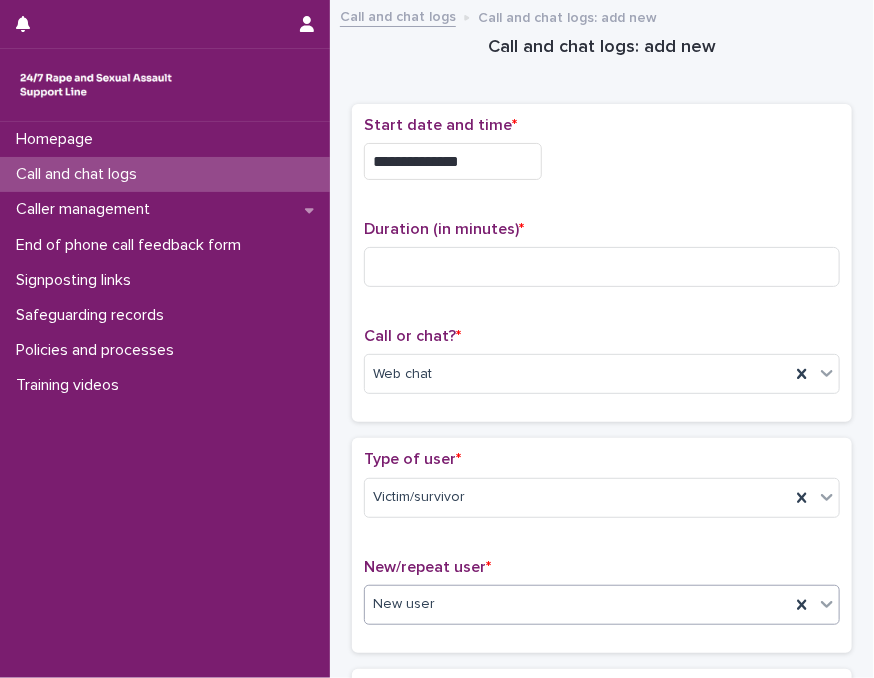click on "Type of user * Victim/survivor New/repeat user *   option New user, selected.     0 results available. Select is focused ,type to refine list, press Down to open the menu,  New user" at bounding box center [602, 545] 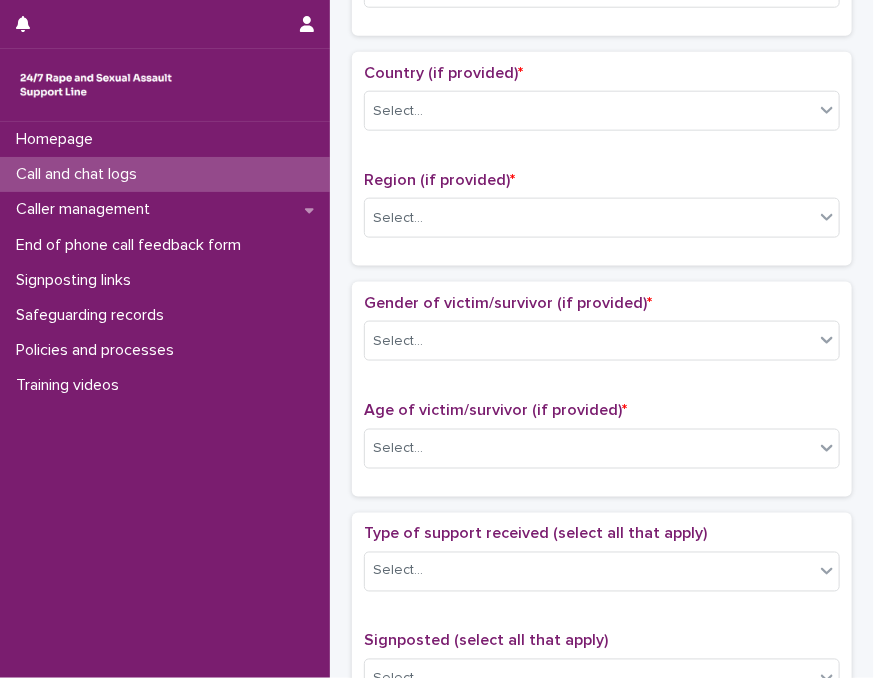 scroll, scrollTop: 720, scrollLeft: 0, axis: vertical 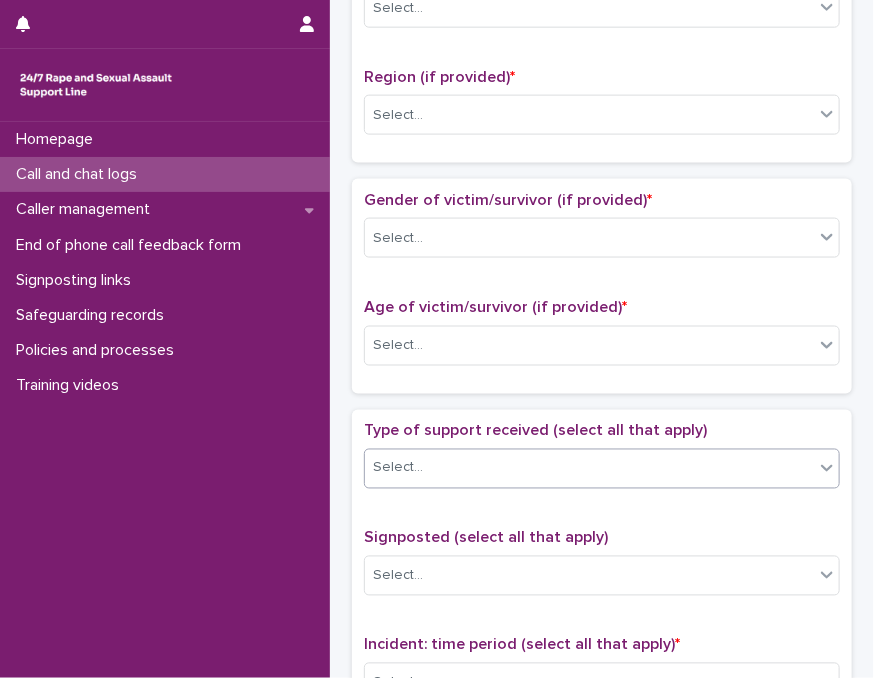 click on "Select..." at bounding box center [589, 468] 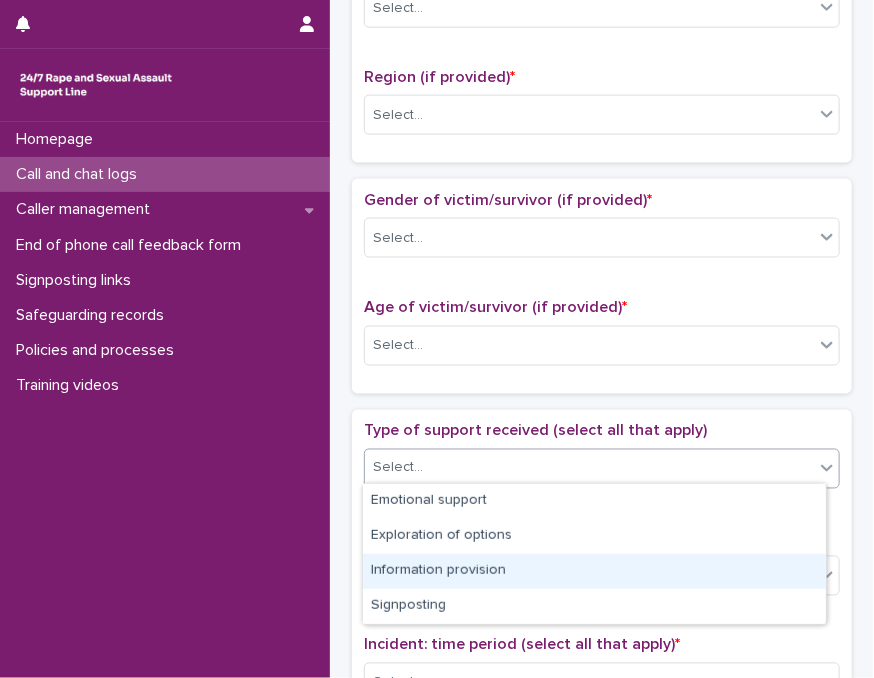 click on "Information provision" at bounding box center [594, 571] 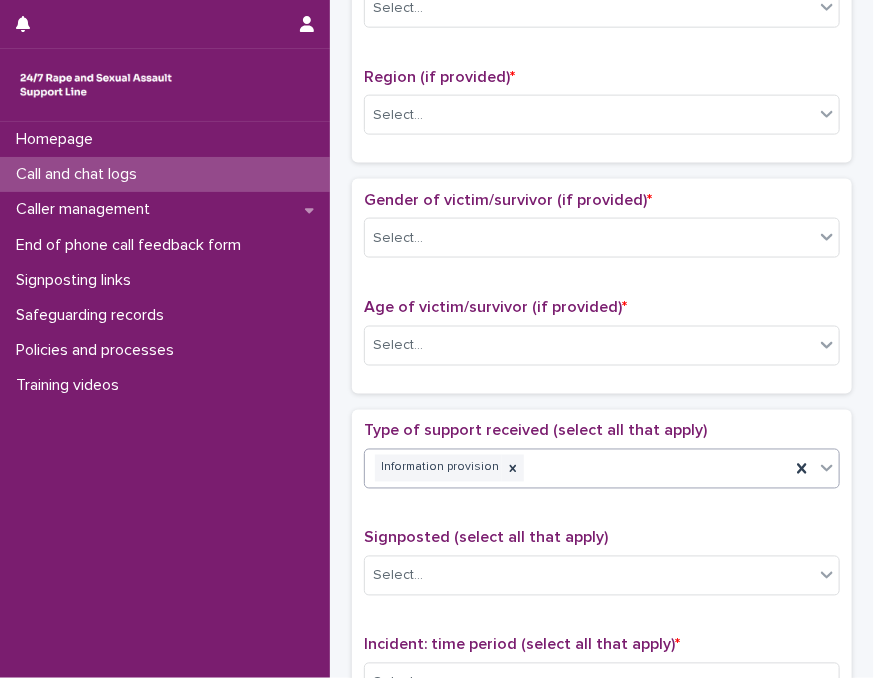 click on "Information provision" at bounding box center (577, 468) 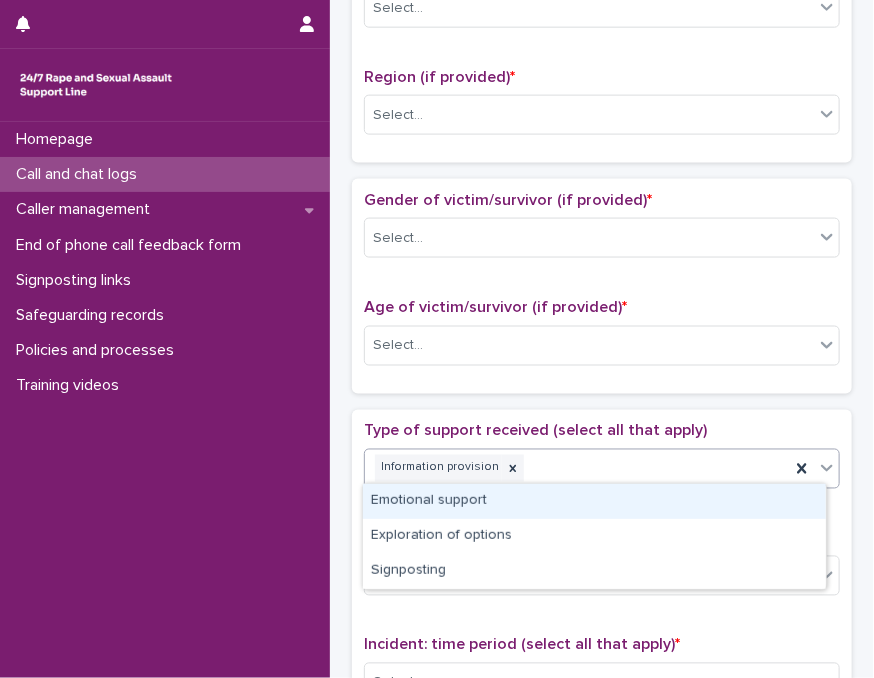 click on "Emotional support" at bounding box center [594, 501] 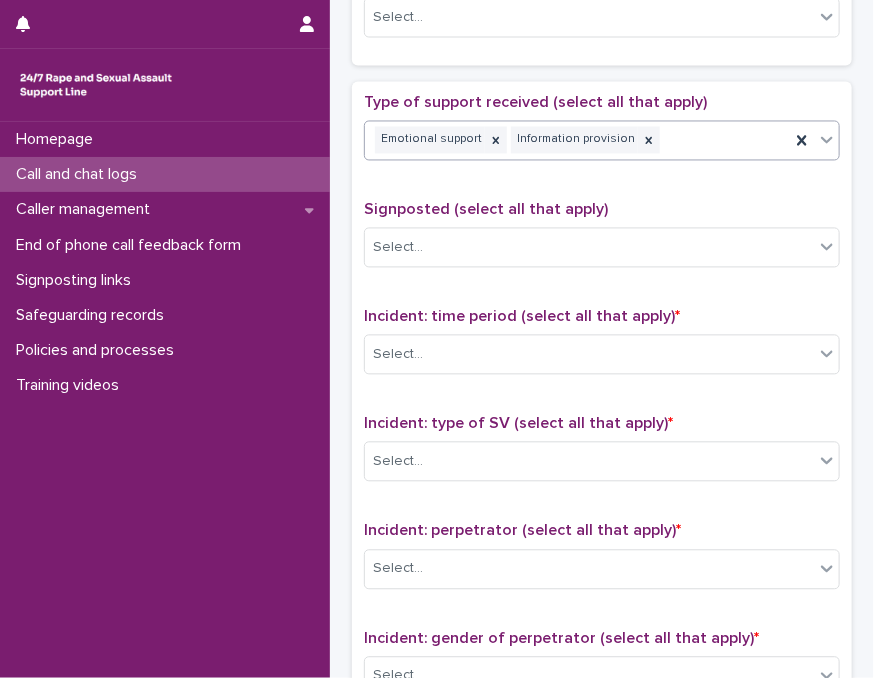 scroll, scrollTop: 1062, scrollLeft: 0, axis: vertical 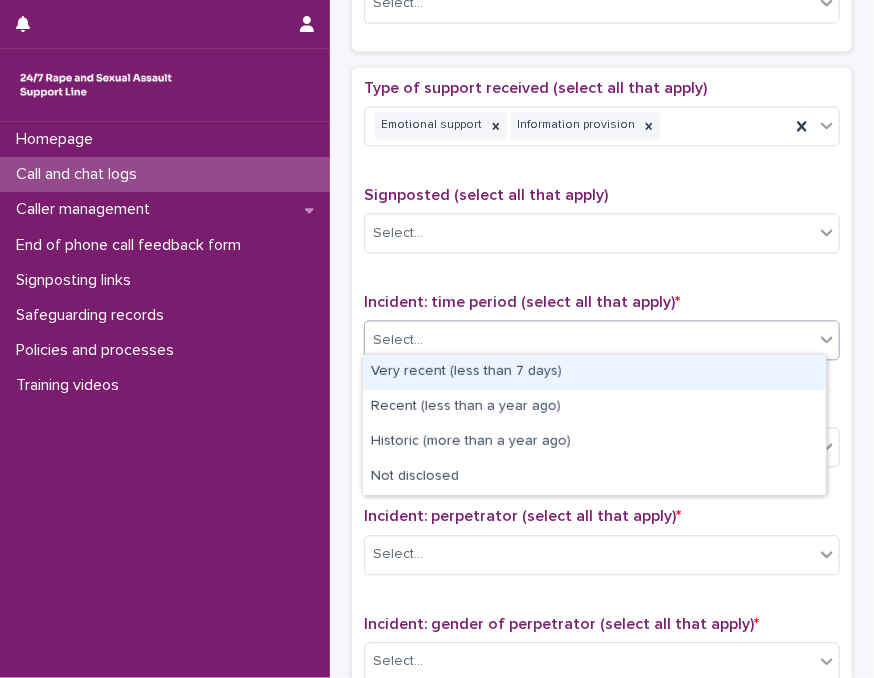 click on "Select..." at bounding box center (589, 341) 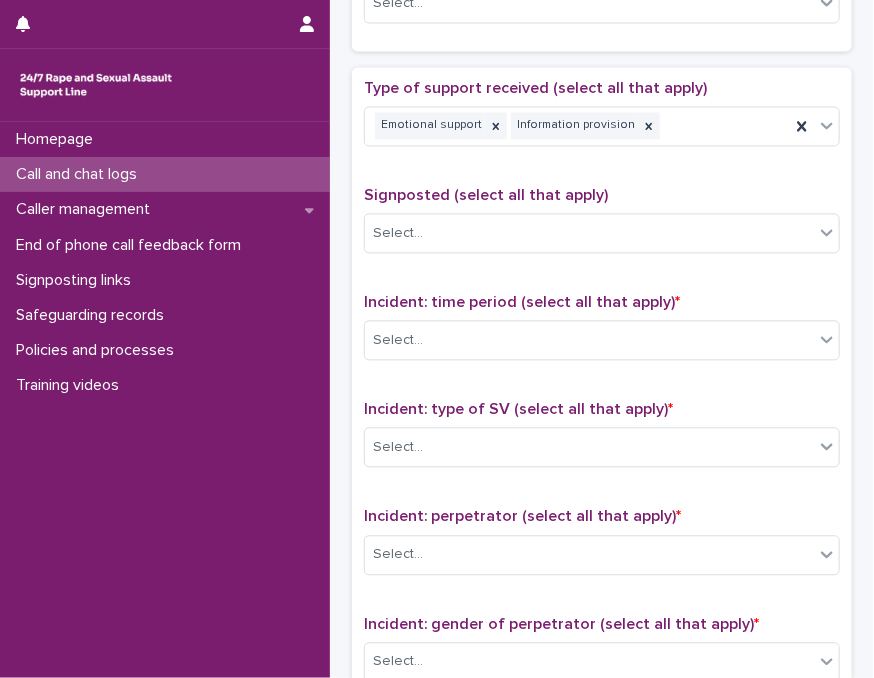 click on "Incident: time period (select all that apply) *" at bounding box center [602, 303] 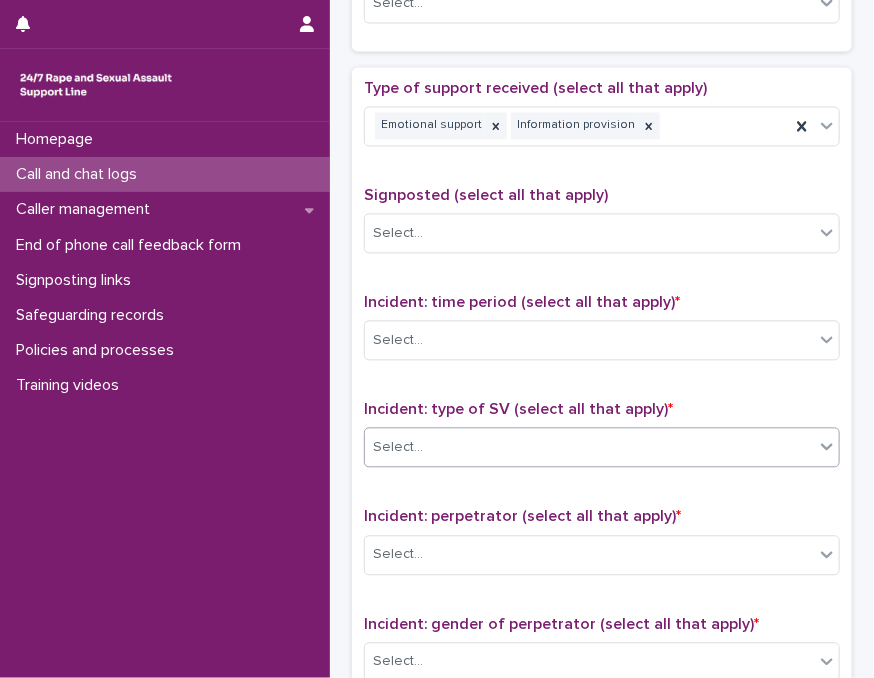 click on "Select..." at bounding box center [589, 448] 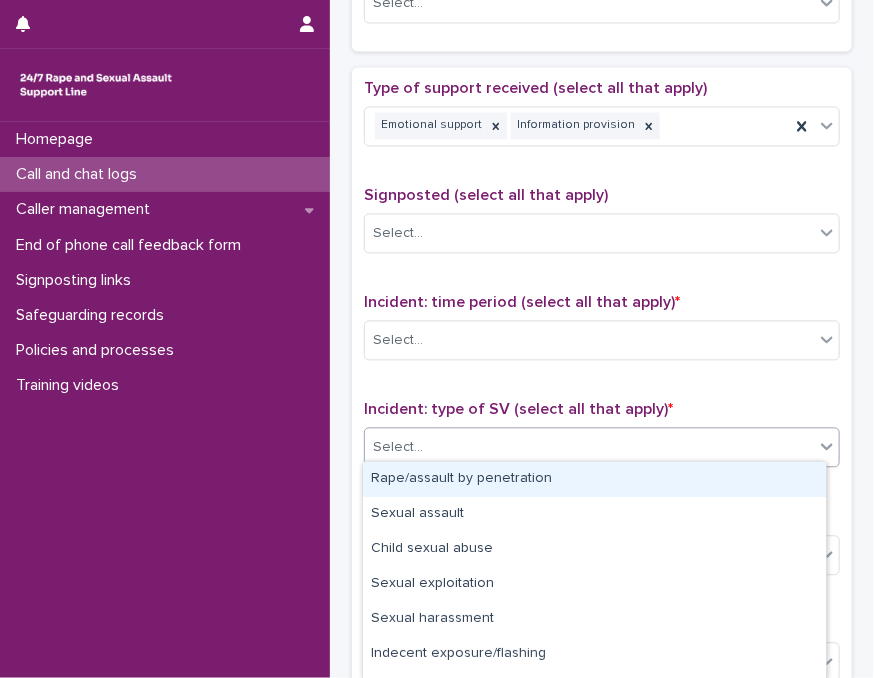 click on "Rape/assault by penetration" at bounding box center (594, 479) 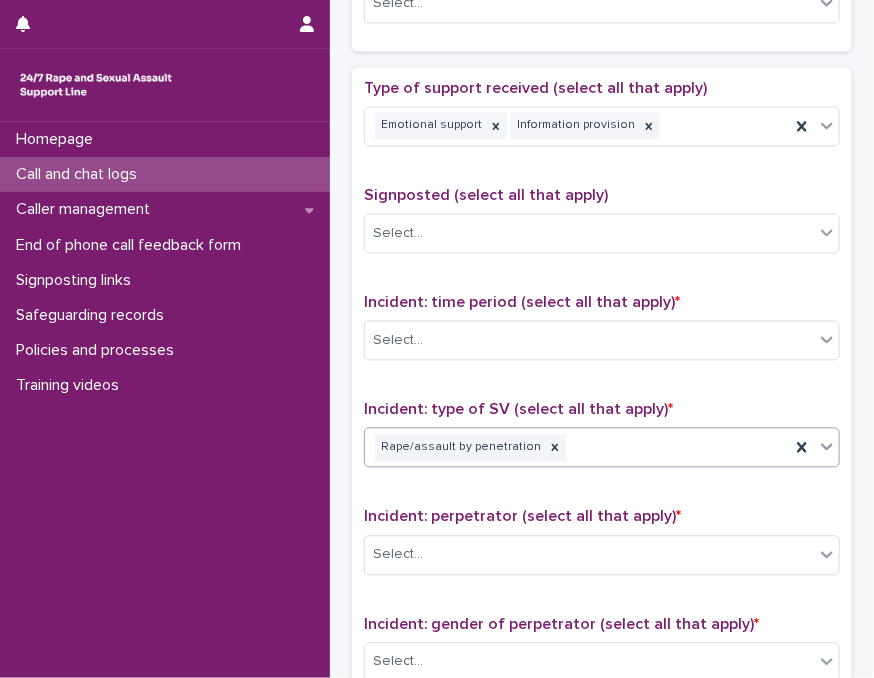 click on "Type of support received (select all that apply) Emotional support Information provision Signposted (select all that apply) Select... Incident: time period (select all that apply) * Select... Incident: type of SV (select all that apply) *   option Rape/assault by penetration, selected.     0 results available. Select is focused ,type to refine list, press Down to open the menu,  press left to focus selected values Rape/assault by penetration Incident: perpetrator (select all that apply) * Select... Incident: gender of perpetrator (select all that apply) * Select... Flags Select... Comments" at bounding box center [602, 498] 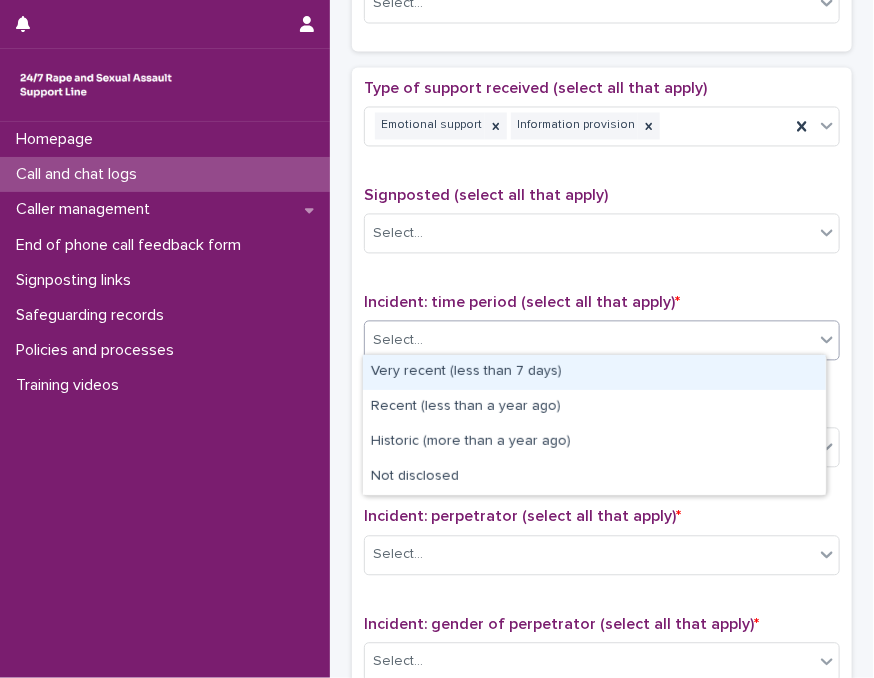 click on "Select..." at bounding box center (589, 341) 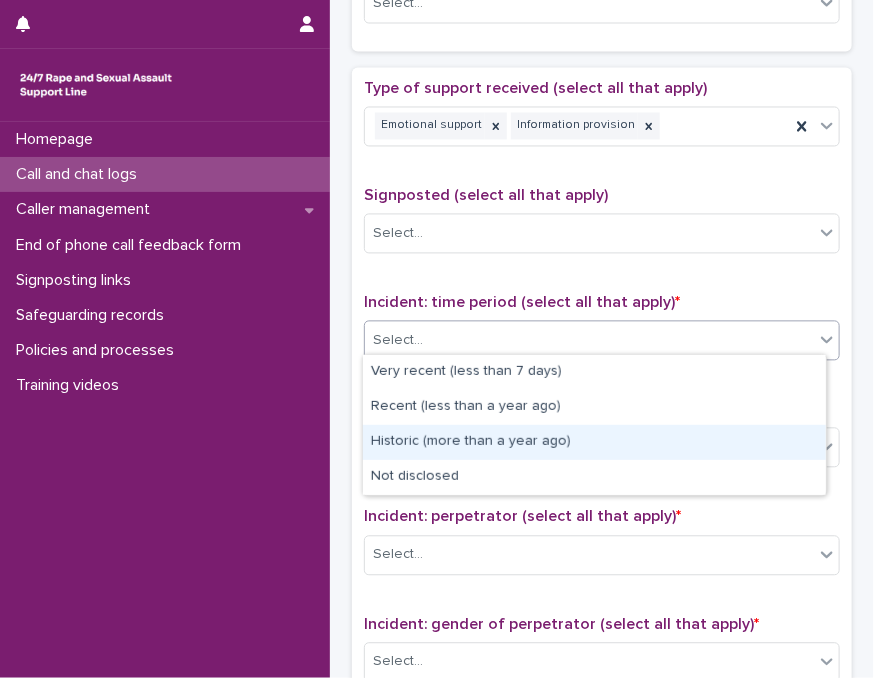 click on "Historic (more than a year ago)" at bounding box center (594, 442) 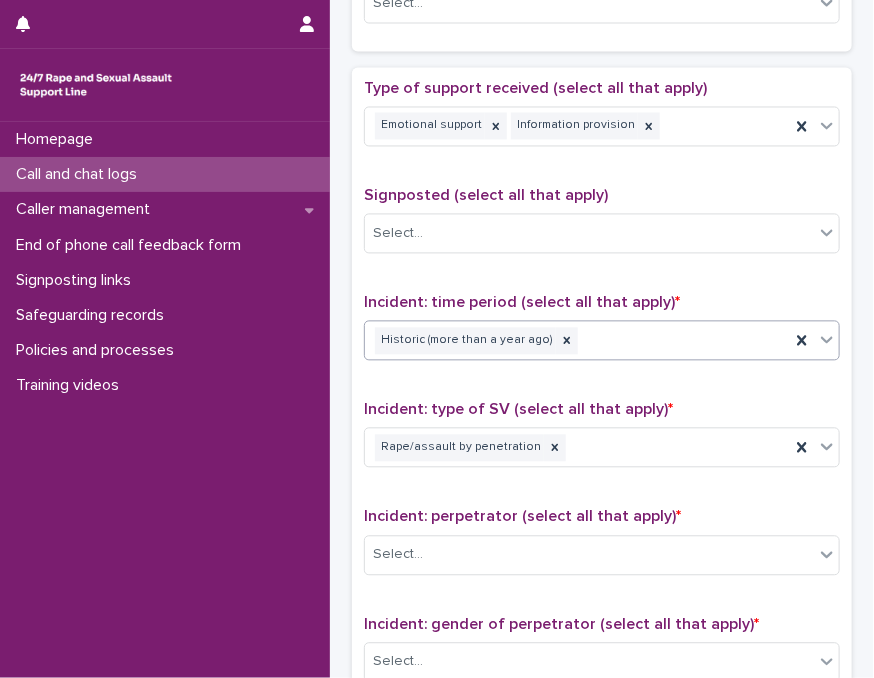 click on "Incident: time period (select all that apply) *" at bounding box center [522, 303] 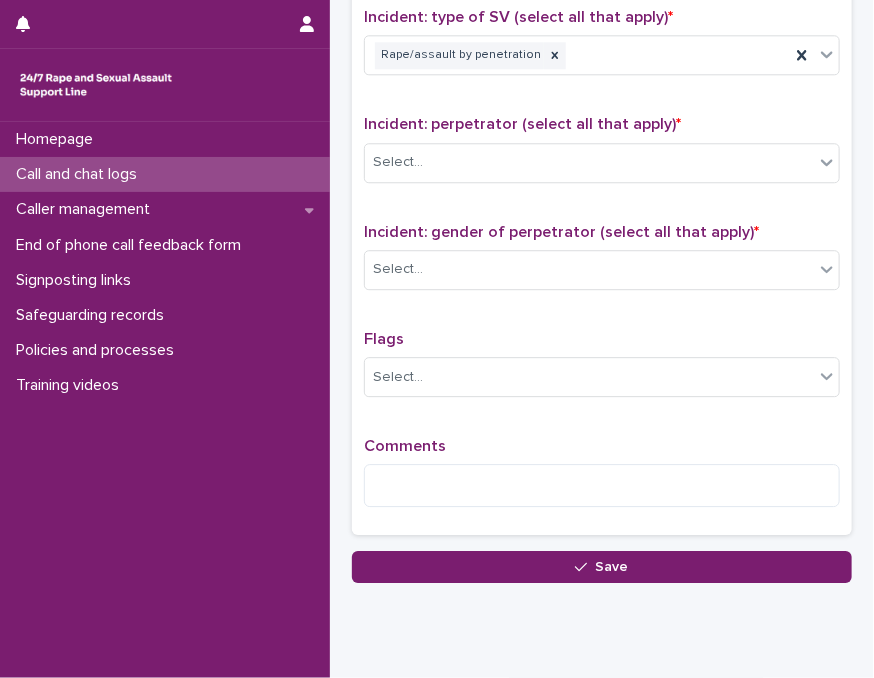 scroll, scrollTop: 1462, scrollLeft: 0, axis: vertical 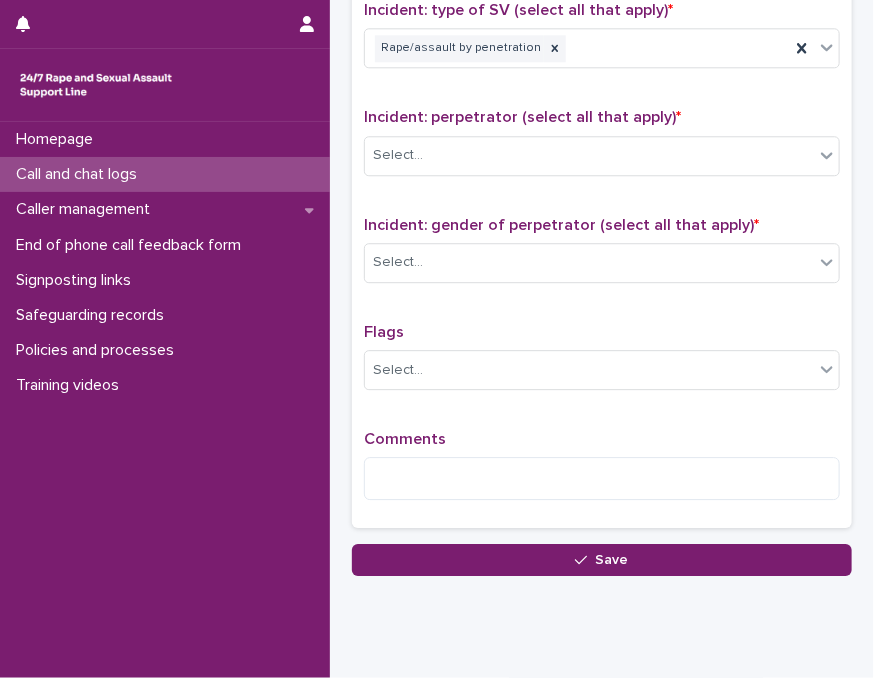 click on "Flags" at bounding box center [602, 332] 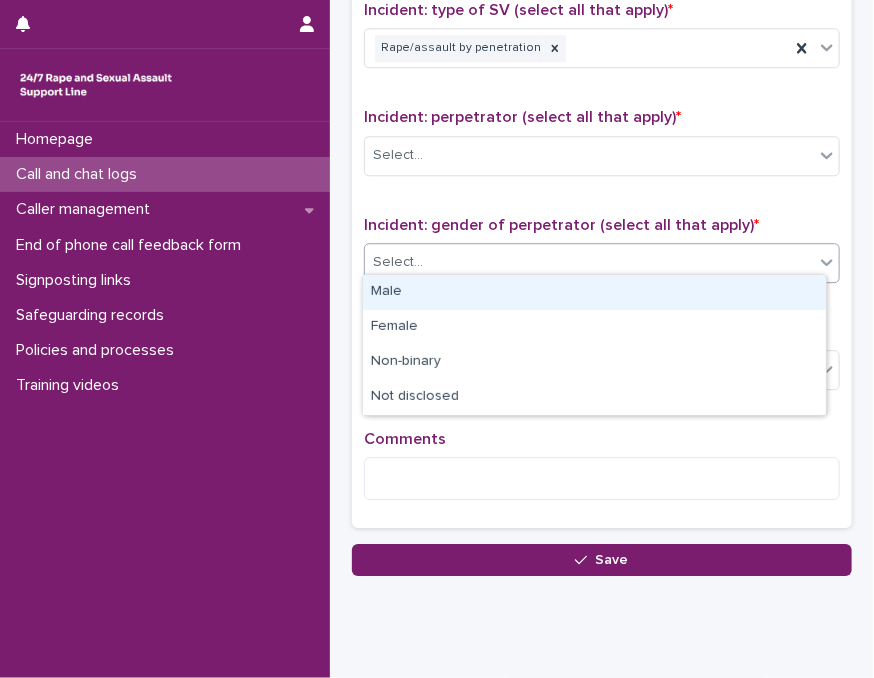 click on "Select..." at bounding box center (589, 262) 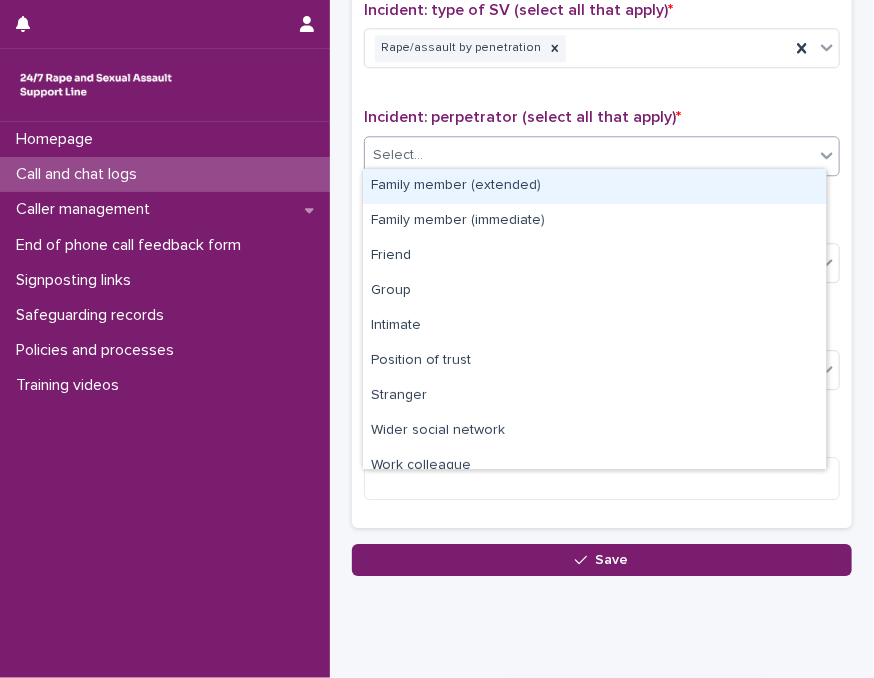 click on "Select..." at bounding box center (589, 155) 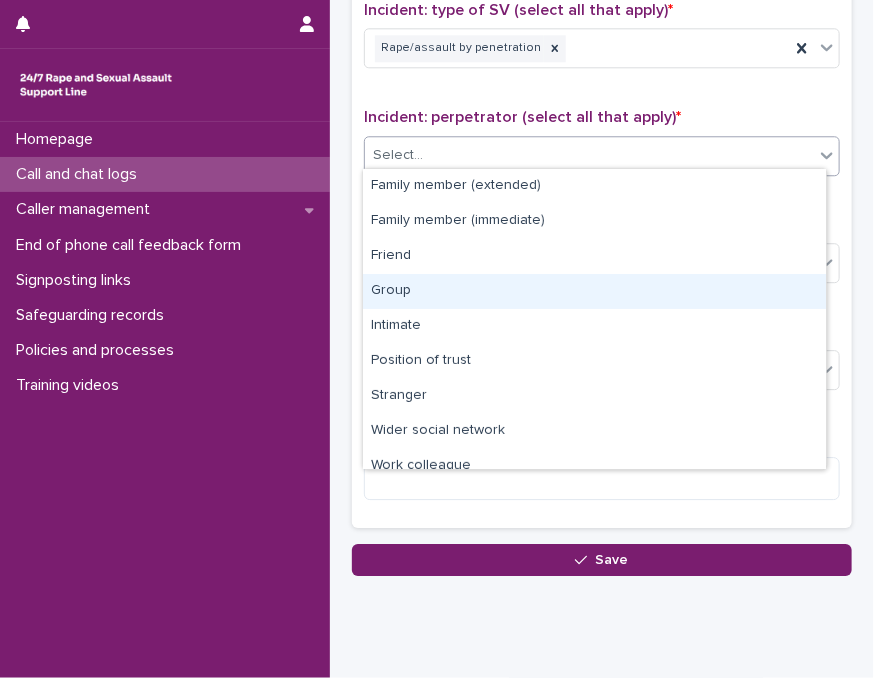 scroll, scrollTop: 84, scrollLeft: 0, axis: vertical 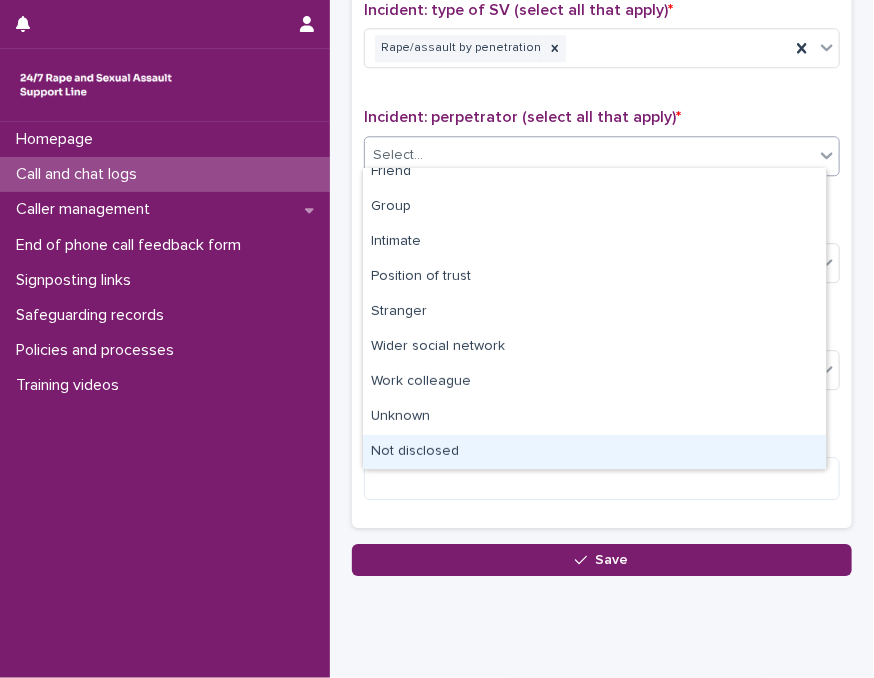 click on "Not disclosed" at bounding box center [594, 452] 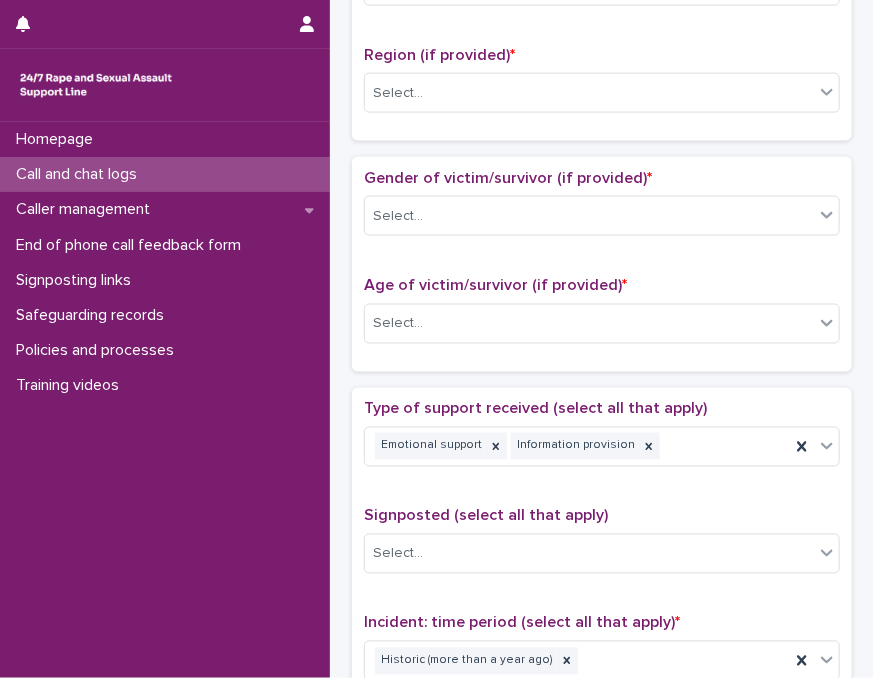 scroll, scrollTop: 736, scrollLeft: 0, axis: vertical 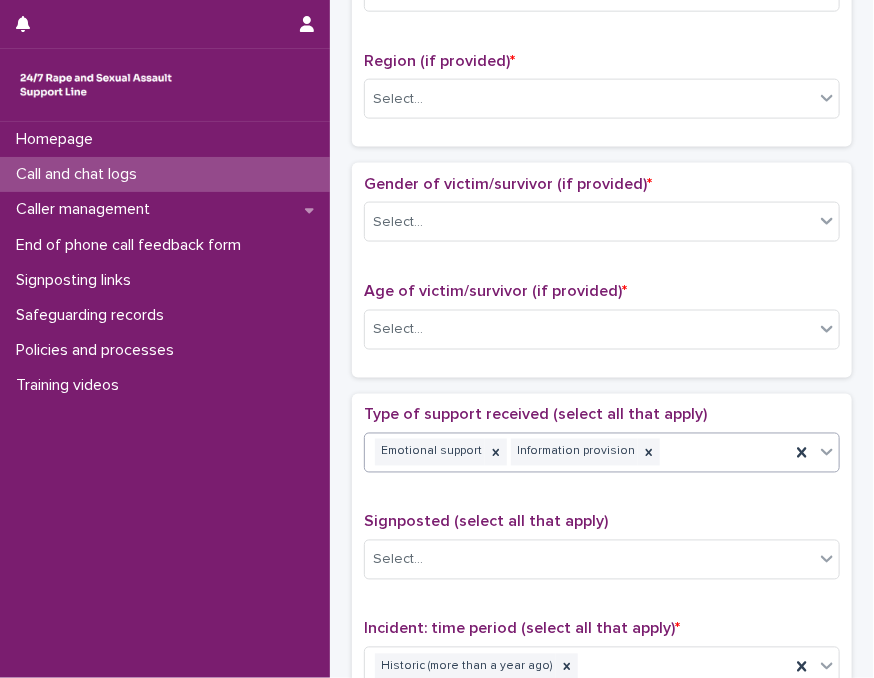 click on "Emotional support Information provision" at bounding box center [577, 452] 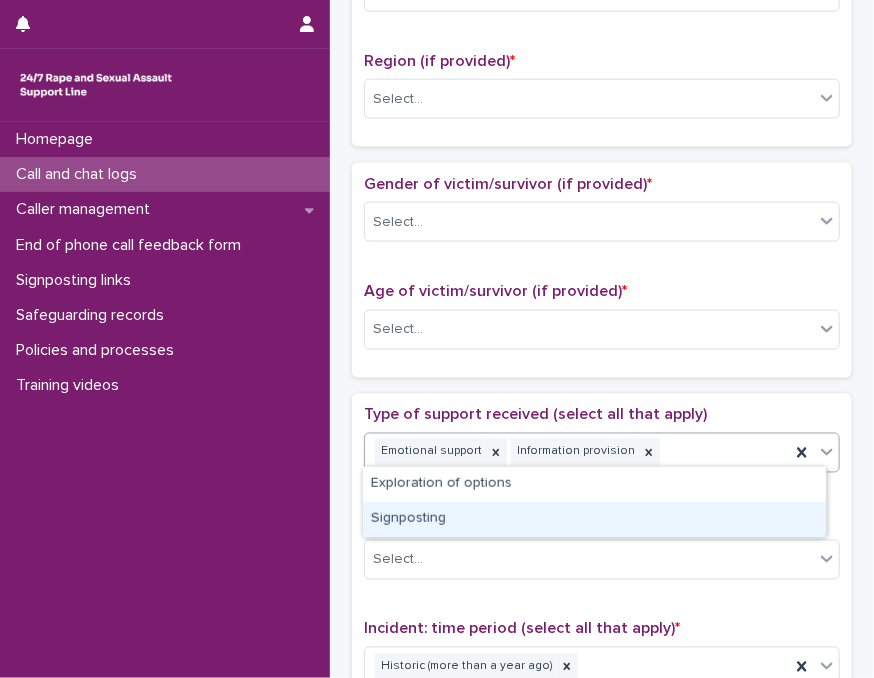 click on "Signposting" at bounding box center [594, 519] 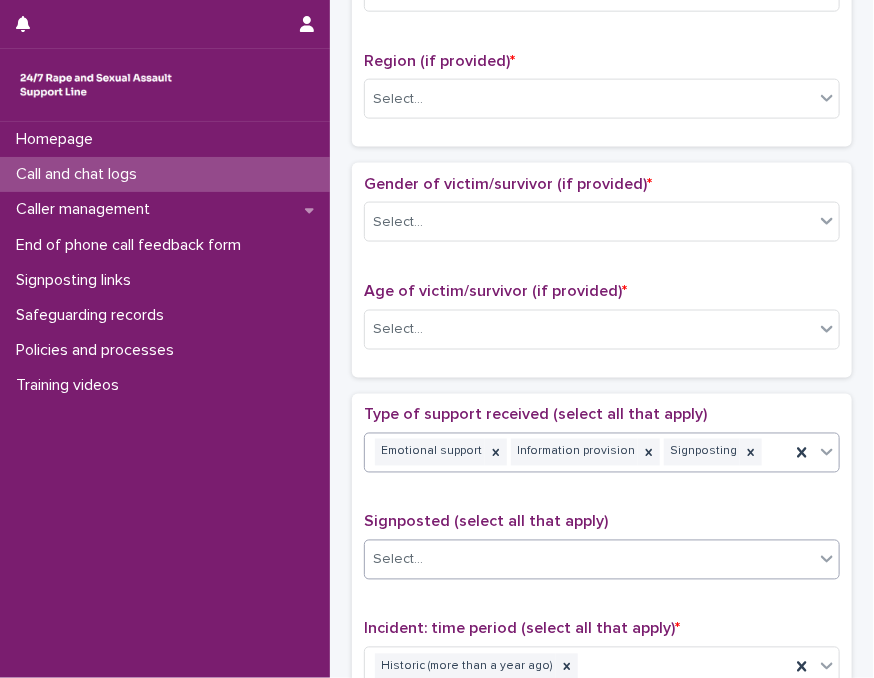 click on "Select..." at bounding box center [589, 560] 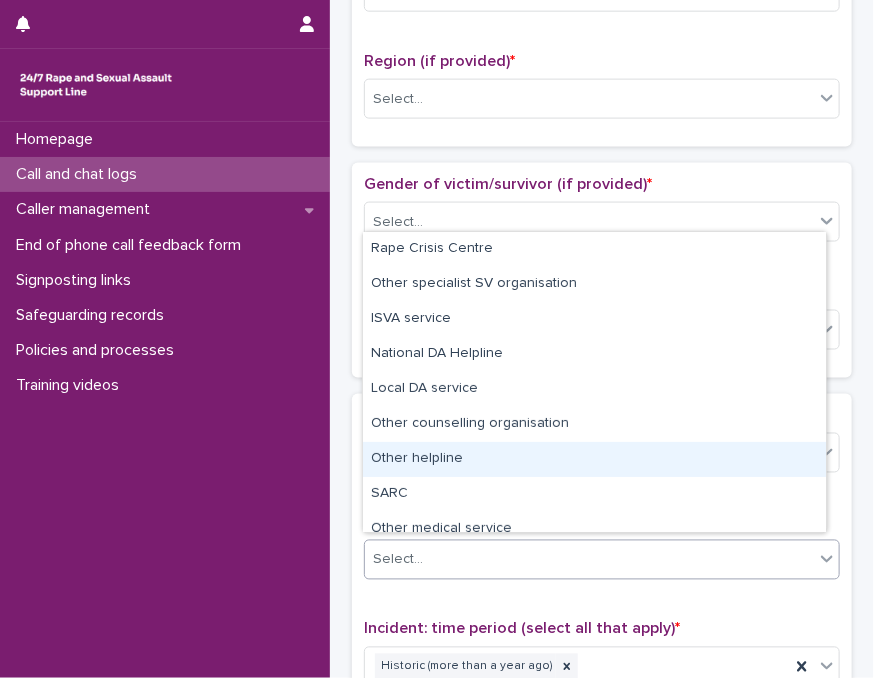 click on "Other helpline" at bounding box center [594, 459] 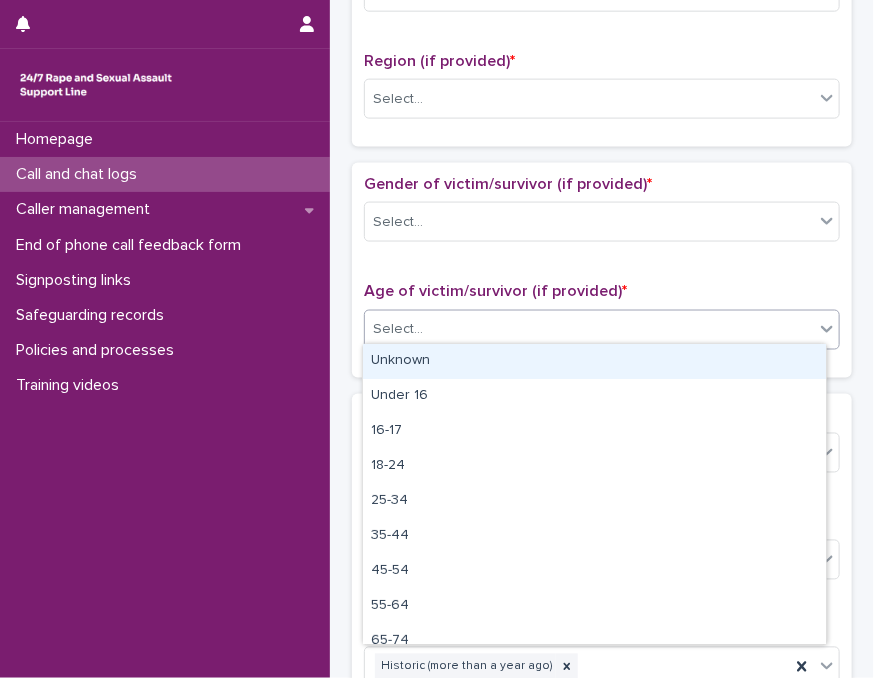click on "Select..." at bounding box center [589, 329] 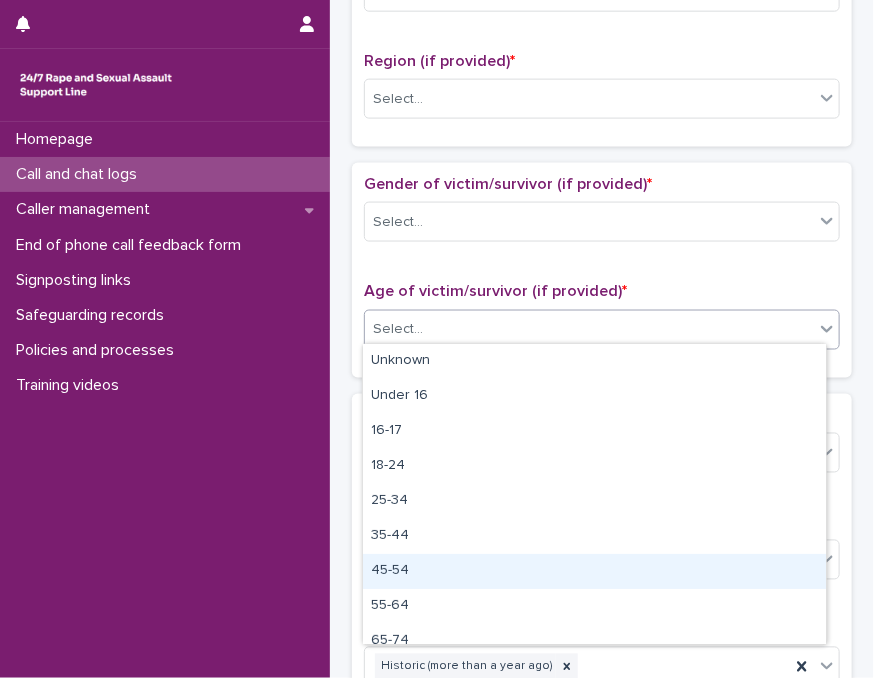 click on "45-54" at bounding box center [594, 571] 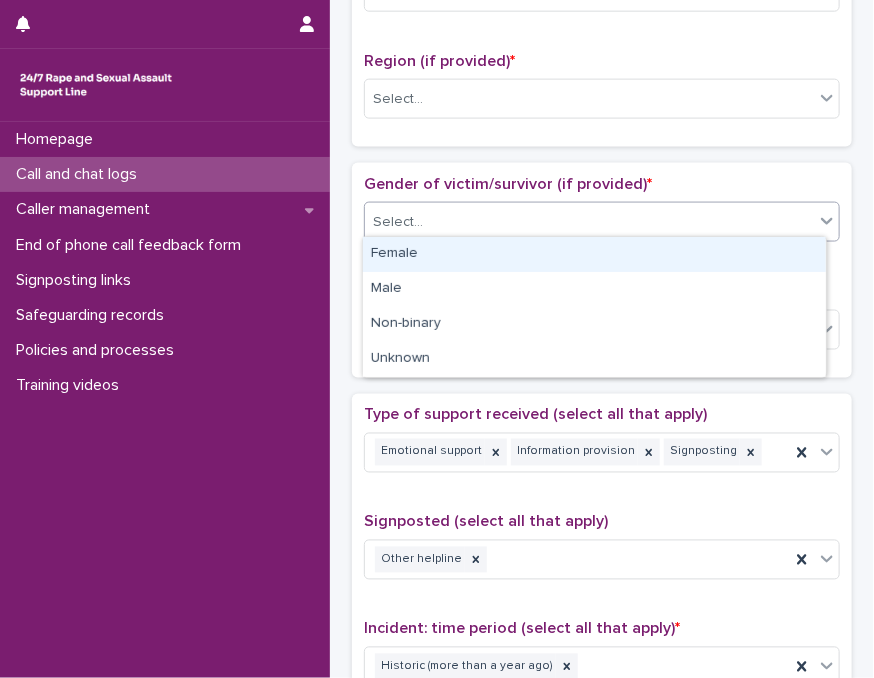 click on "Select..." at bounding box center (589, 222) 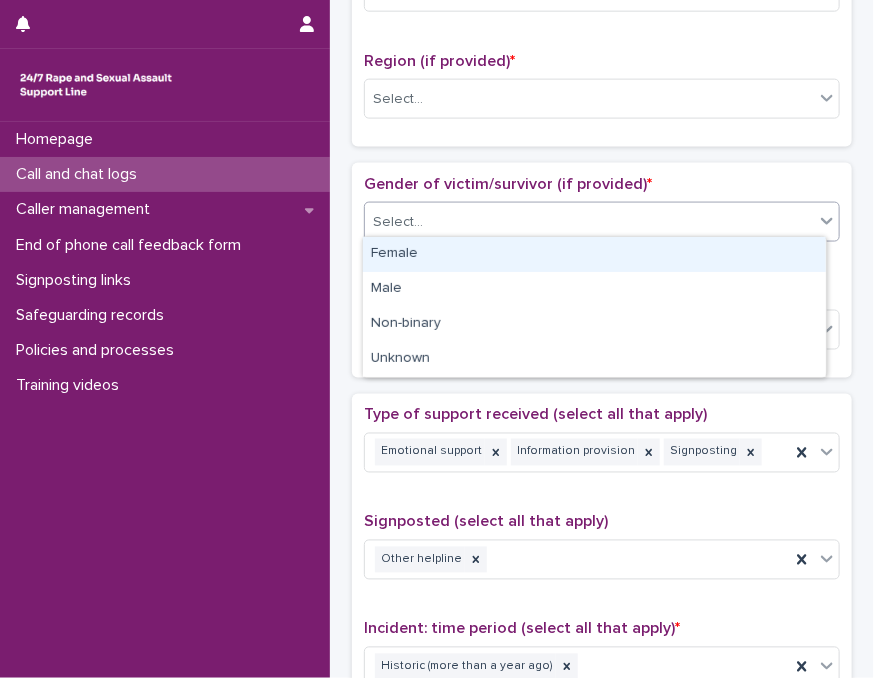 click on "Female" at bounding box center (594, 254) 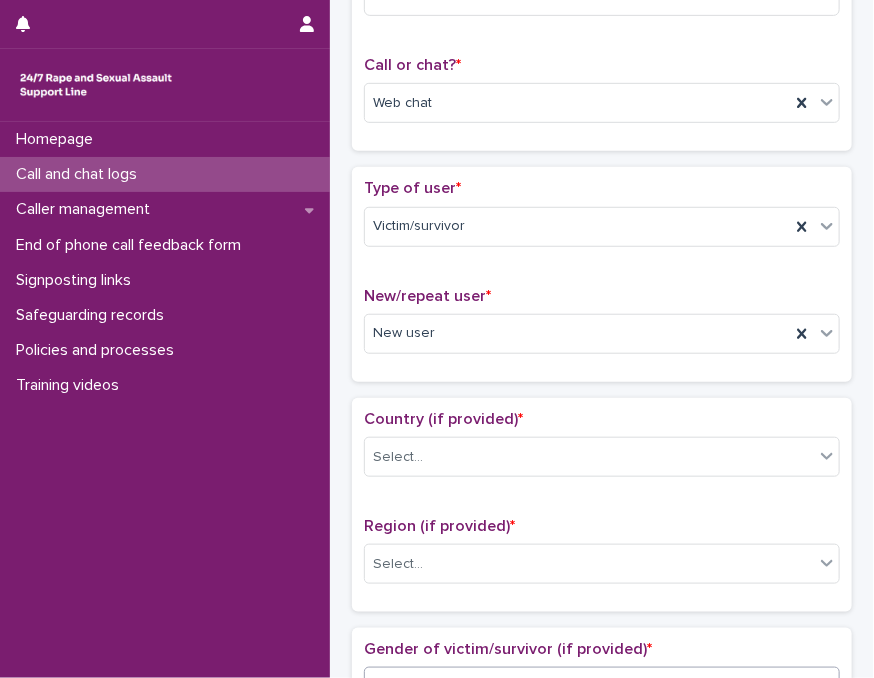 scroll, scrollTop: 263, scrollLeft: 0, axis: vertical 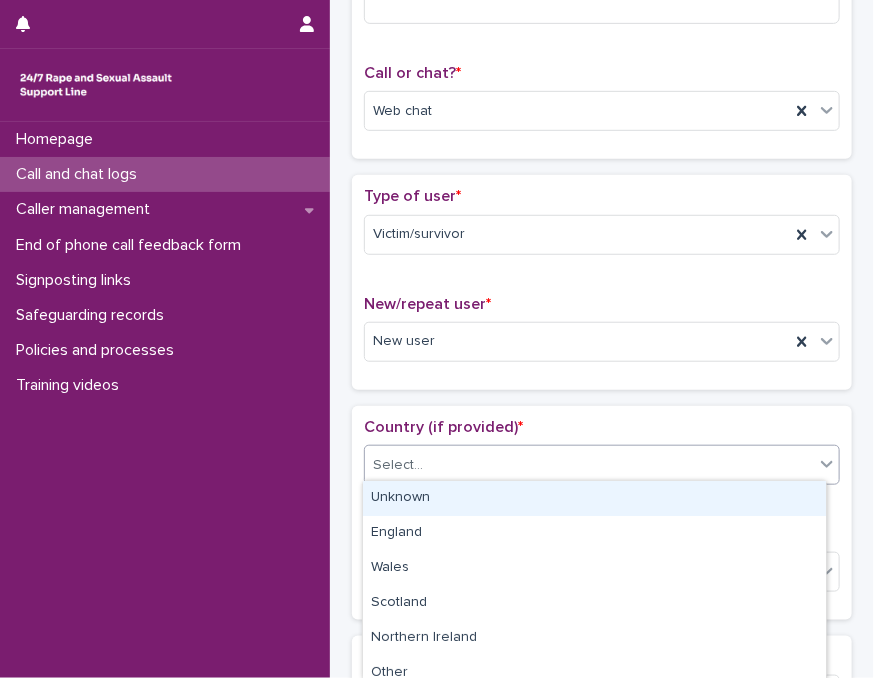 click on "Select..." at bounding box center [589, 465] 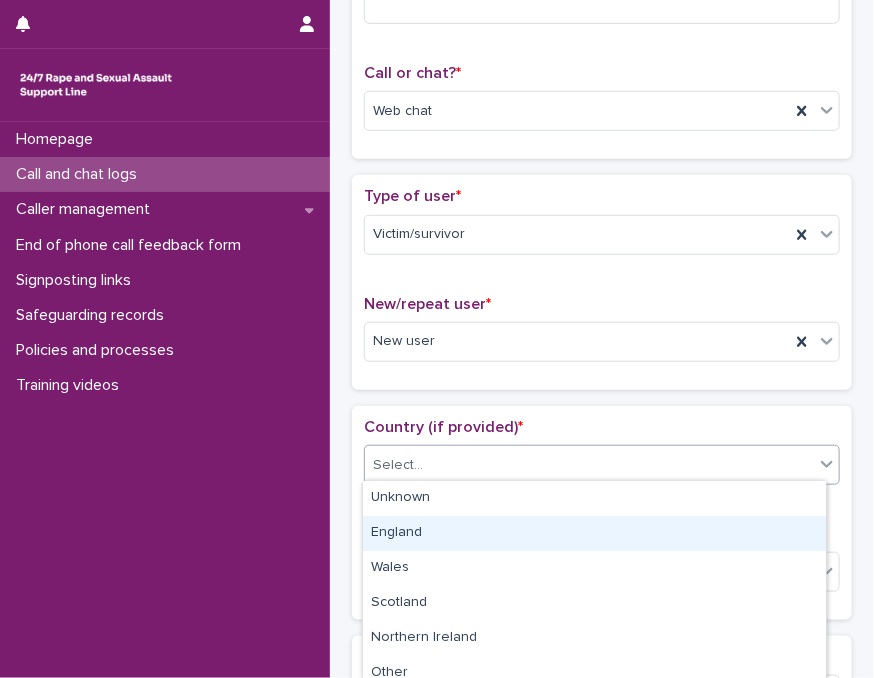click on "England" at bounding box center (594, 533) 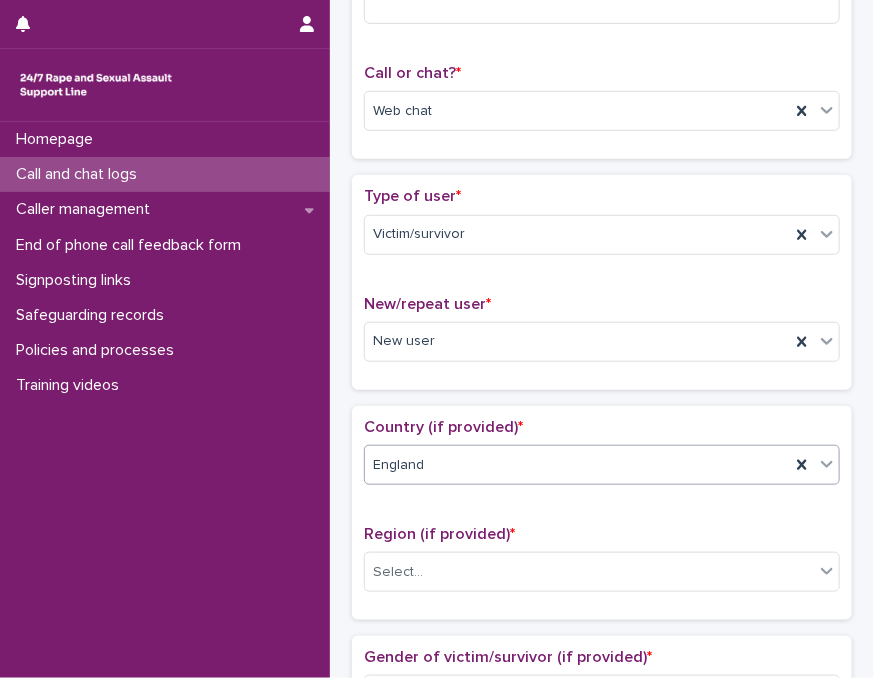 scroll, scrollTop: 0, scrollLeft: 0, axis: both 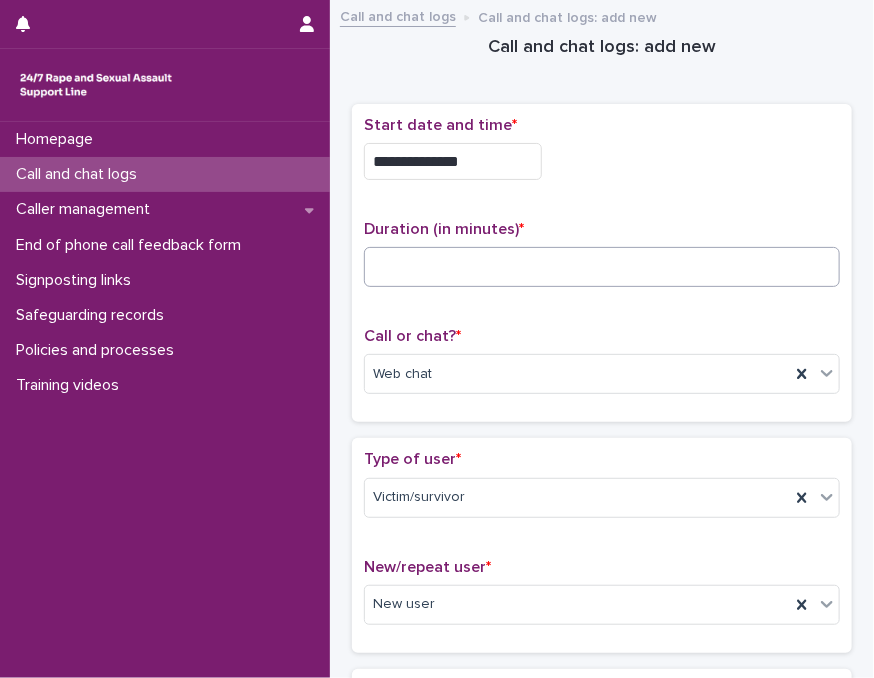 drag, startPoint x: 420, startPoint y: 290, endPoint x: 444, endPoint y: 273, distance: 29.410883 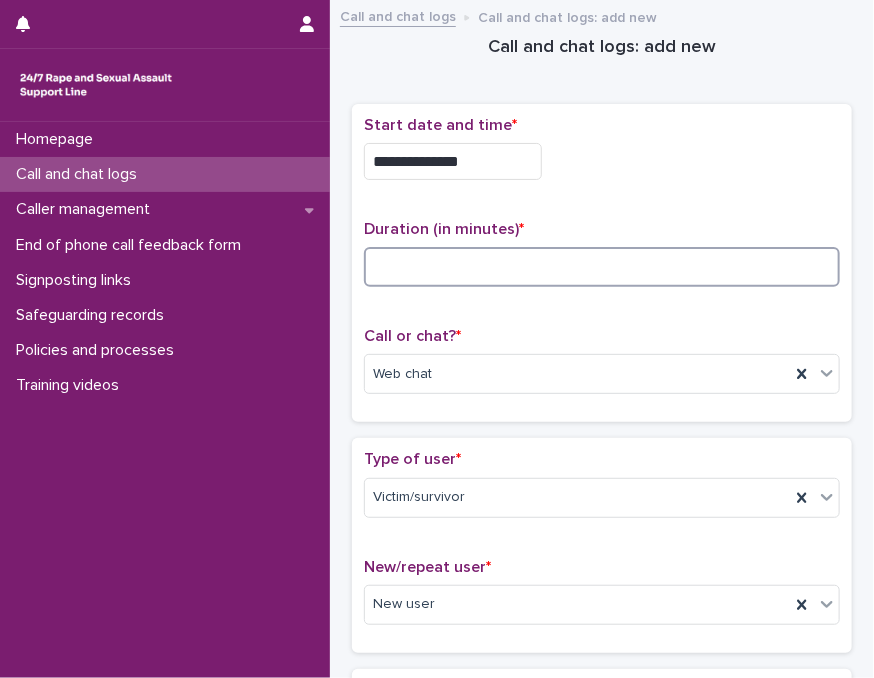 click at bounding box center [602, 267] 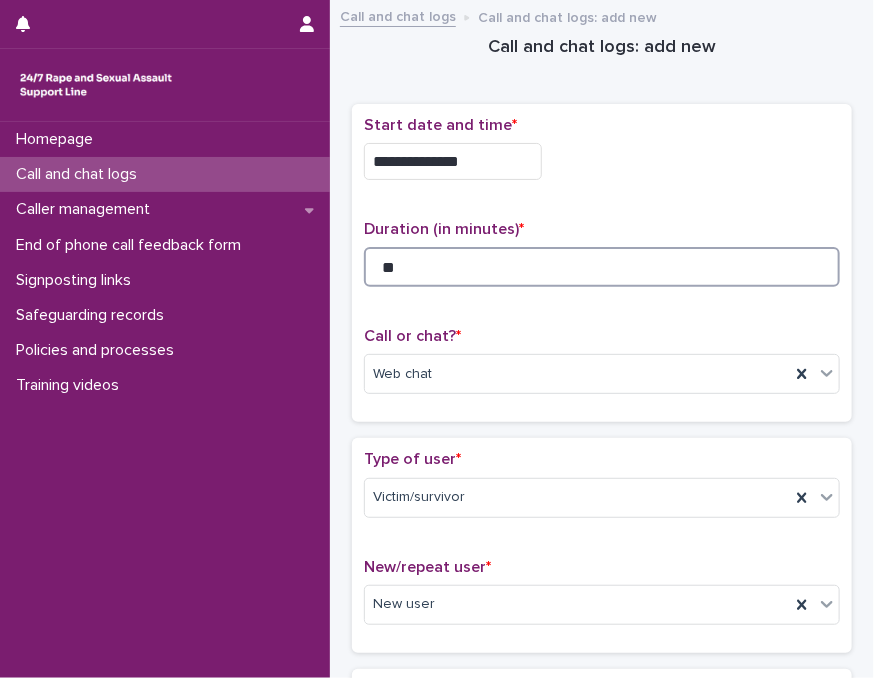 type on "**" 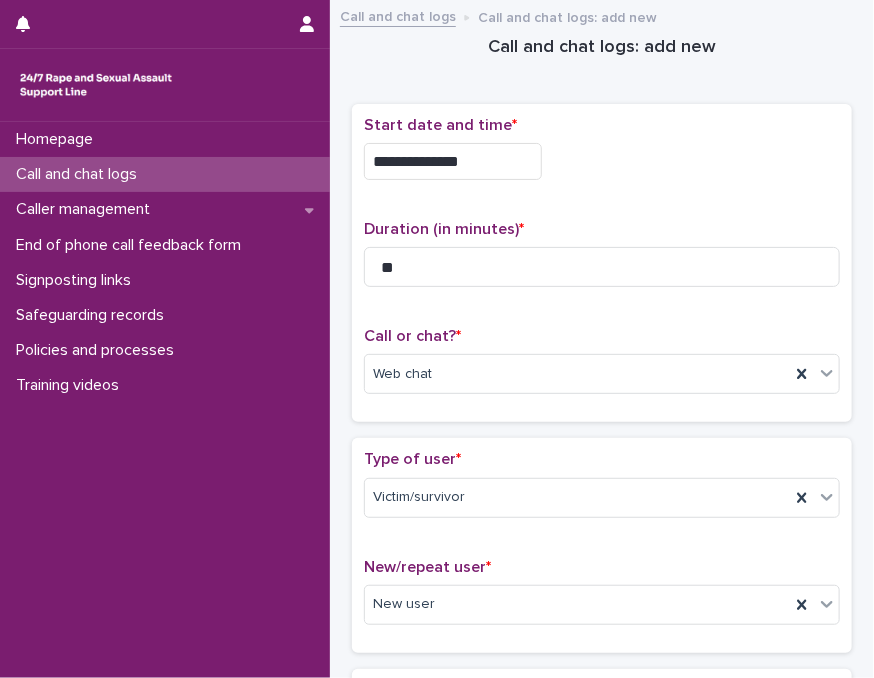 click on "**********" at bounding box center [602, 161] 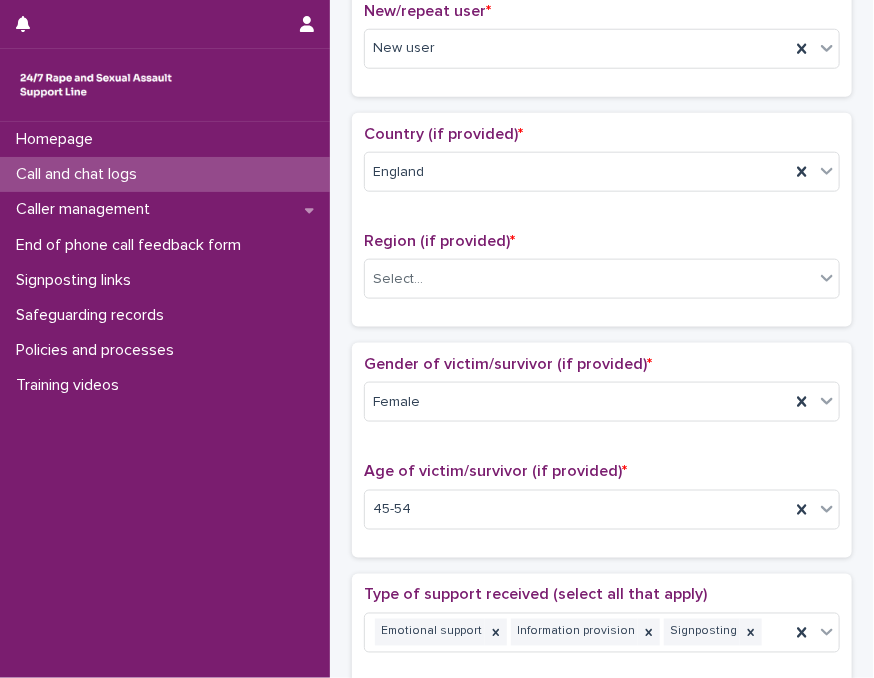 scroll, scrollTop: 560, scrollLeft: 0, axis: vertical 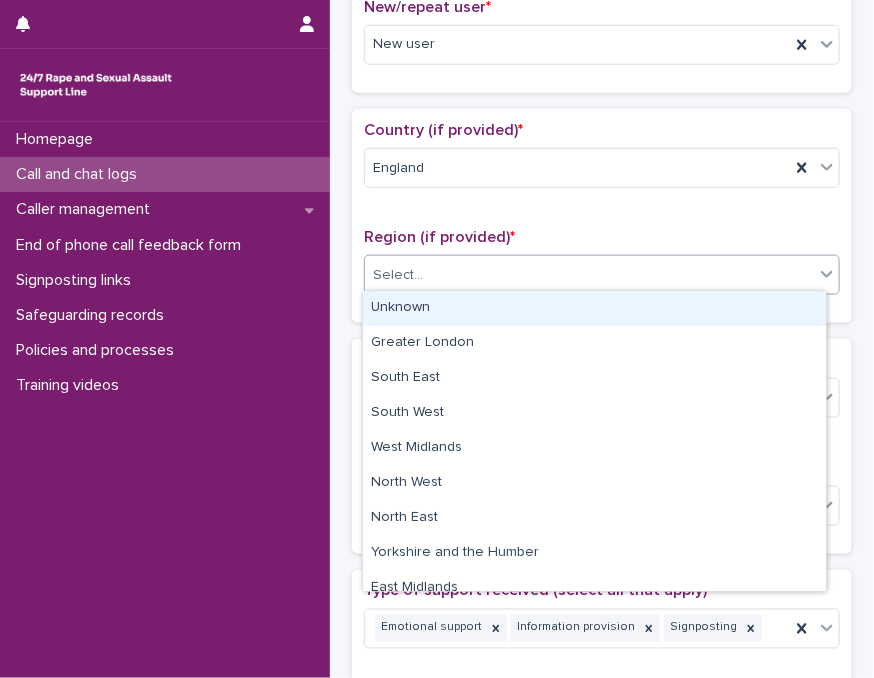 click on "Select..." at bounding box center (589, 275) 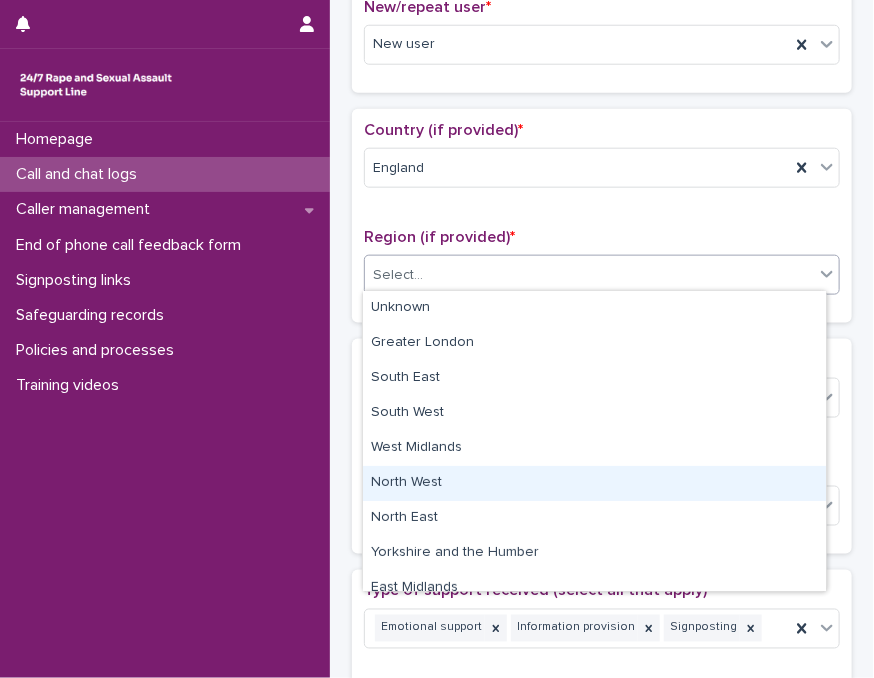 click on "North West" at bounding box center [594, 483] 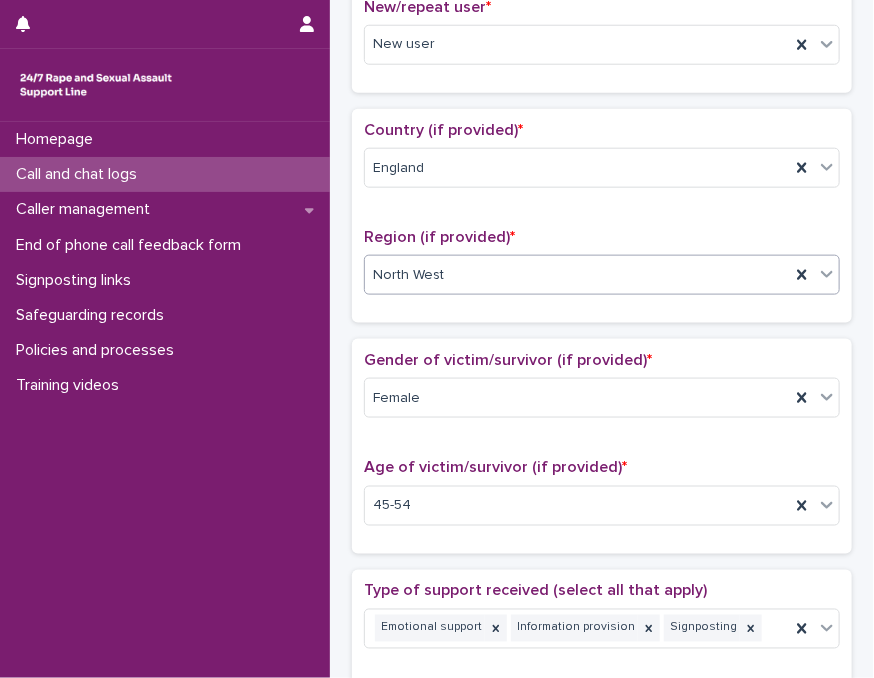 click on "Gender of victim/survivor (if provided) * Female Age of victim/survivor (if provided) * 45-54" at bounding box center [602, 446] 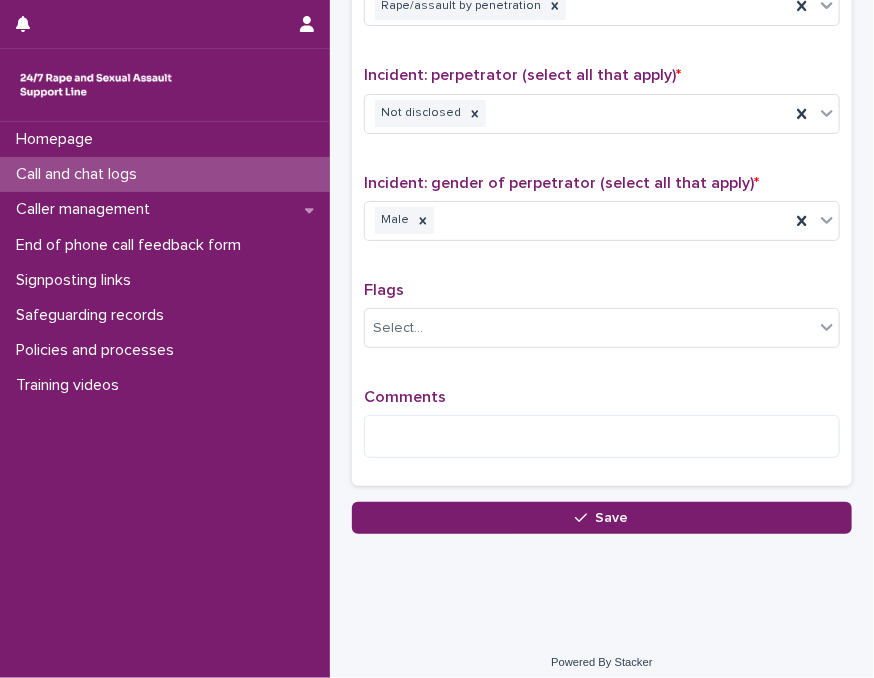 scroll, scrollTop: 1508, scrollLeft: 0, axis: vertical 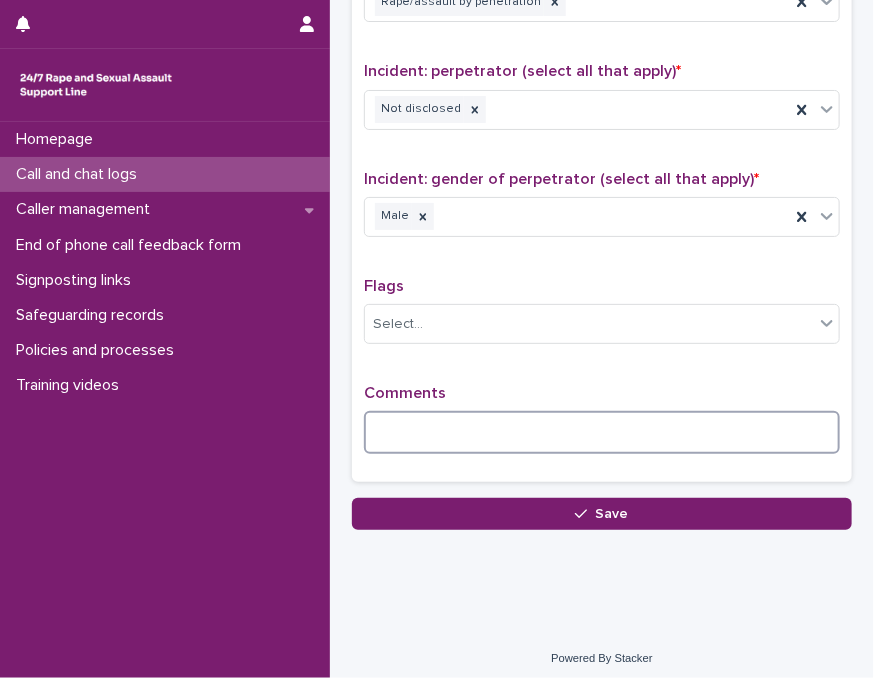 click at bounding box center [602, 432] 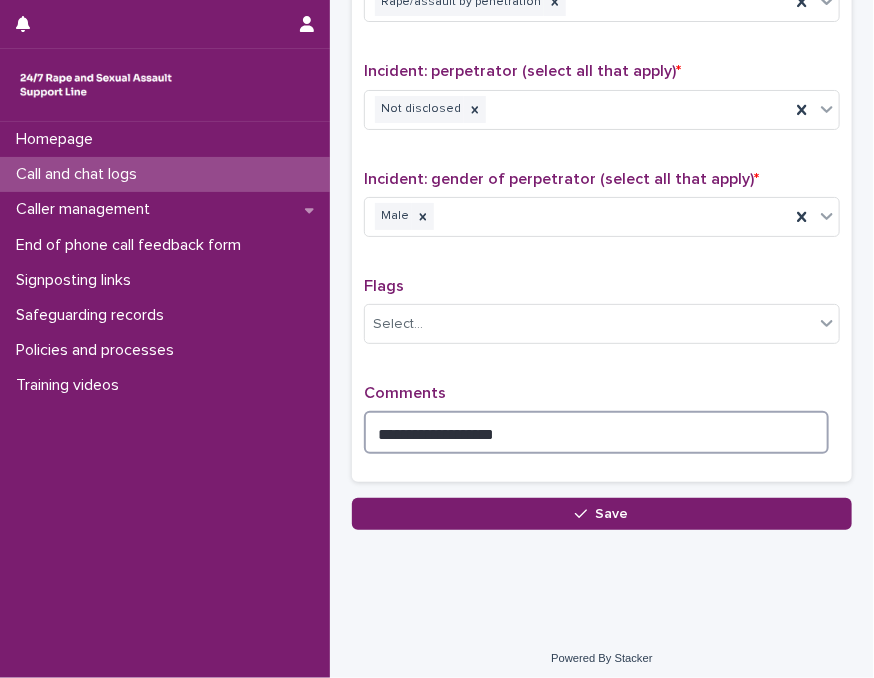 click on "**********" at bounding box center (596, 432) 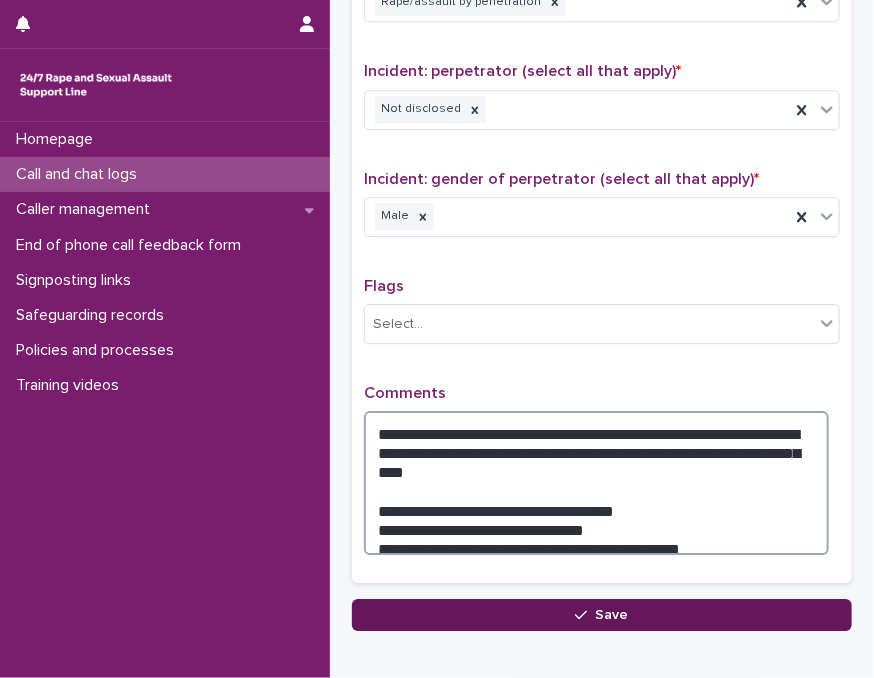 type on "**********" 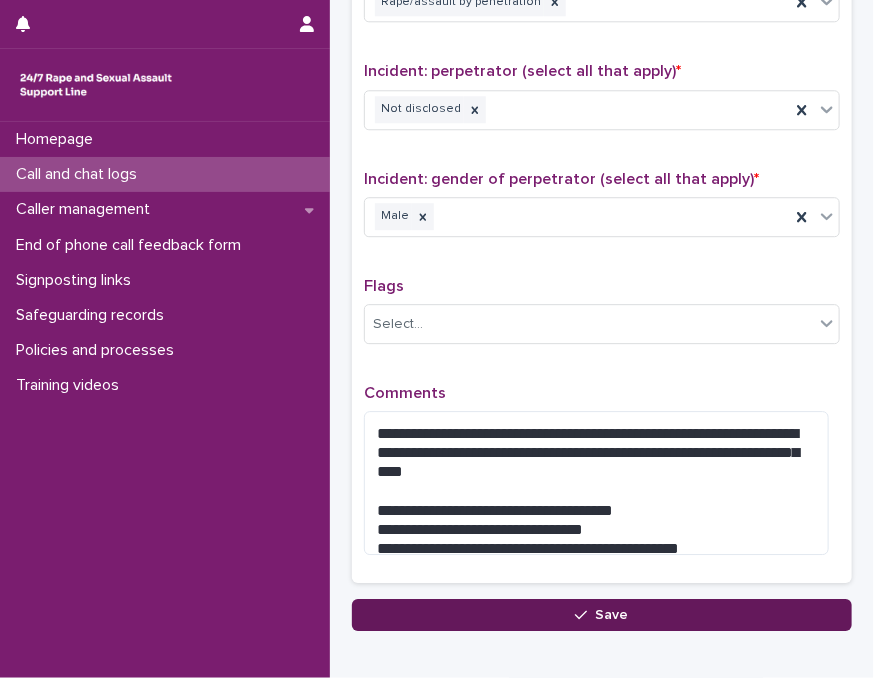 click on "Save" at bounding box center (602, 615) 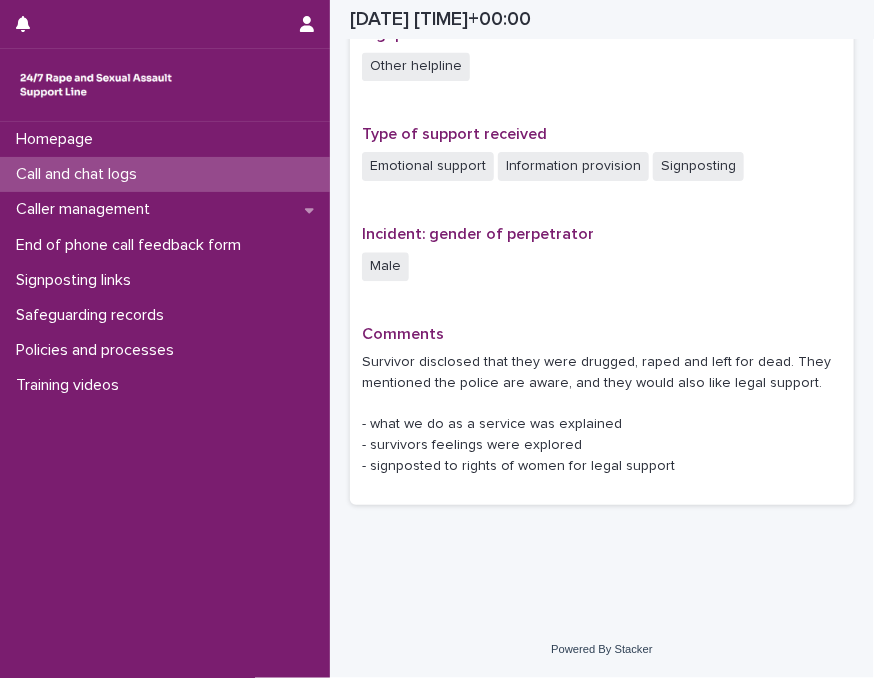 scroll, scrollTop: 1296, scrollLeft: 0, axis: vertical 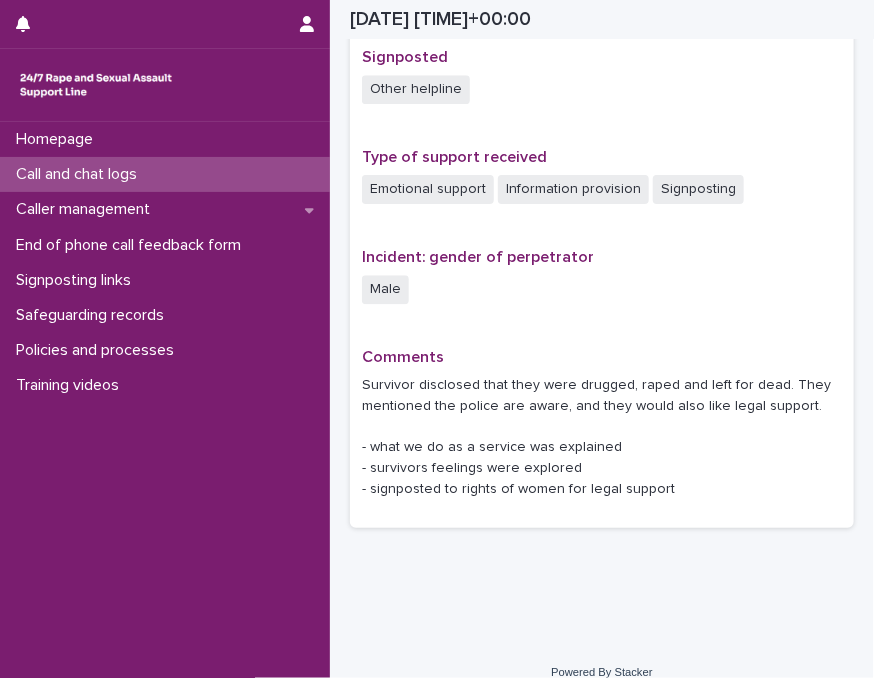 click on "Call and chat logs" at bounding box center [165, 174] 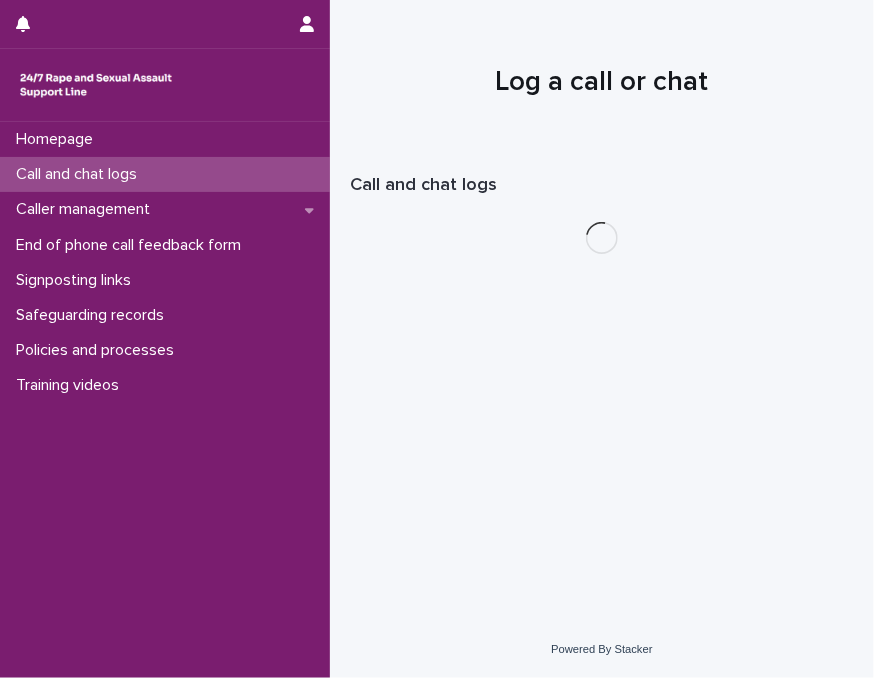 scroll, scrollTop: 0, scrollLeft: 0, axis: both 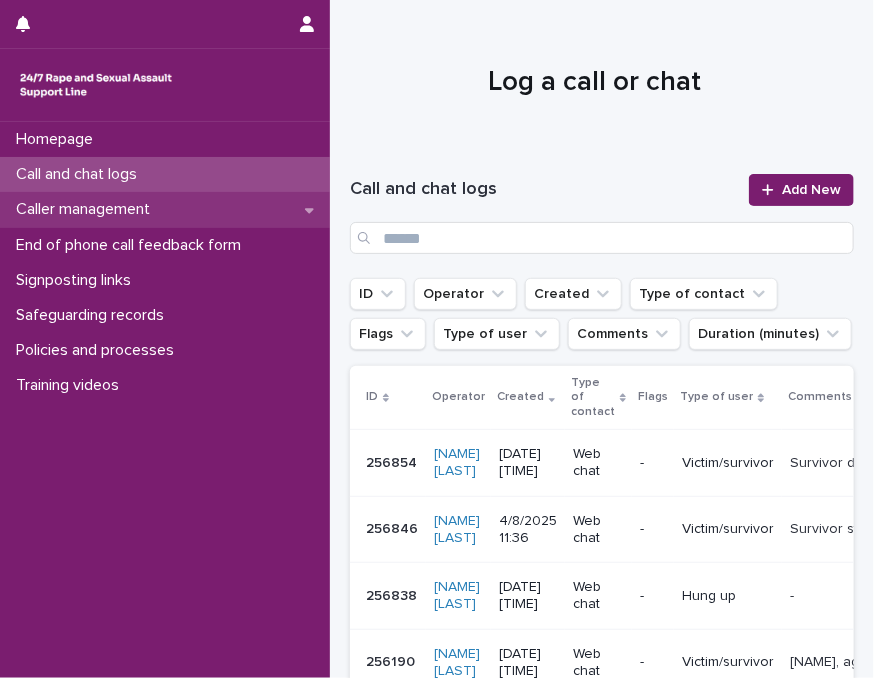 click on "Caller management" at bounding box center [165, 209] 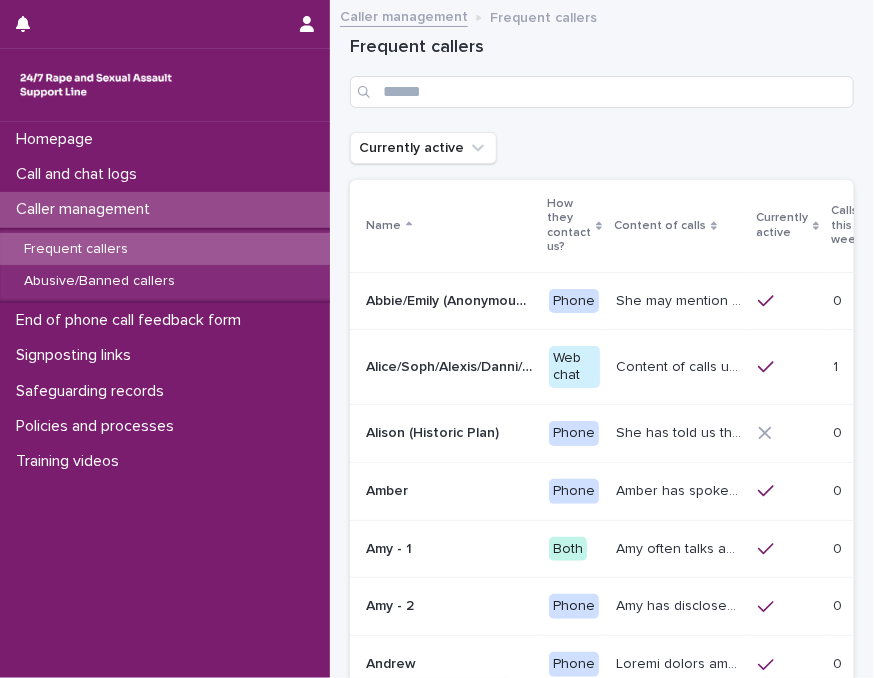 click on "Alice/Soph/Alexis/Danni/Scarlet/Katy - Banned/Webchatter" at bounding box center [451, 365] 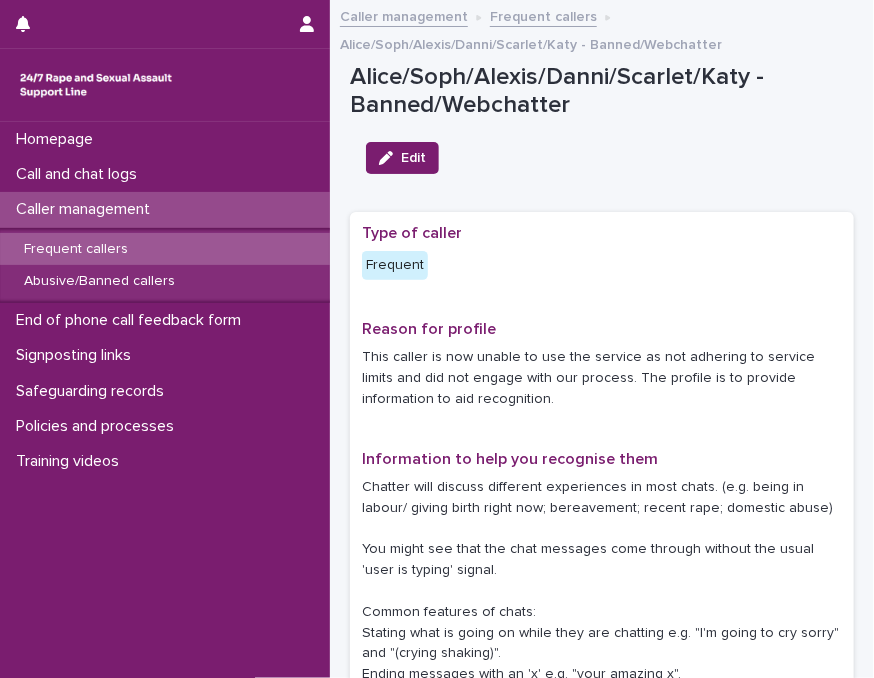 click on "This caller is now unable to use the service as not adhering to service limits and did not engage with our process. The profile is to provide information to aid recognition." at bounding box center (602, 378) 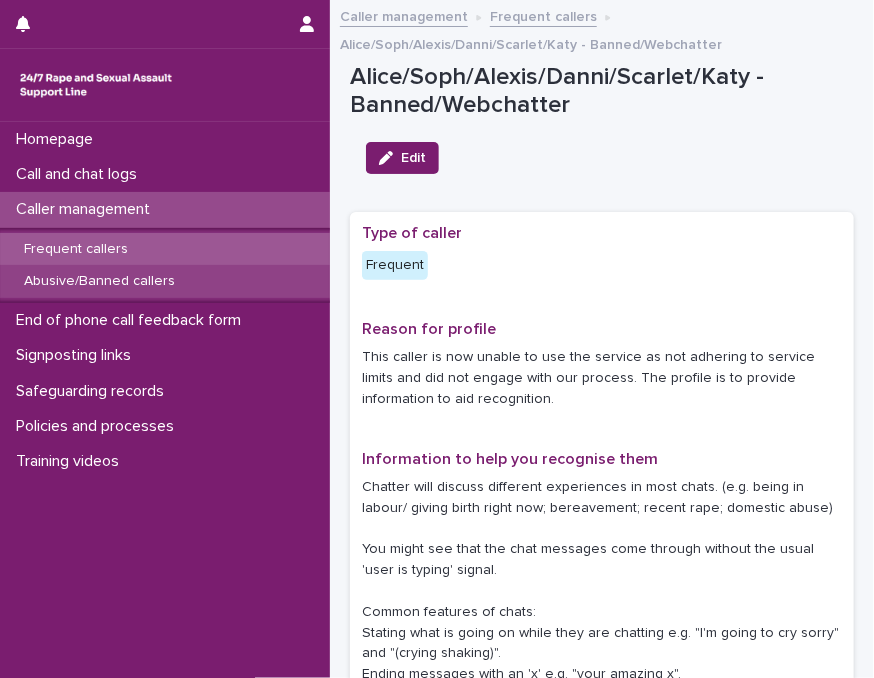click on "Abusive/Banned callers" at bounding box center (165, 281) 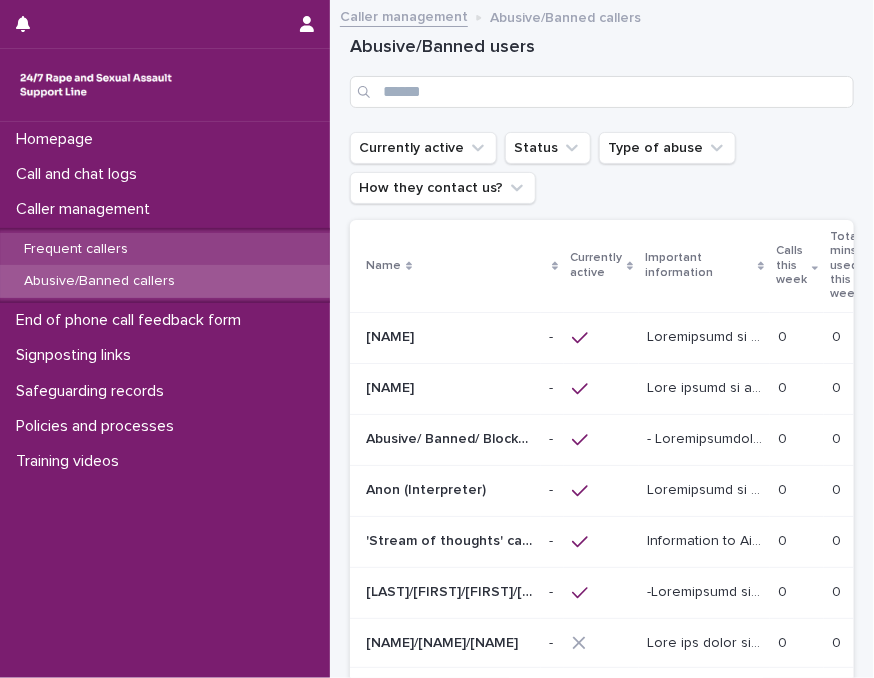 click on "Frequent callers" at bounding box center [165, 249] 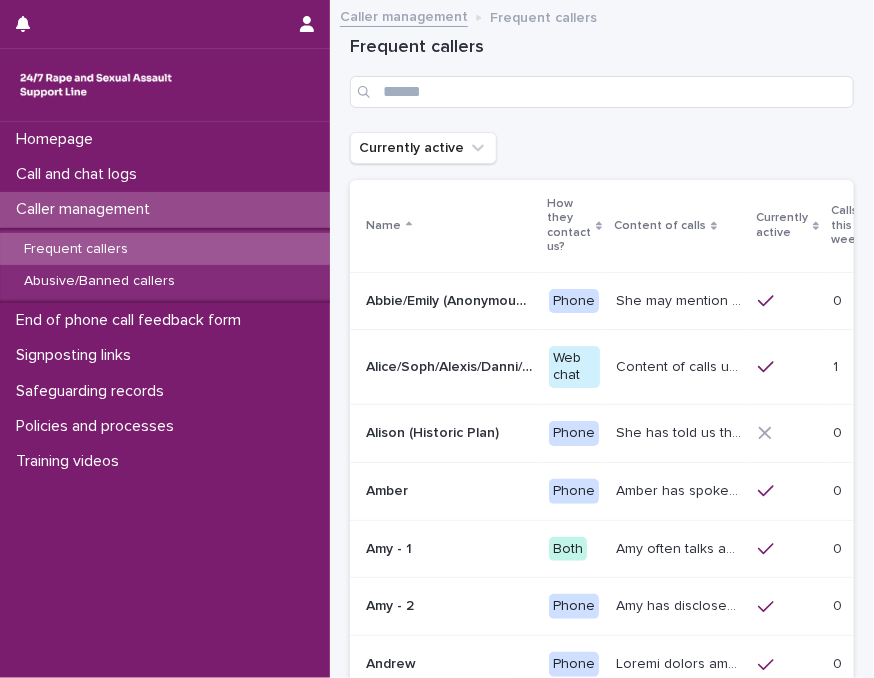 click on "Alice/Soph/Alexis/Danni/Scarlet/Katy - Banned/Webchatter" at bounding box center (451, 365) 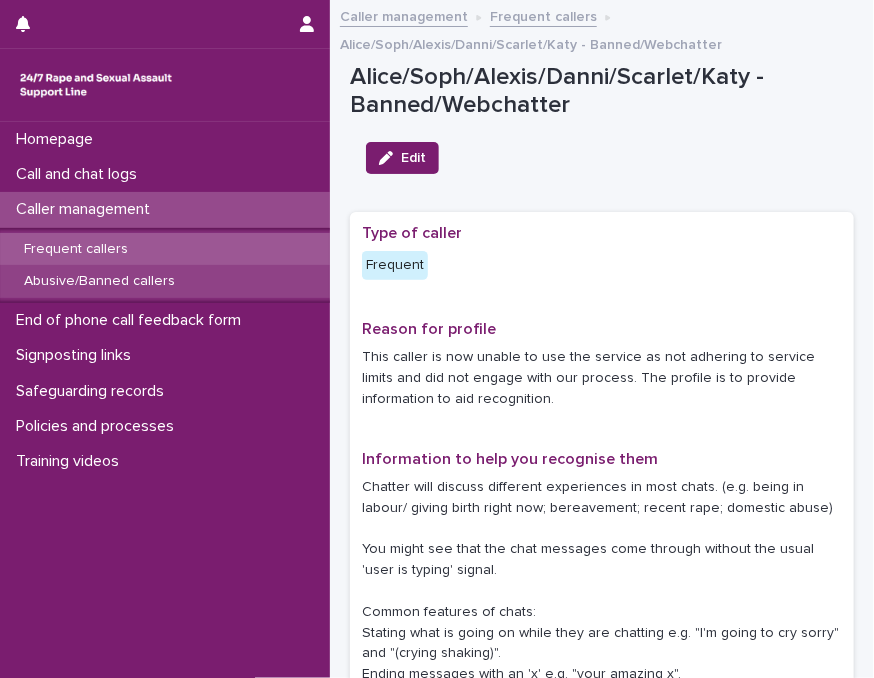 click on "Abusive/Banned callers" at bounding box center (165, 281) 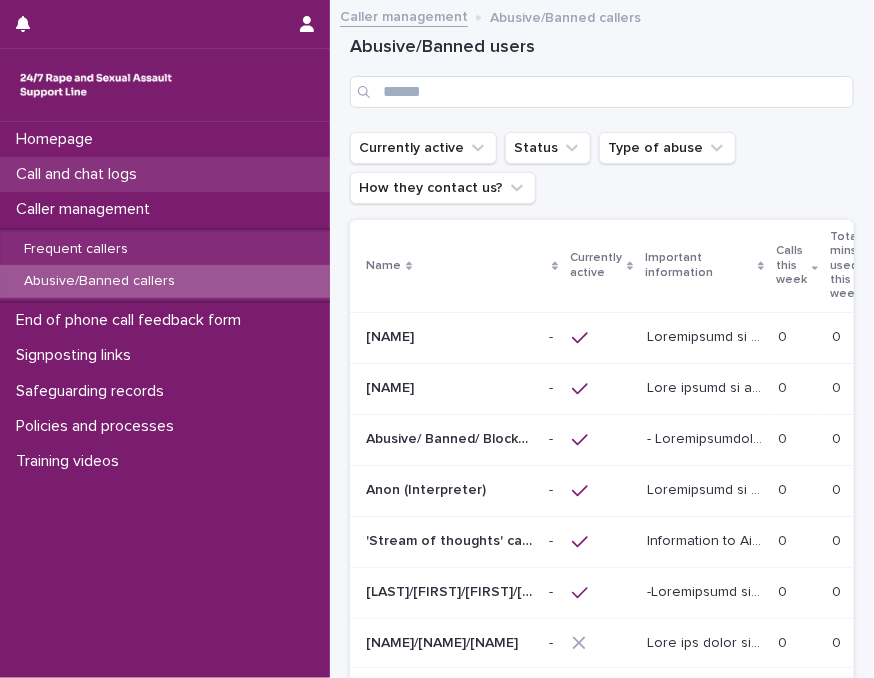 click on "Call and chat logs" at bounding box center [165, 174] 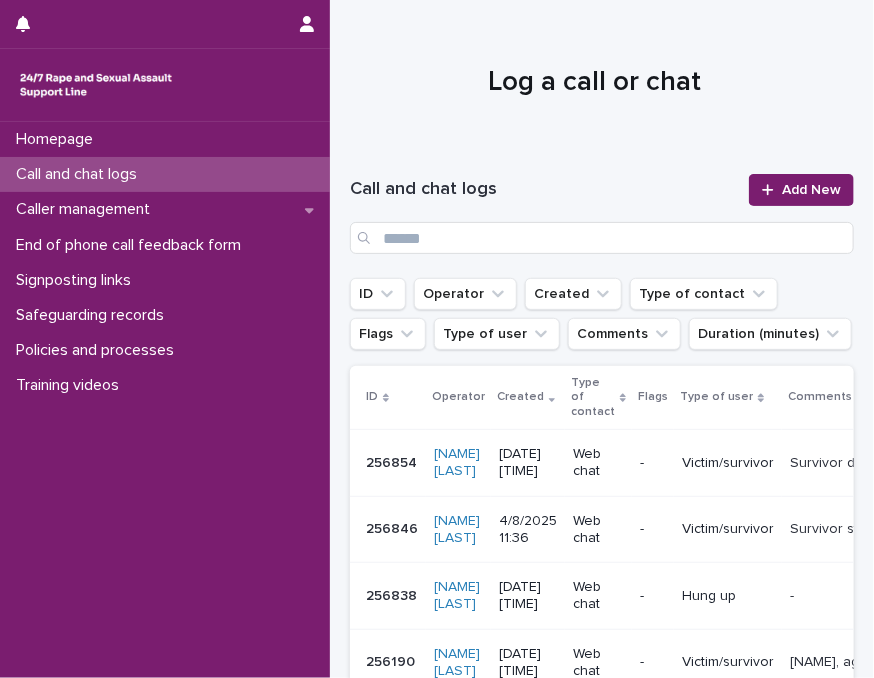 click at bounding box center (594, 74) 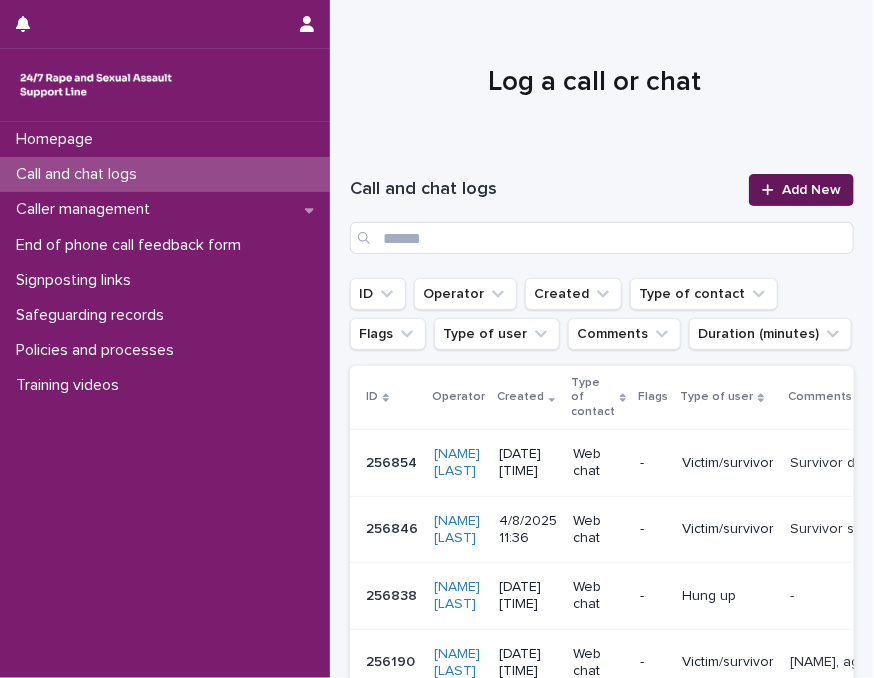 click on "Add New" at bounding box center [801, 190] 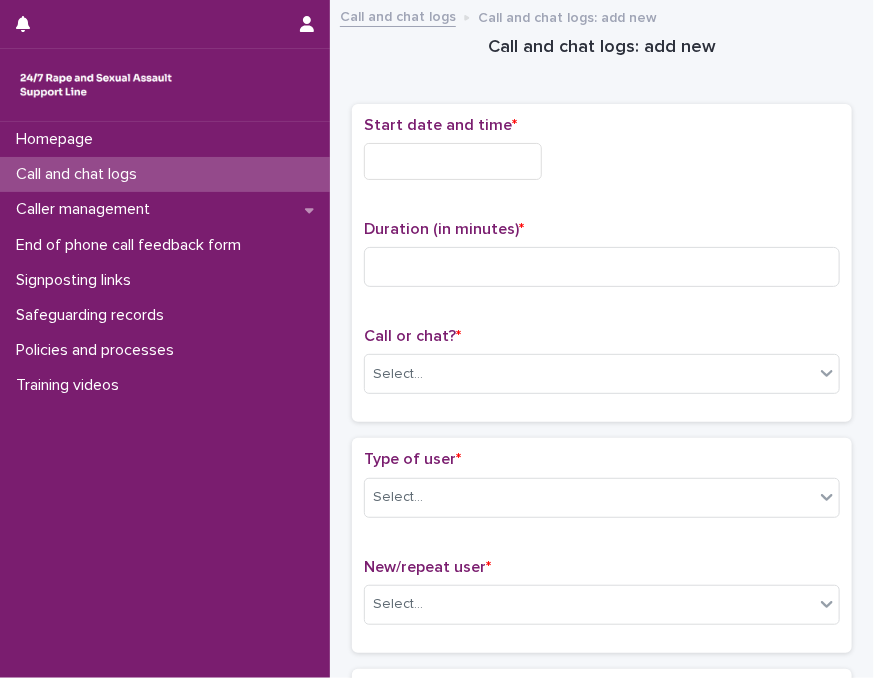click at bounding box center [453, 161] 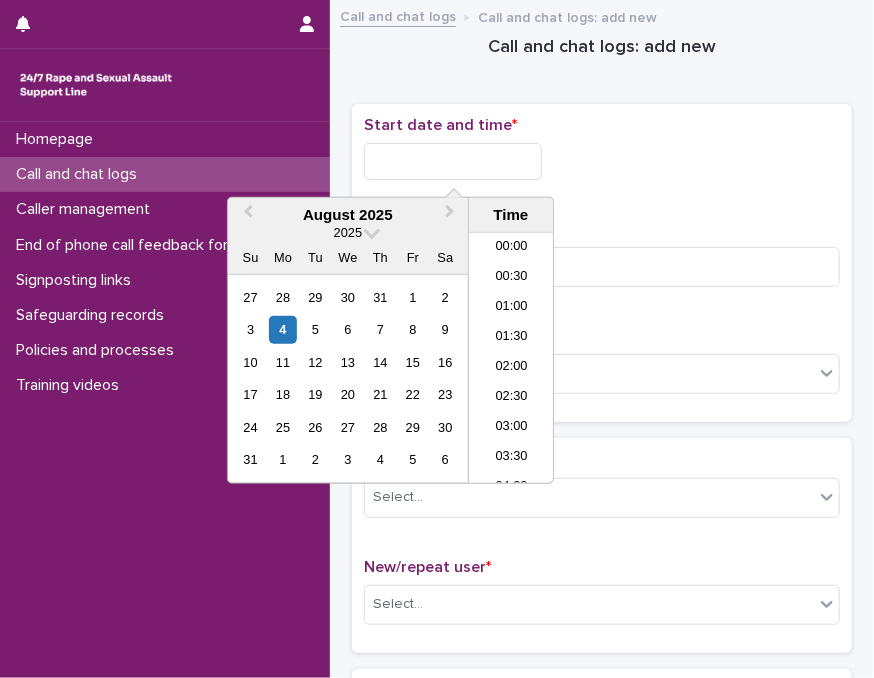 scroll, scrollTop: 700, scrollLeft: 0, axis: vertical 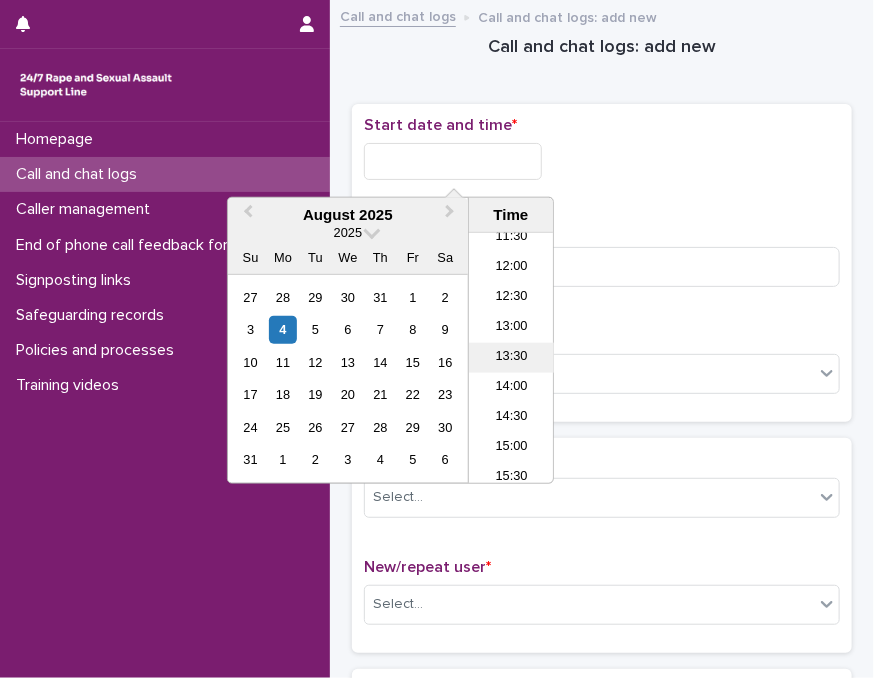 click on "13:30" at bounding box center (511, 358) 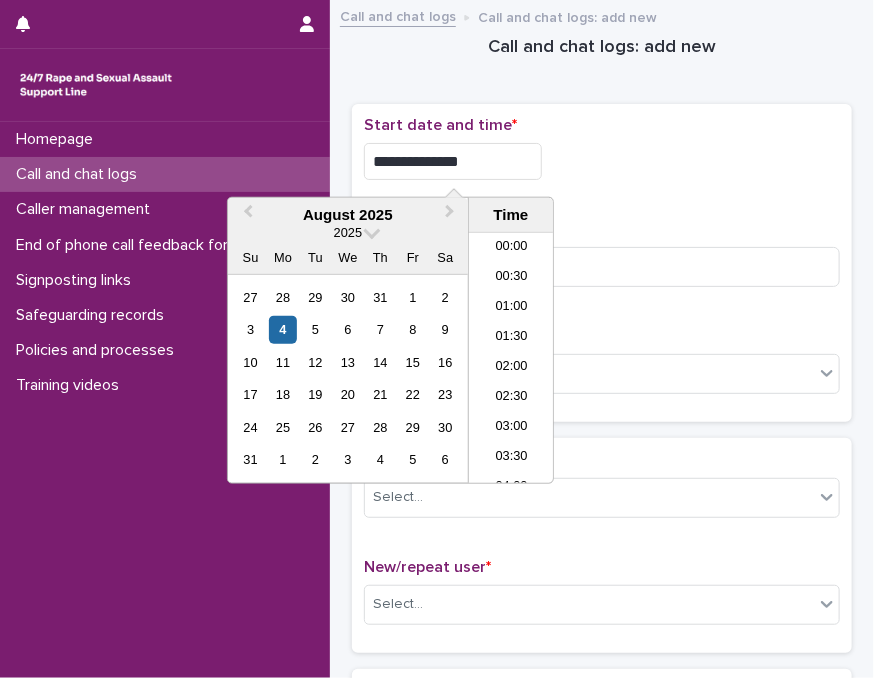 click on "**********" at bounding box center [453, 161] 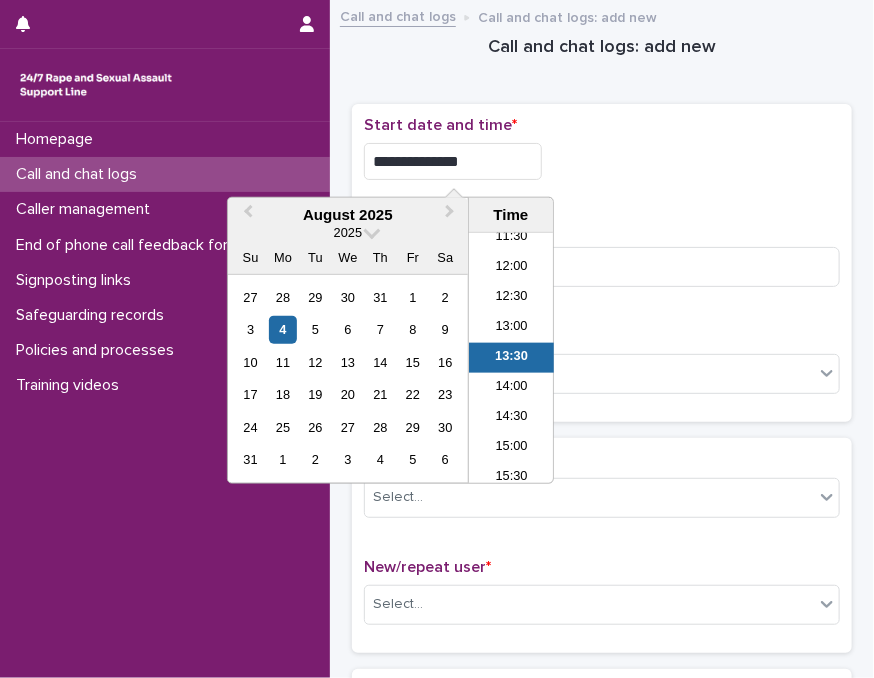 click on "**********" at bounding box center (453, 161) 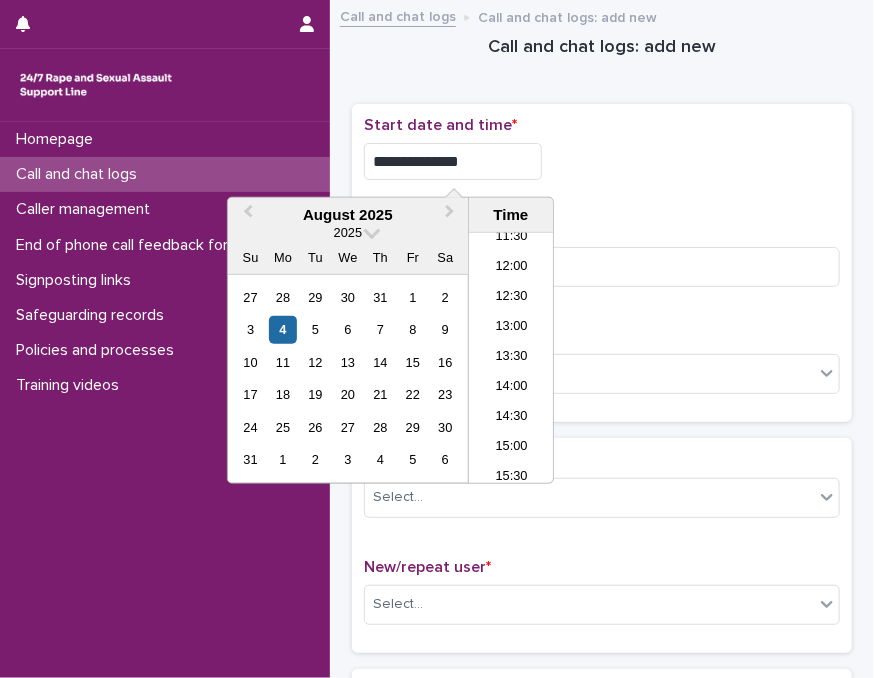 type on "**********" 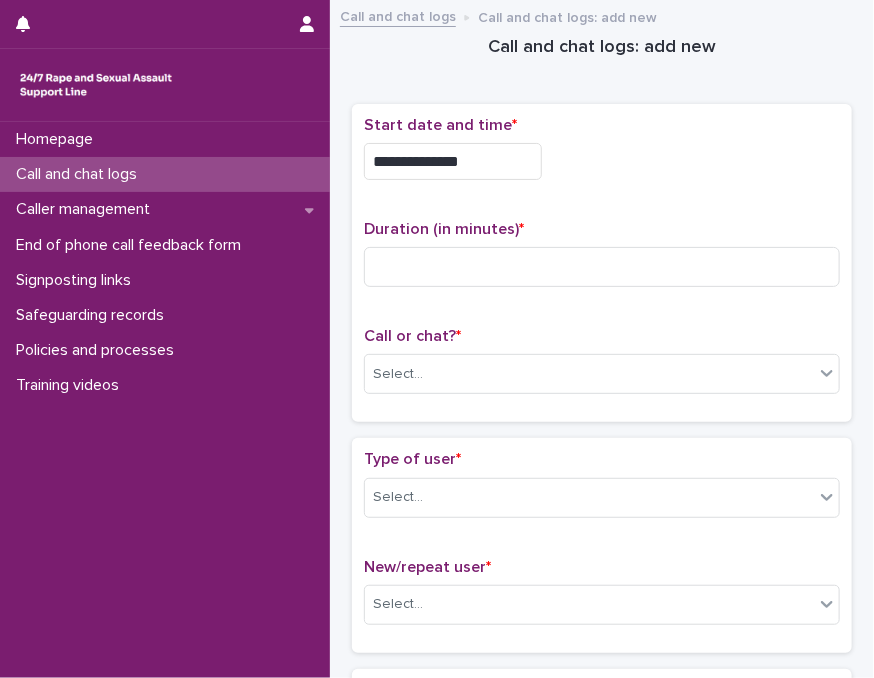 click on "**********" at bounding box center [602, 161] 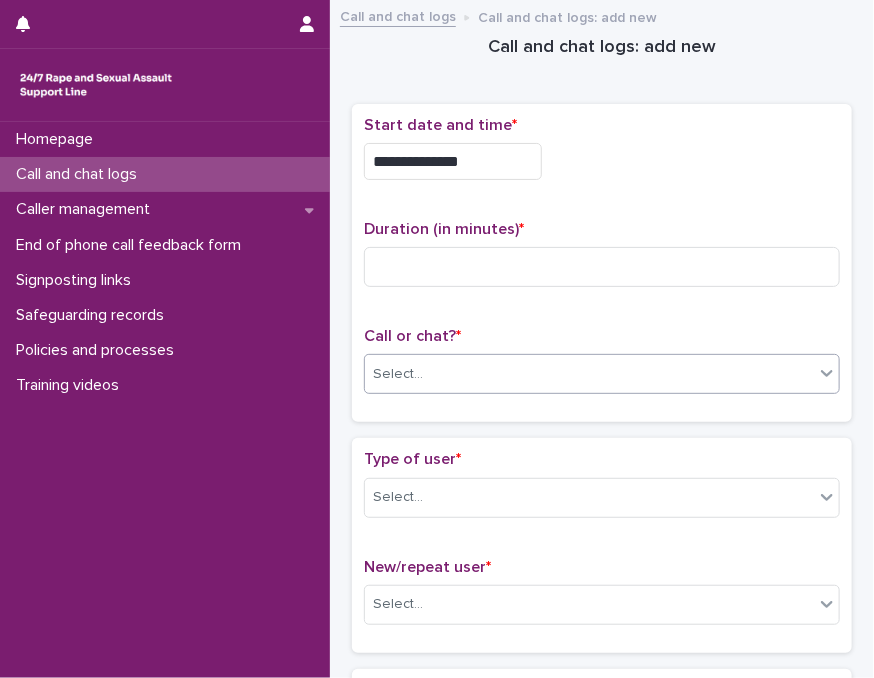 click on "Select..." at bounding box center [589, 374] 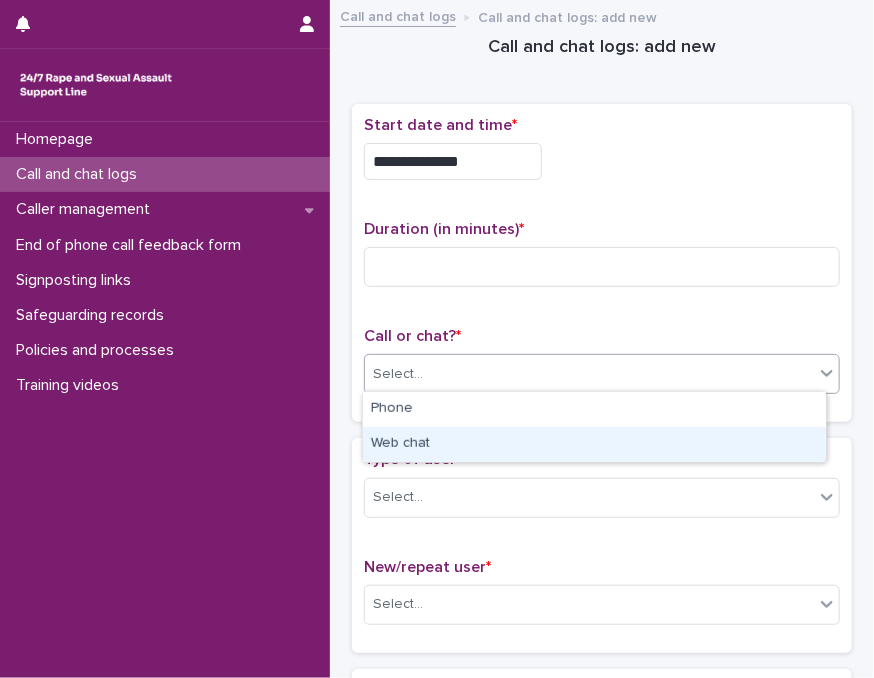click on "Web chat" at bounding box center [594, 444] 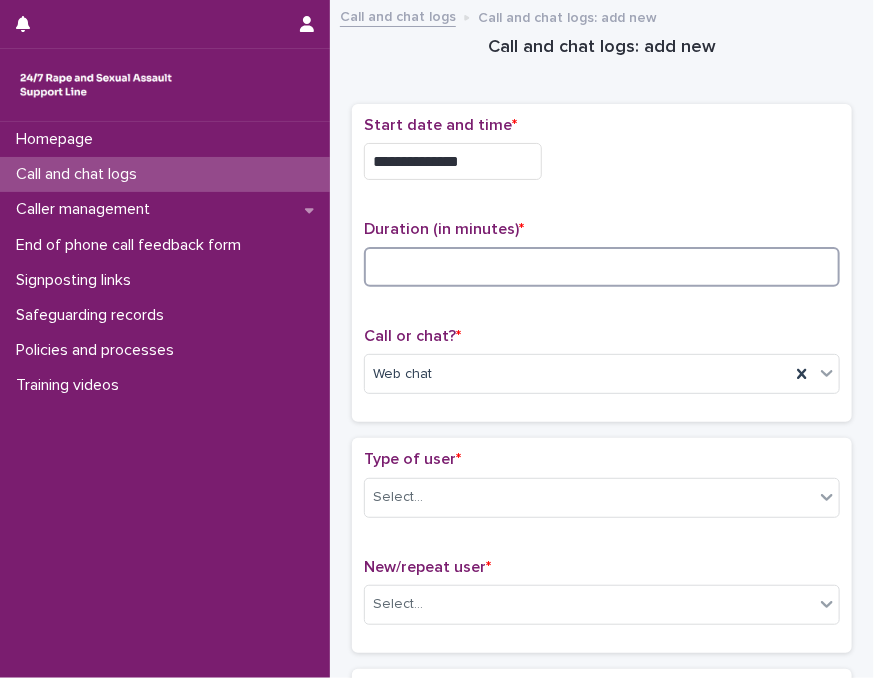 click at bounding box center (602, 267) 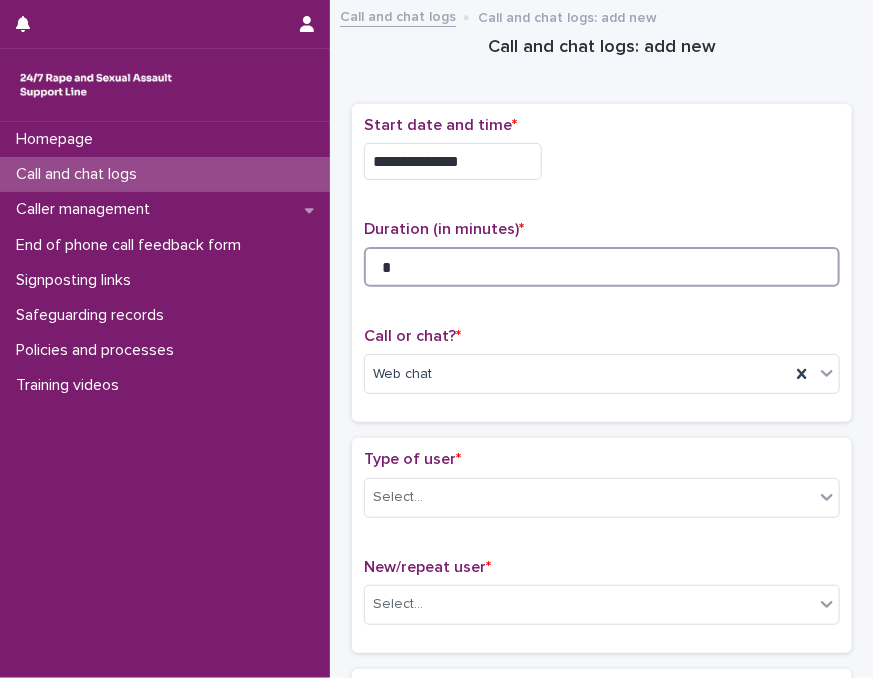 type on "*" 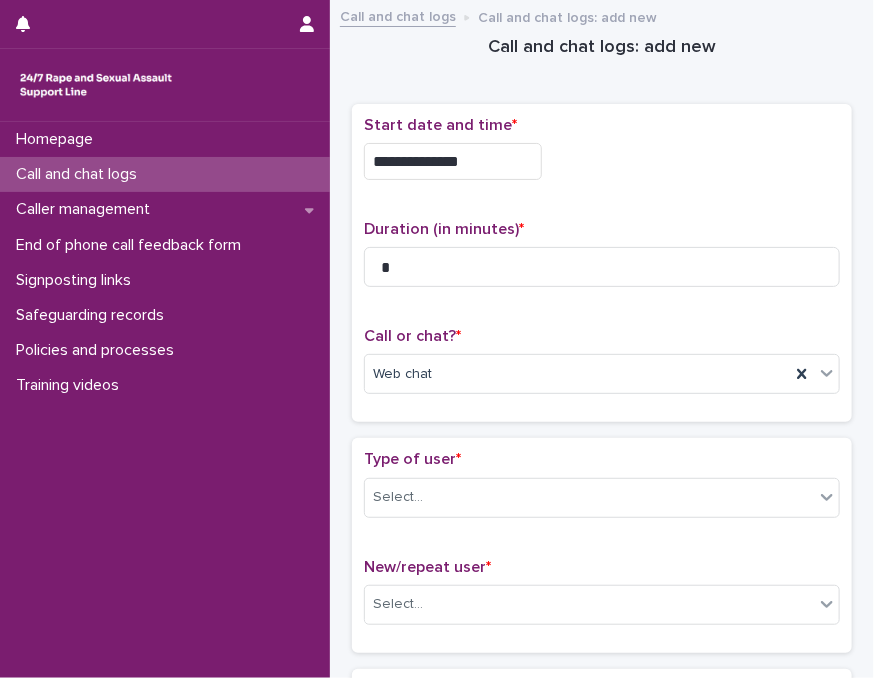 click on "**********" at bounding box center (602, 263) 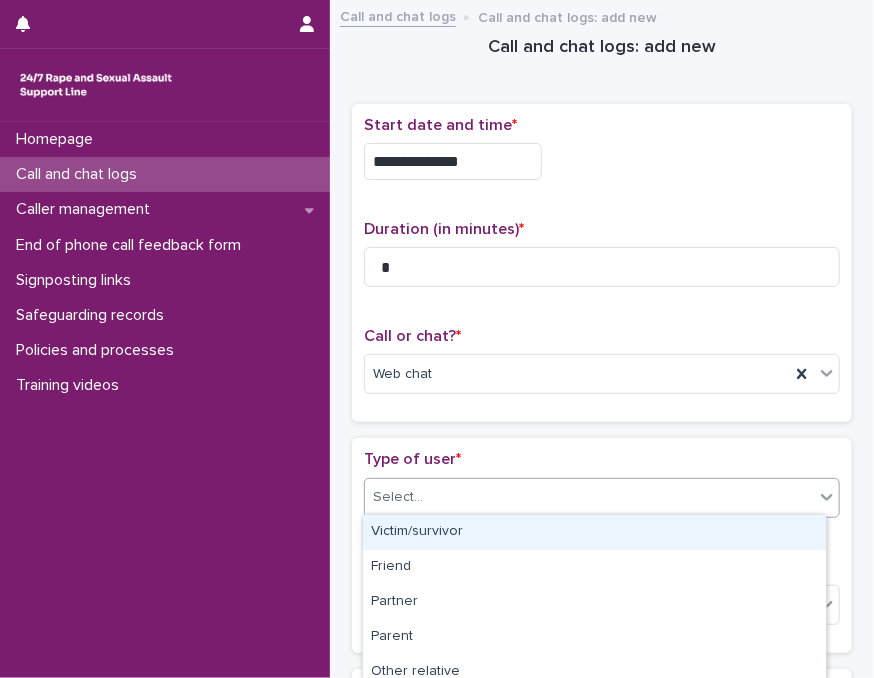click on "Select..." at bounding box center (589, 497) 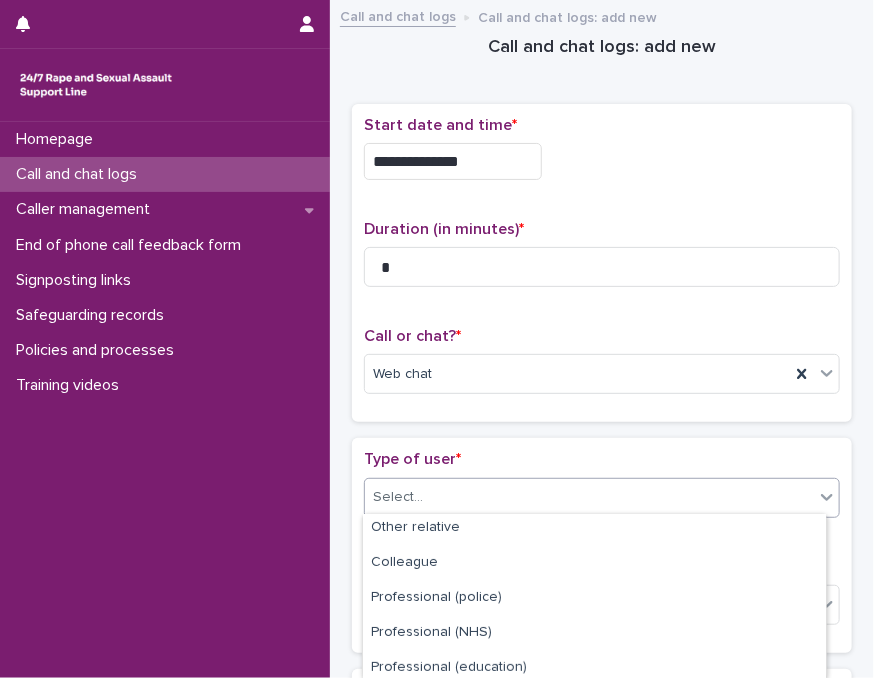 scroll, scrollTop: 336, scrollLeft: 0, axis: vertical 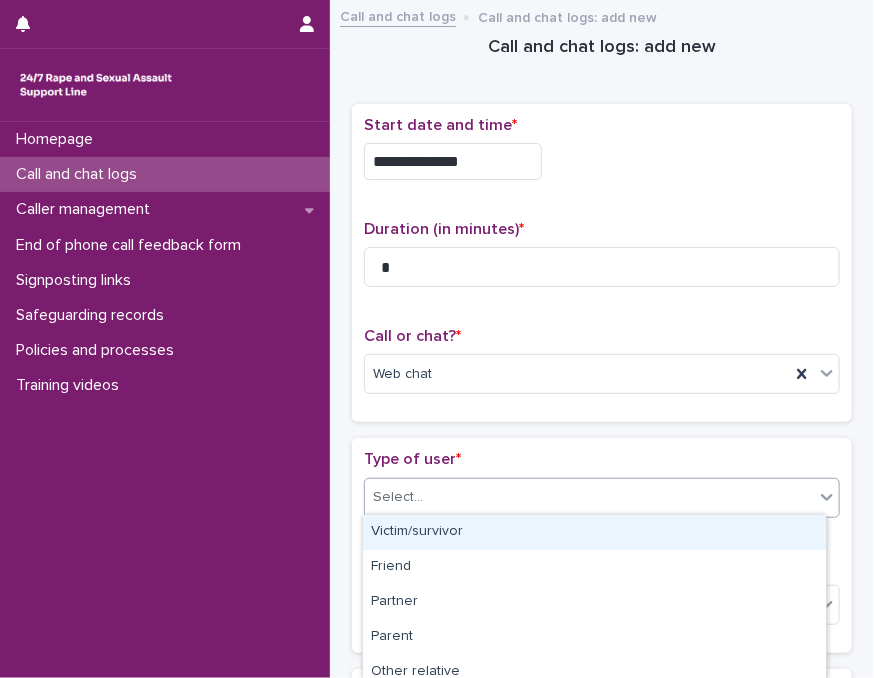 click on "Victim/survivor" at bounding box center [594, 532] 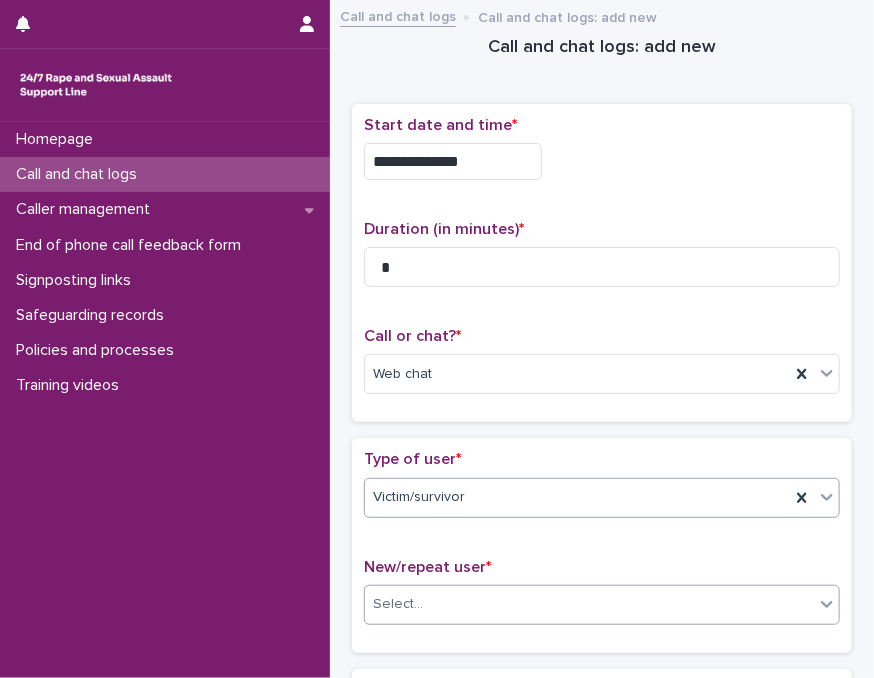click on "Select..." at bounding box center (589, 604) 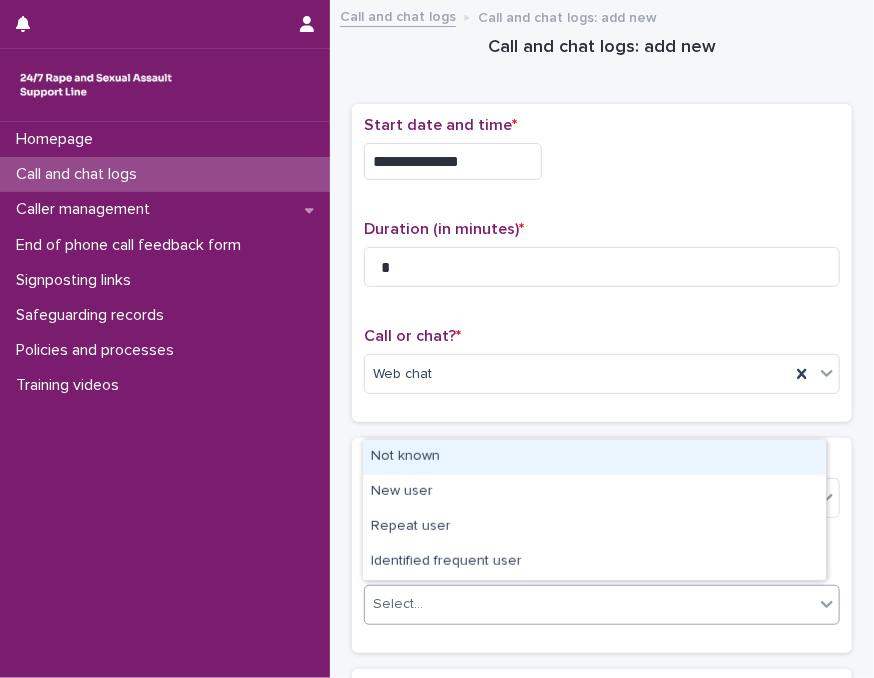 click on "Not known" at bounding box center [594, 457] 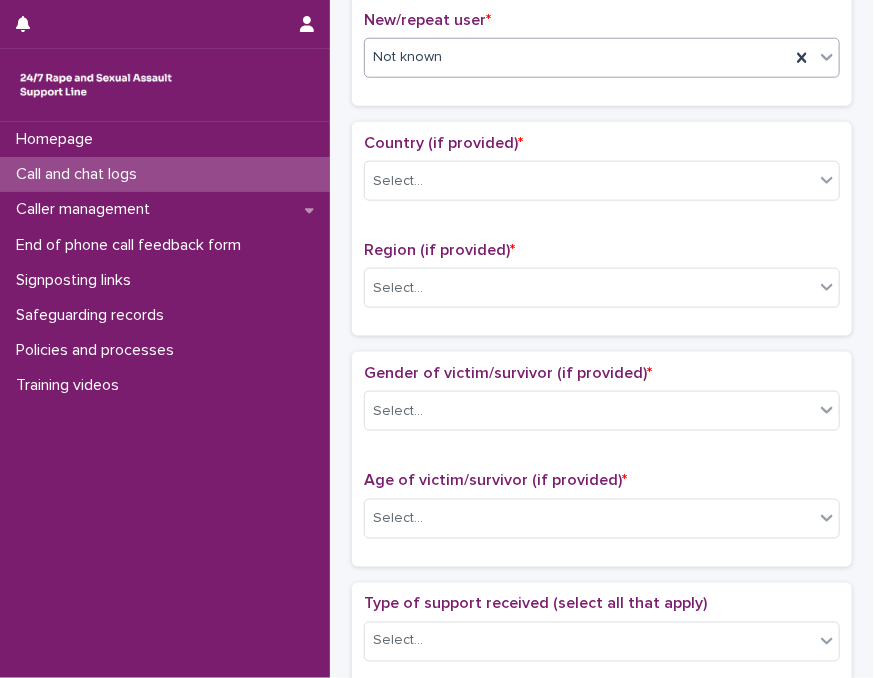 scroll, scrollTop: 549, scrollLeft: 0, axis: vertical 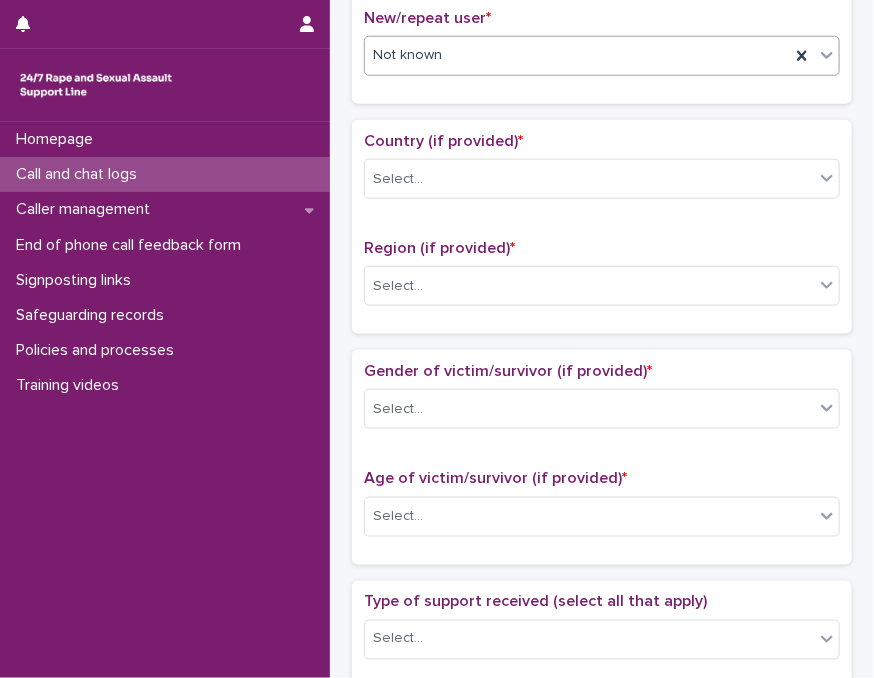 click on "Country (if provided) * Select..." at bounding box center (602, 173) 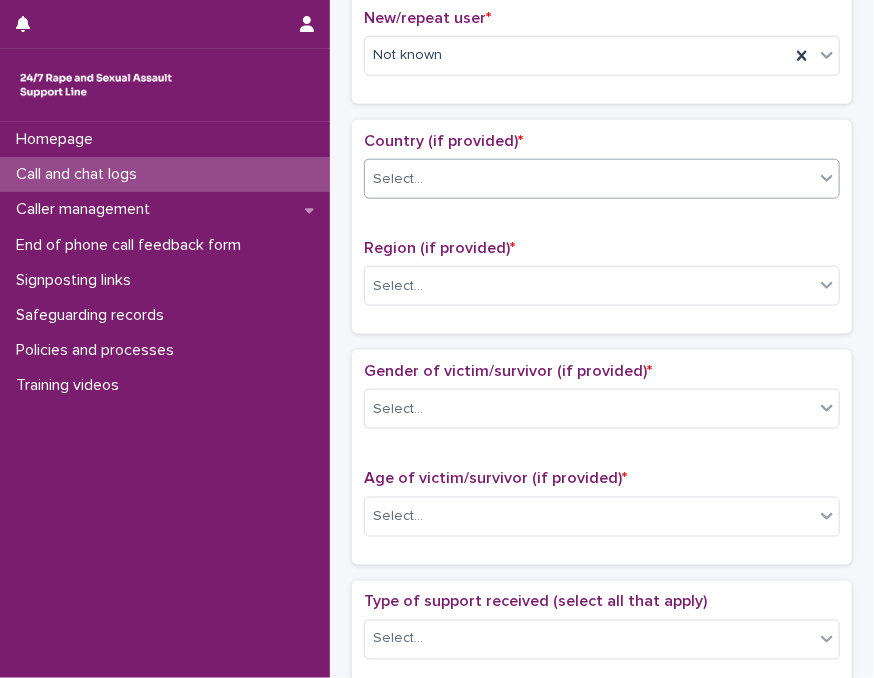 click on "Select..." at bounding box center (589, 179) 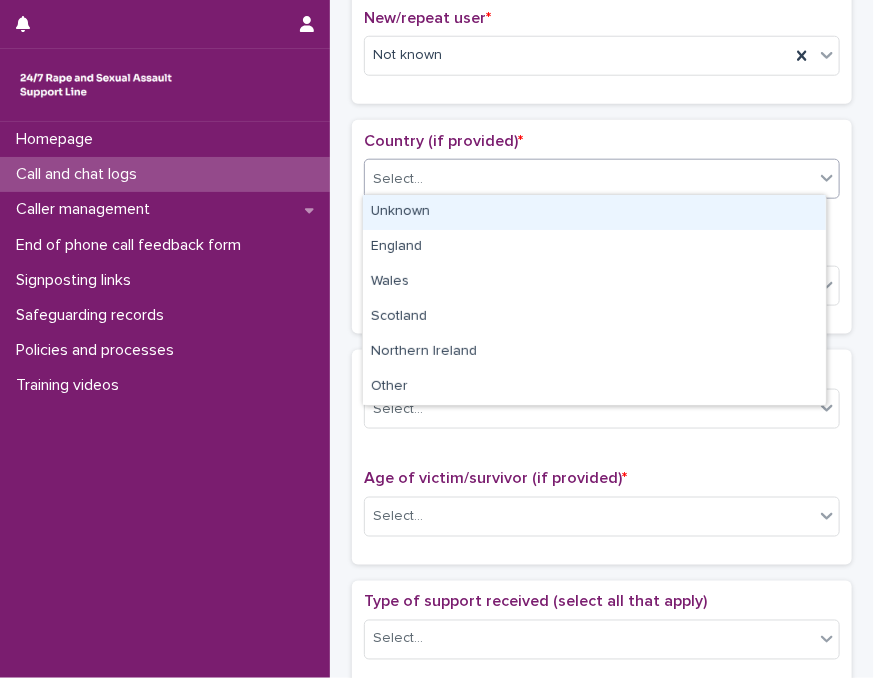click on "Unknown" at bounding box center (594, 212) 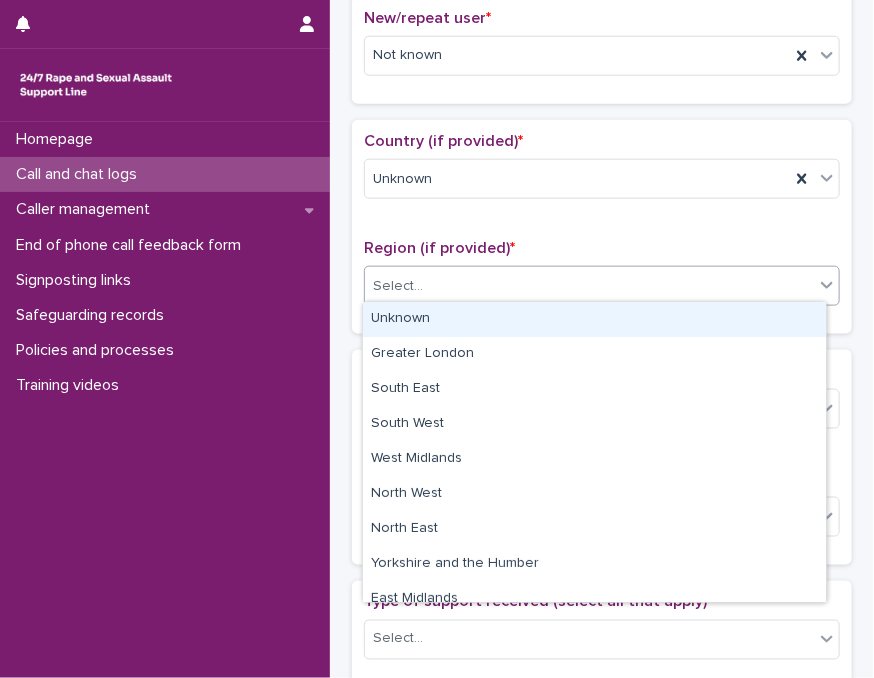 drag, startPoint x: 480, startPoint y: 280, endPoint x: 490, endPoint y: 308, distance: 29.732138 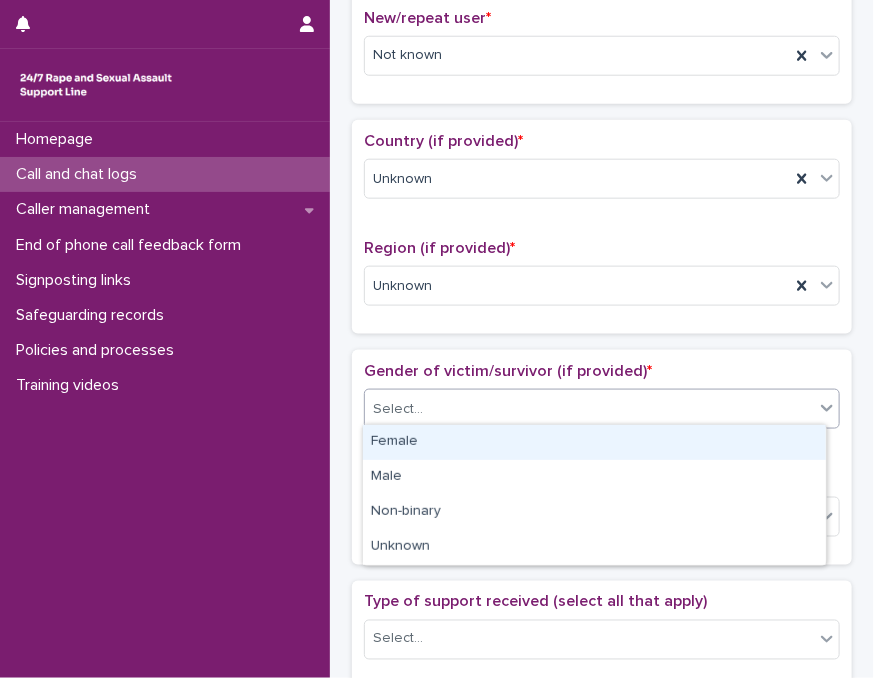 click on "Select..." at bounding box center [602, 409] 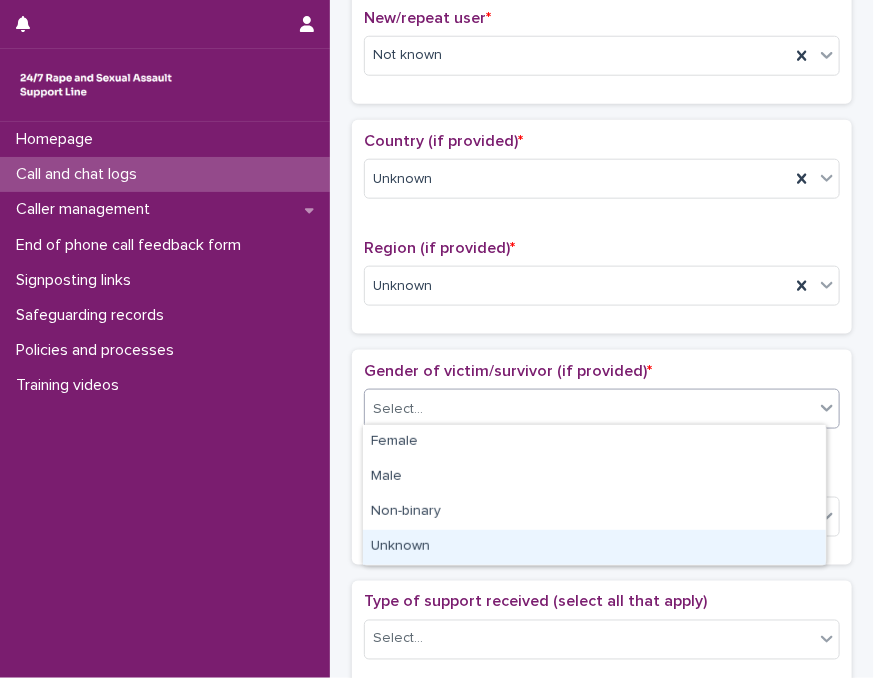 click on "Unknown" at bounding box center (594, 547) 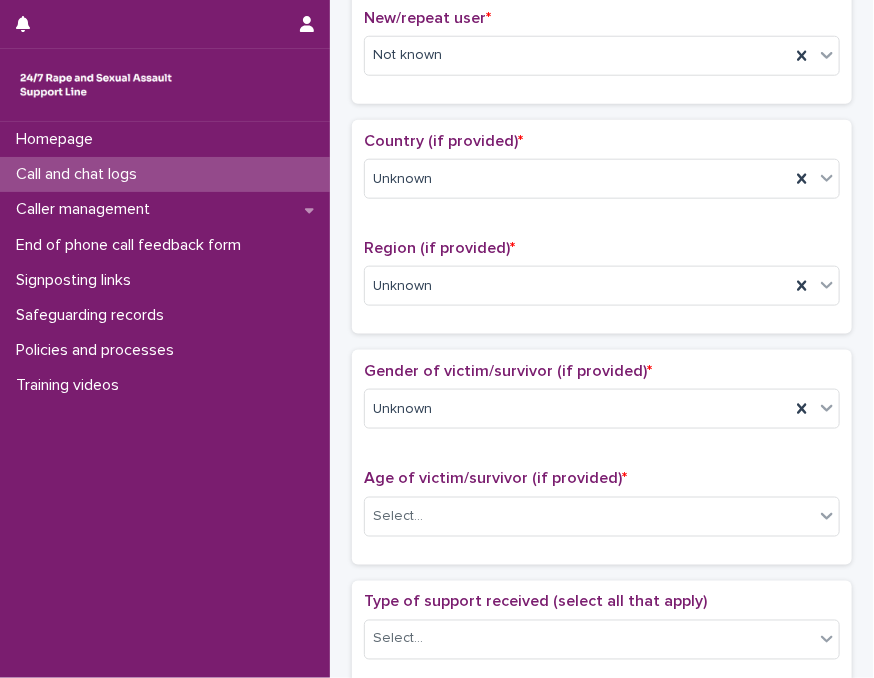click on "Age of victim/survivor (if provided) * Select..." at bounding box center (602, 510) 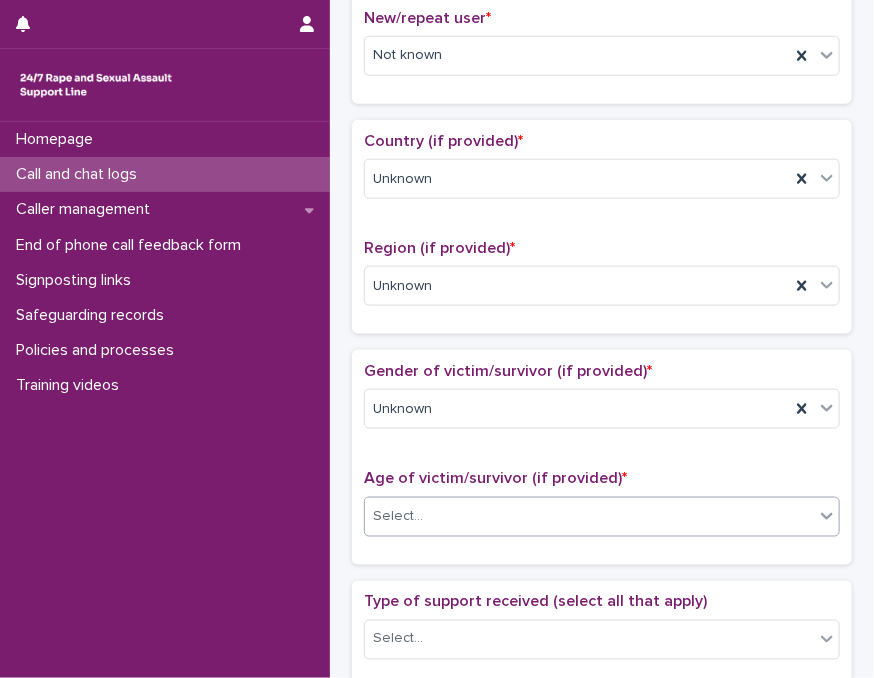 click at bounding box center (426, 516) 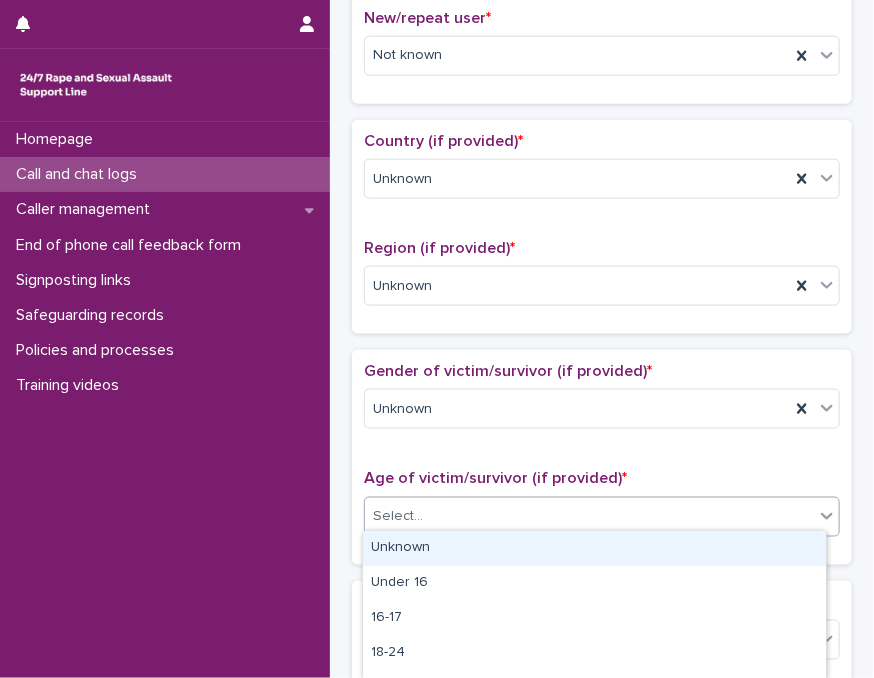 click on "Unknown" at bounding box center [594, 548] 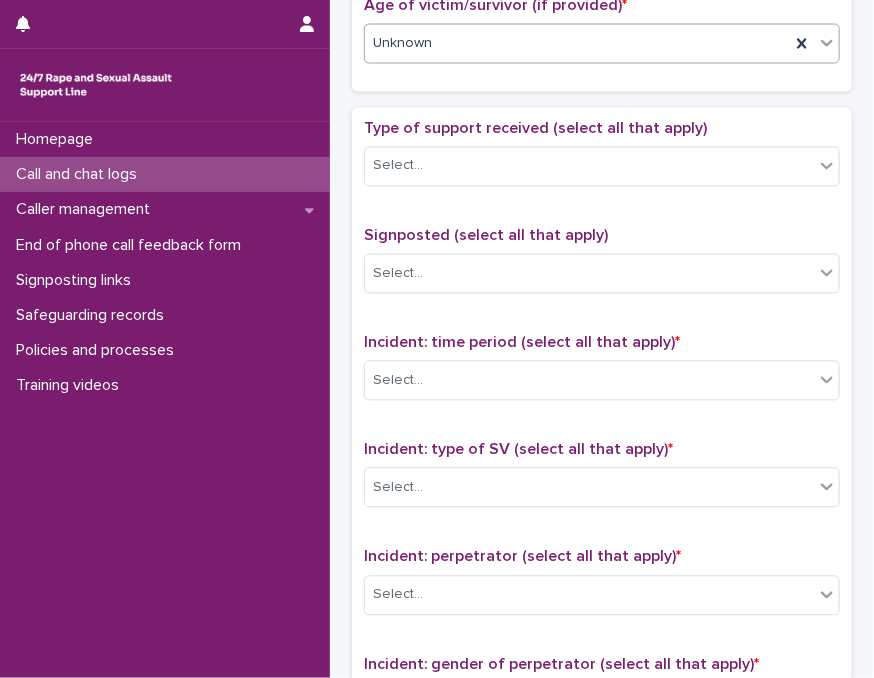 scroll, scrollTop: 1033, scrollLeft: 0, axis: vertical 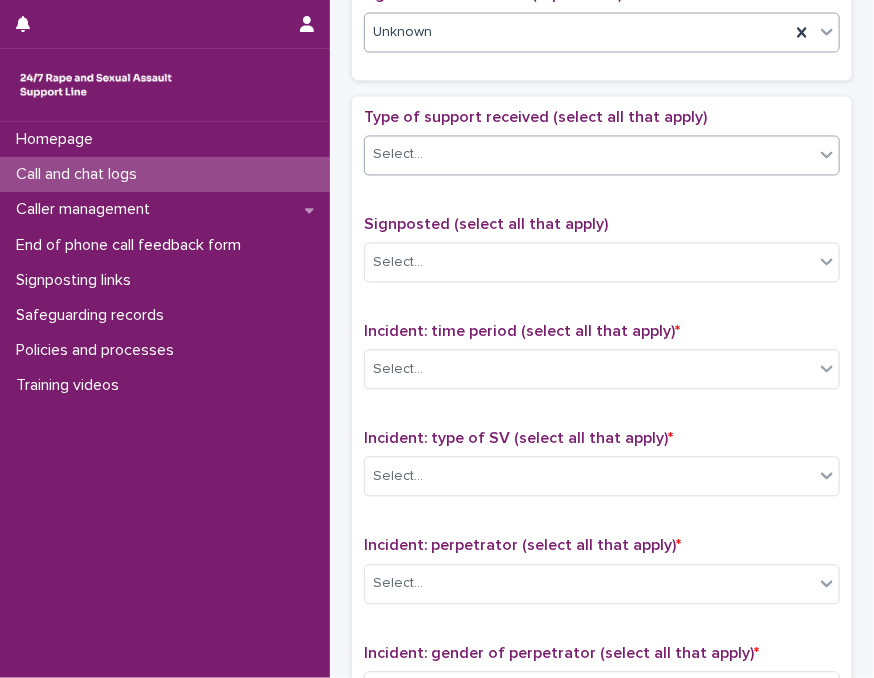 click on "Select..." at bounding box center [589, 155] 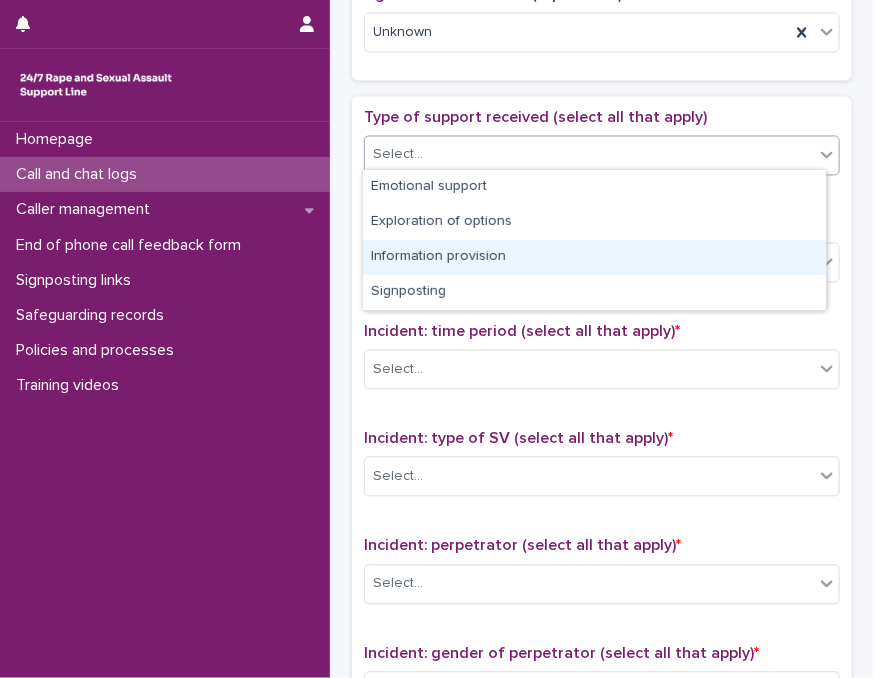 click on "Information provision" at bounding box center (594, 257) 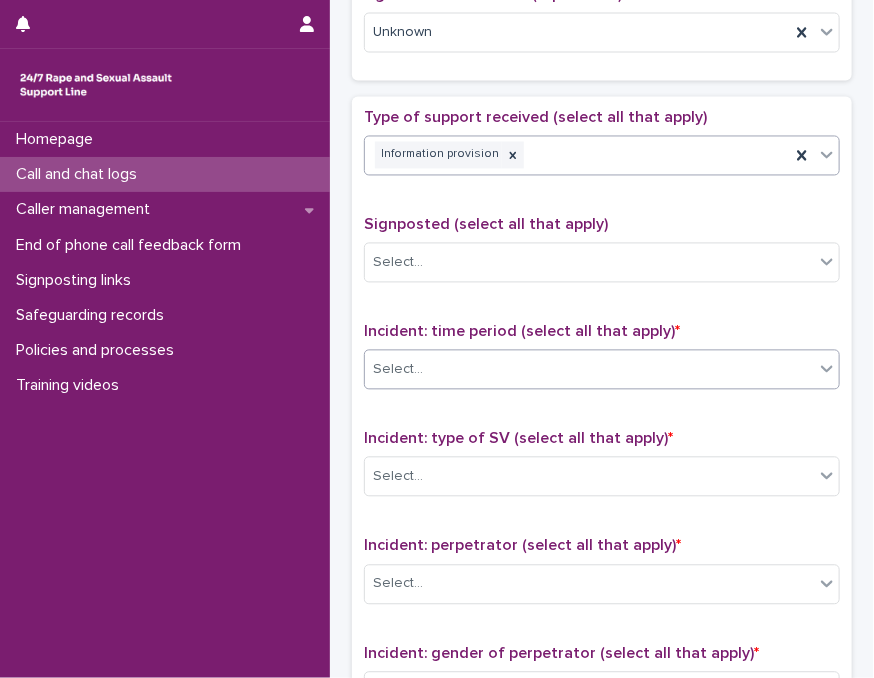 click on "Select..." at bounding box center [589, 370] 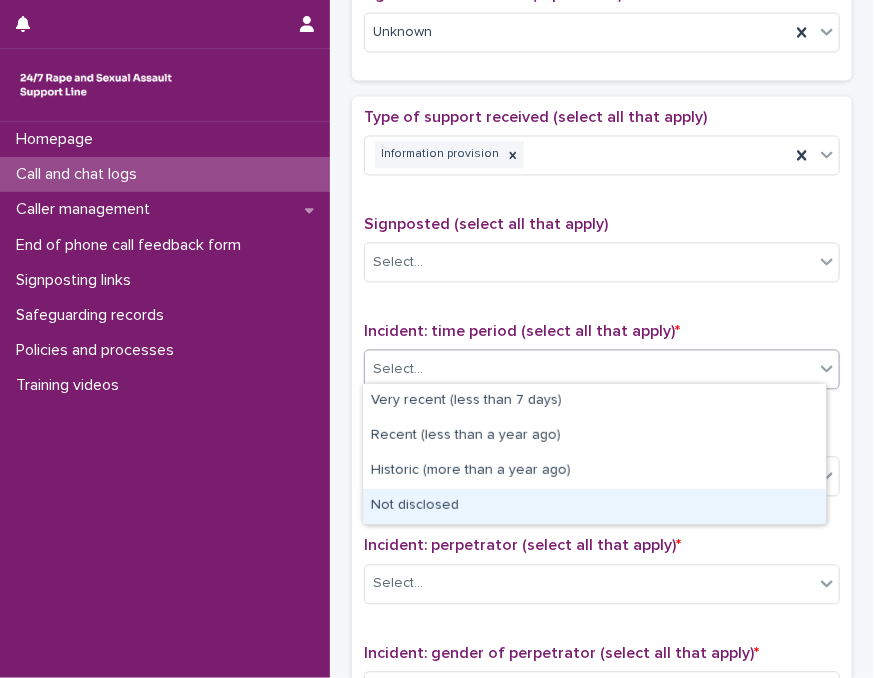 click on "Not disclosed" at bounding box center (594, 506) 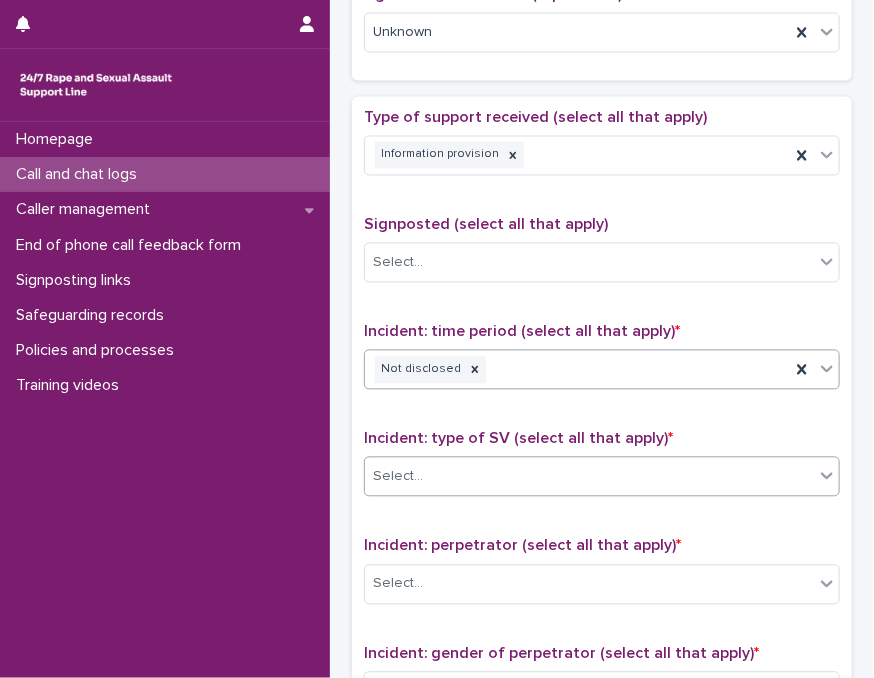 click on "Select..." at bounding box center (589, 477) 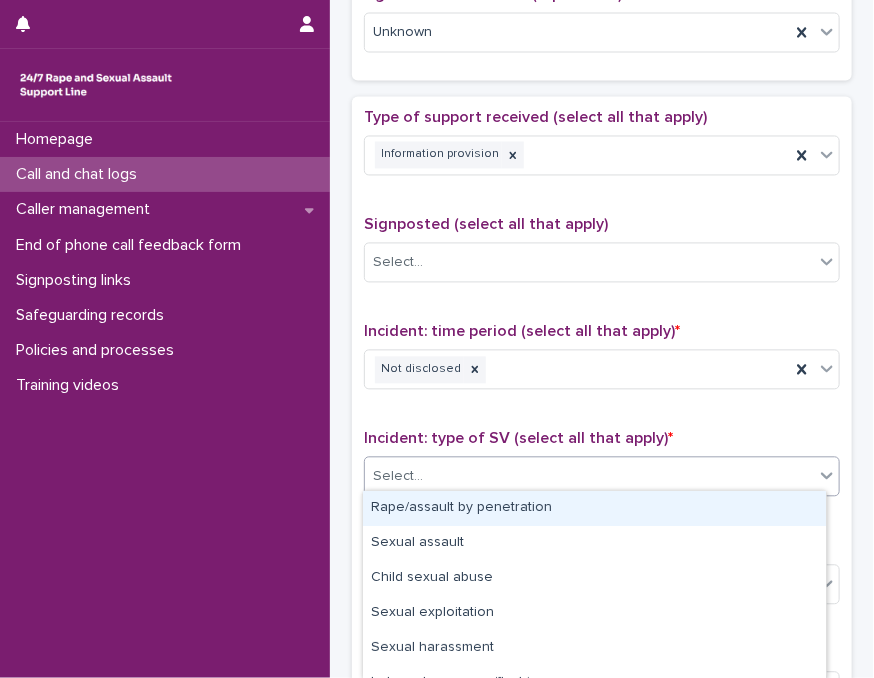 click on "Rape/assault by penetration" at bounding box center (594, 508) 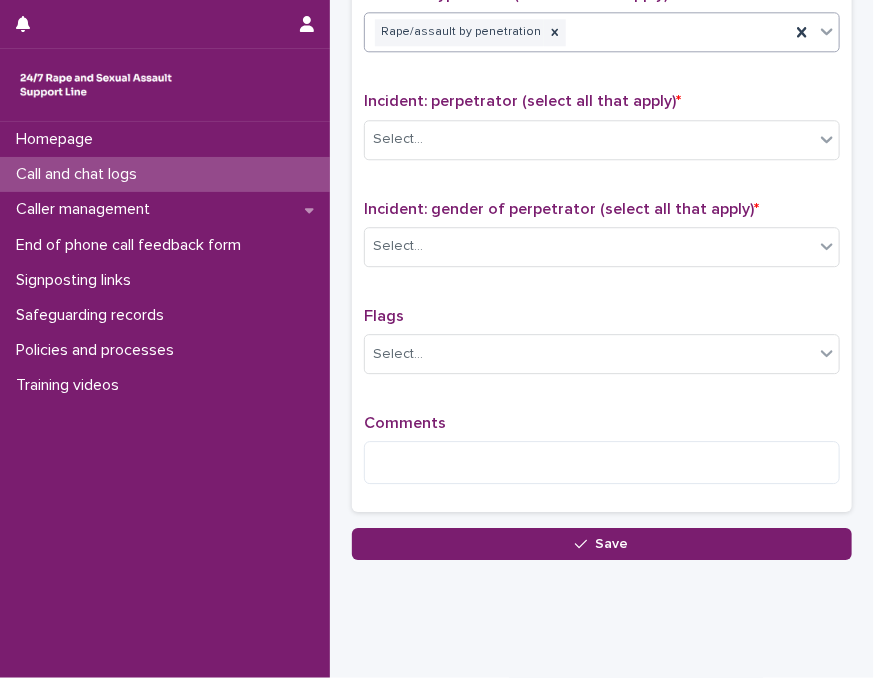scroll, scrollTop: 1508, scrollLeft: 0, axis: vertical 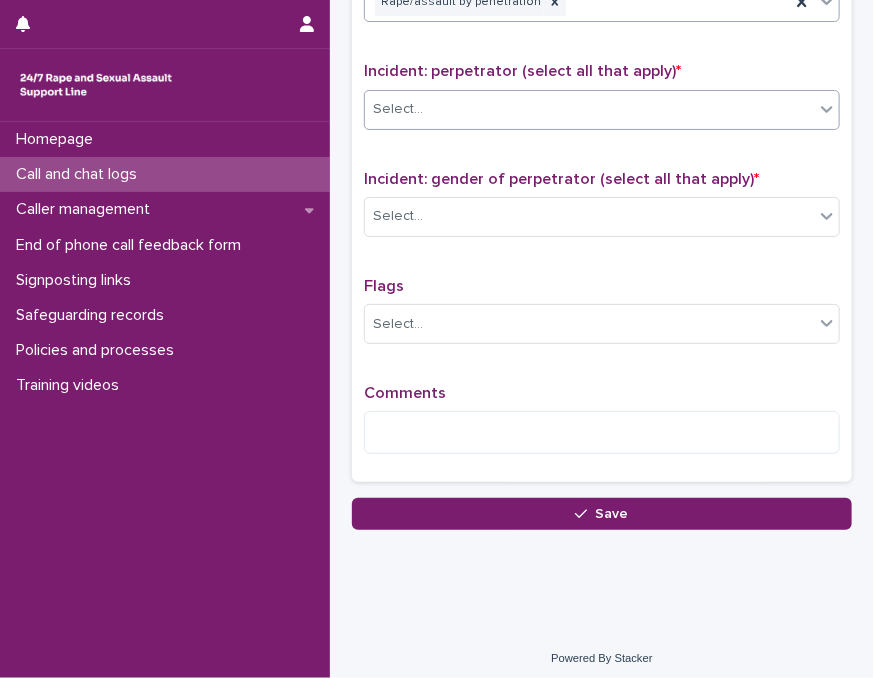 click on "Select..." at bounding box center (589, 109) 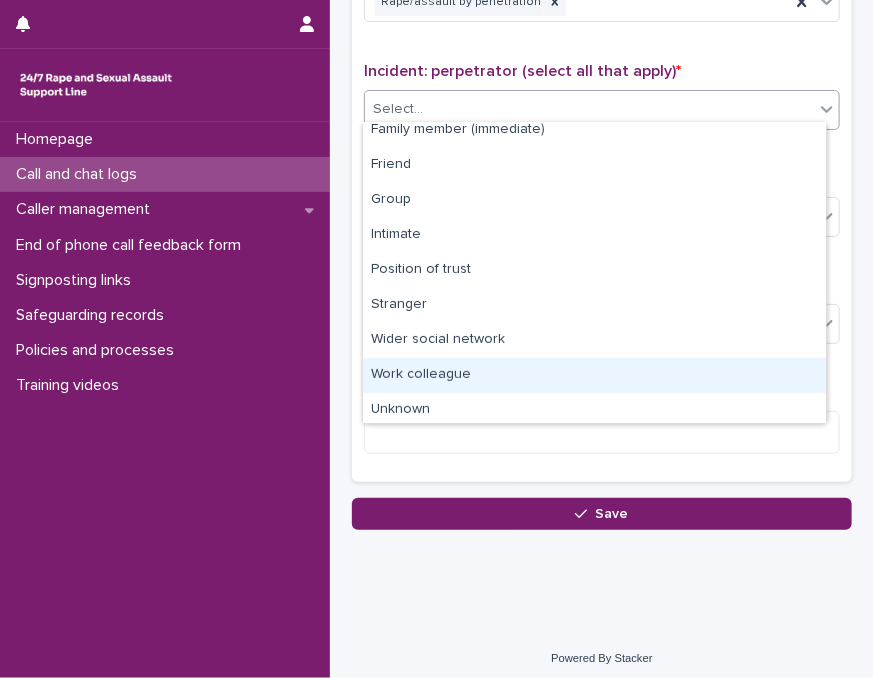 scroll, scrollTop: 84, scrollLeft: 0, axis: vertical 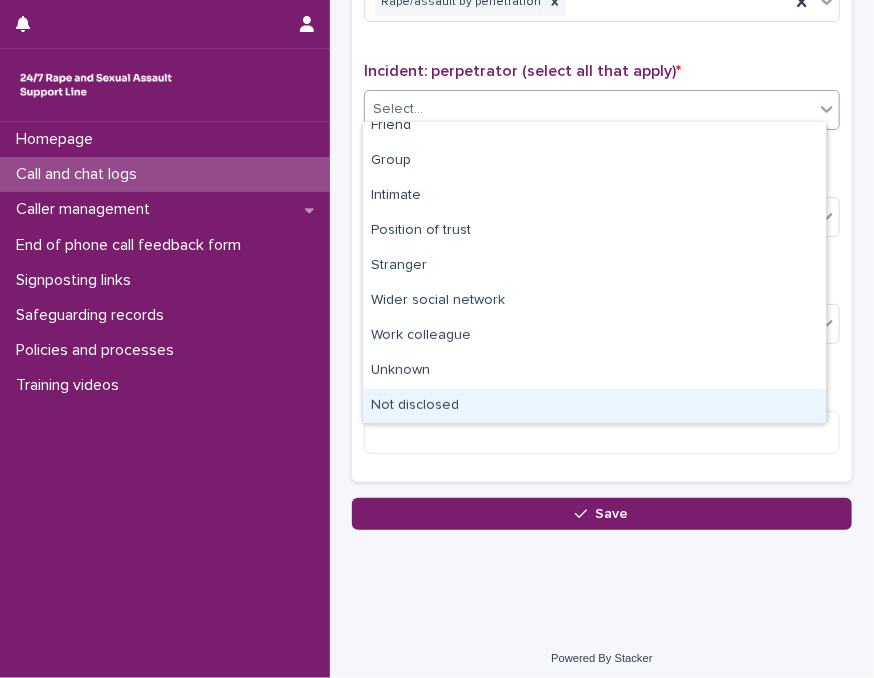 click on "Not disclosed" at bounding box center (594, 406) 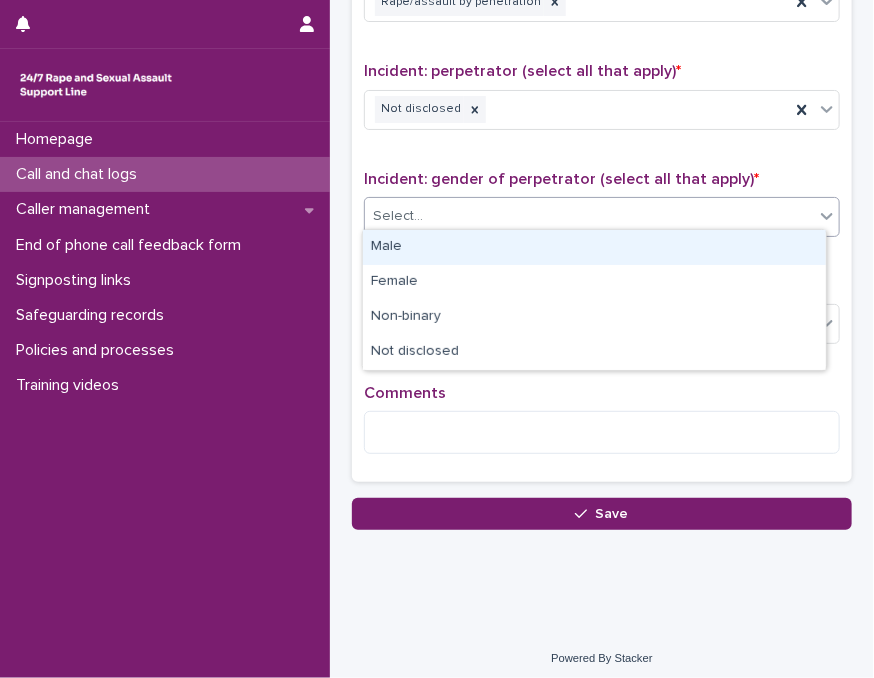 click on "Select..." at bounding box center [589, 216] 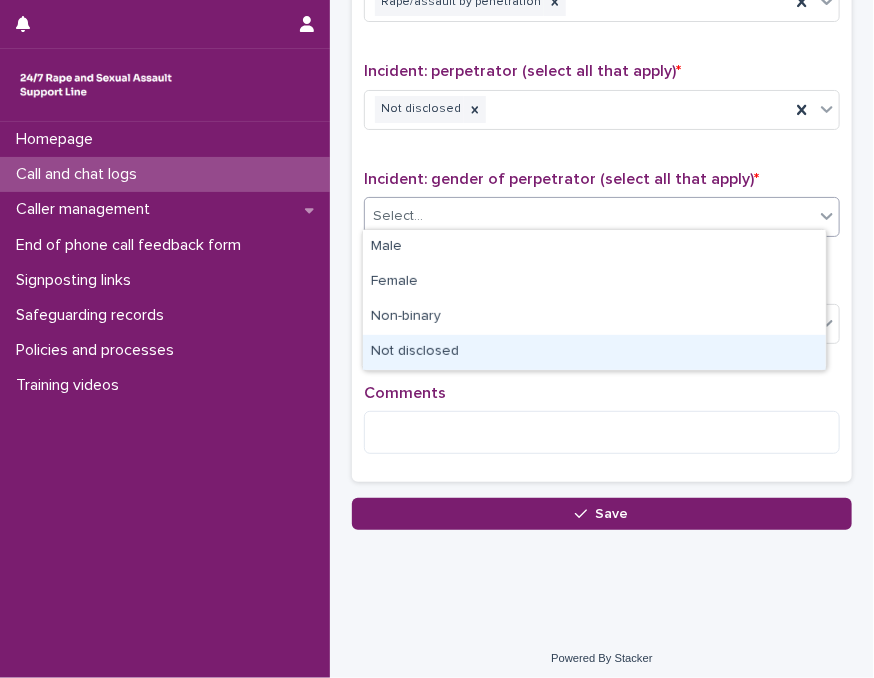 click on "Not disclosed" at bounding box center (594, 352) 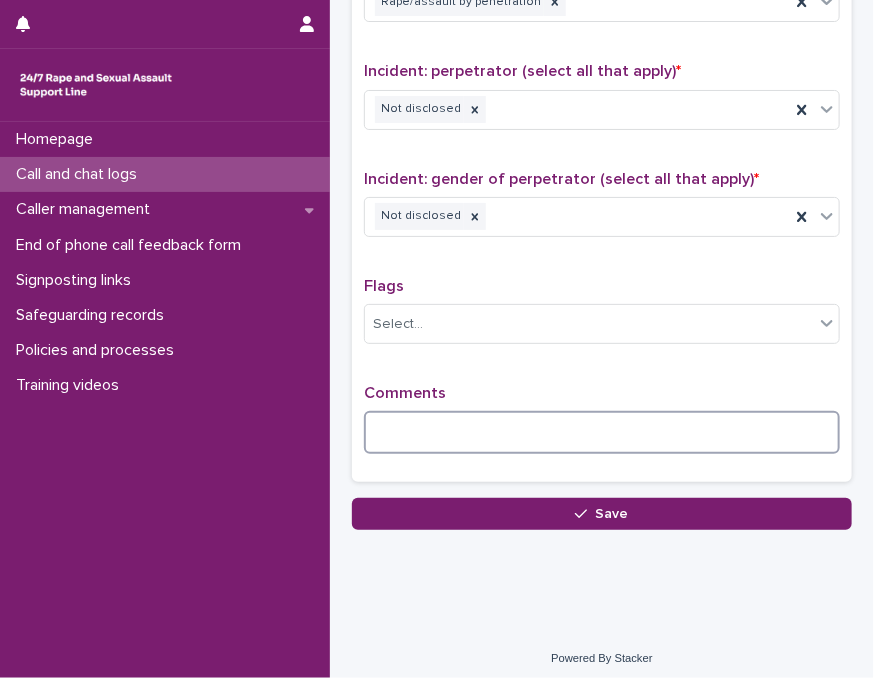 click at bounding box center [602, 432] 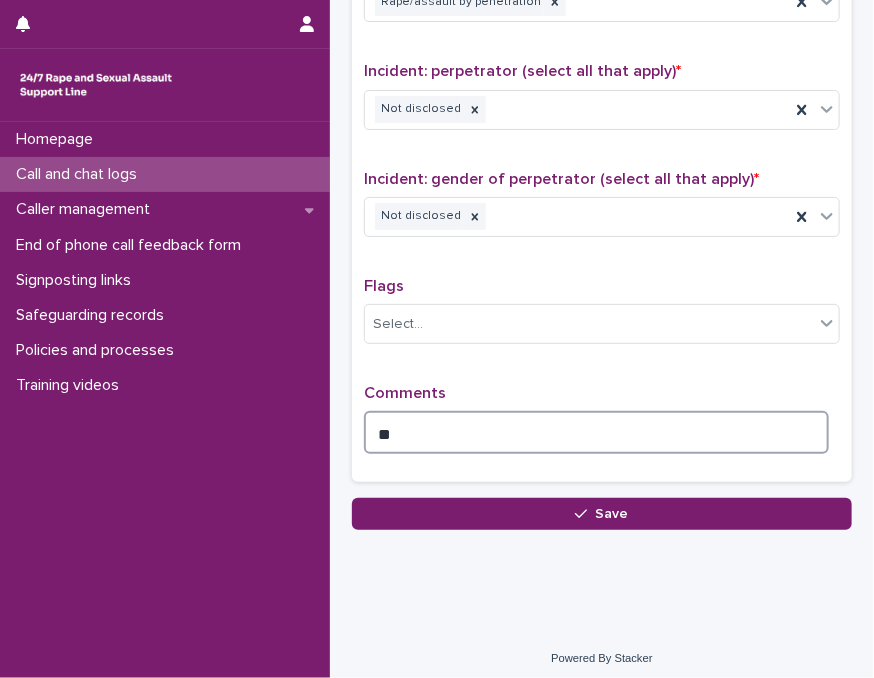 type on "*" 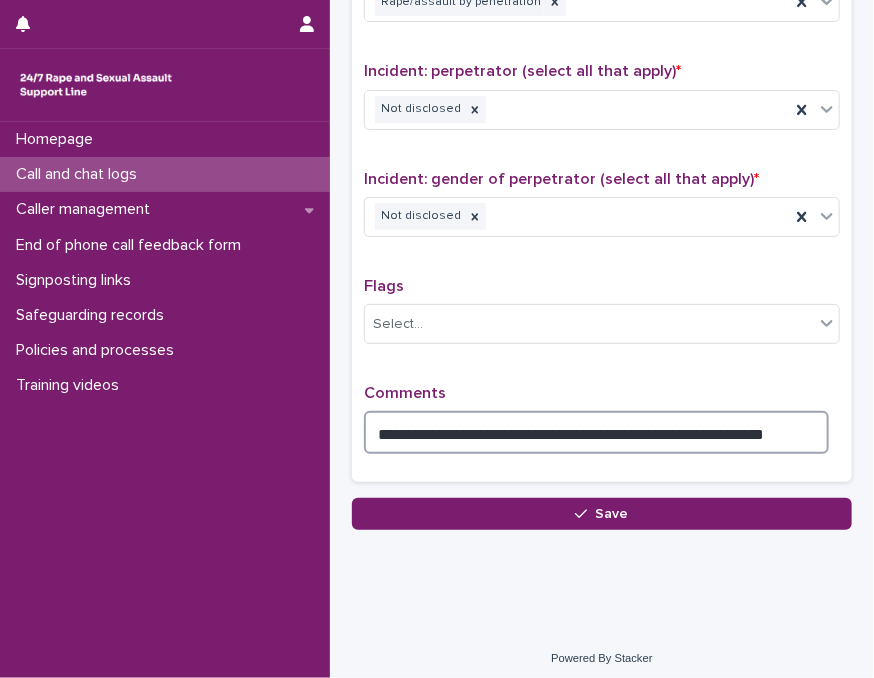 click on "**********" at bounding box center (596, 432) 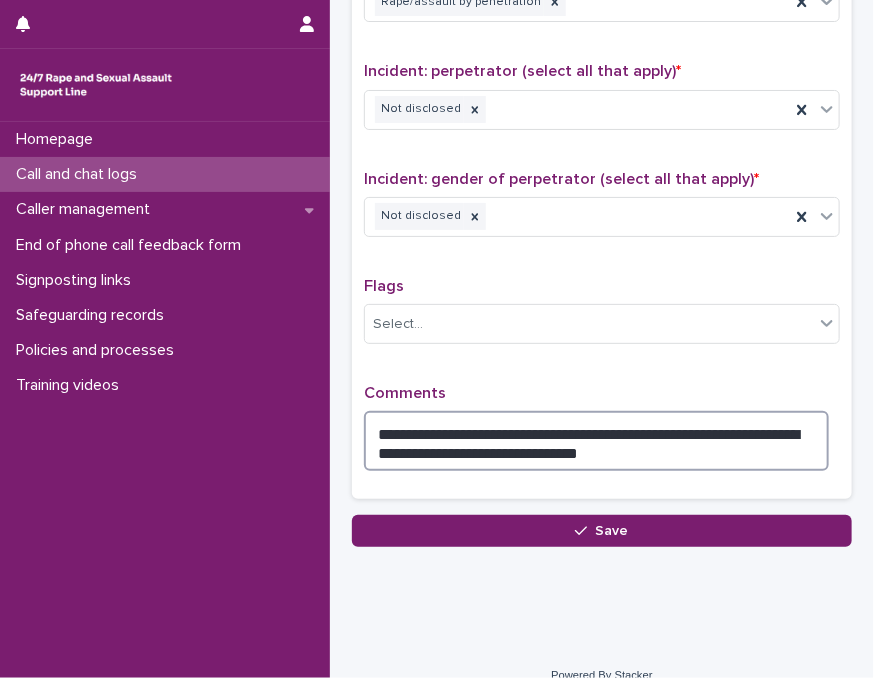 click on "**********" at bounding box center [596, 441] 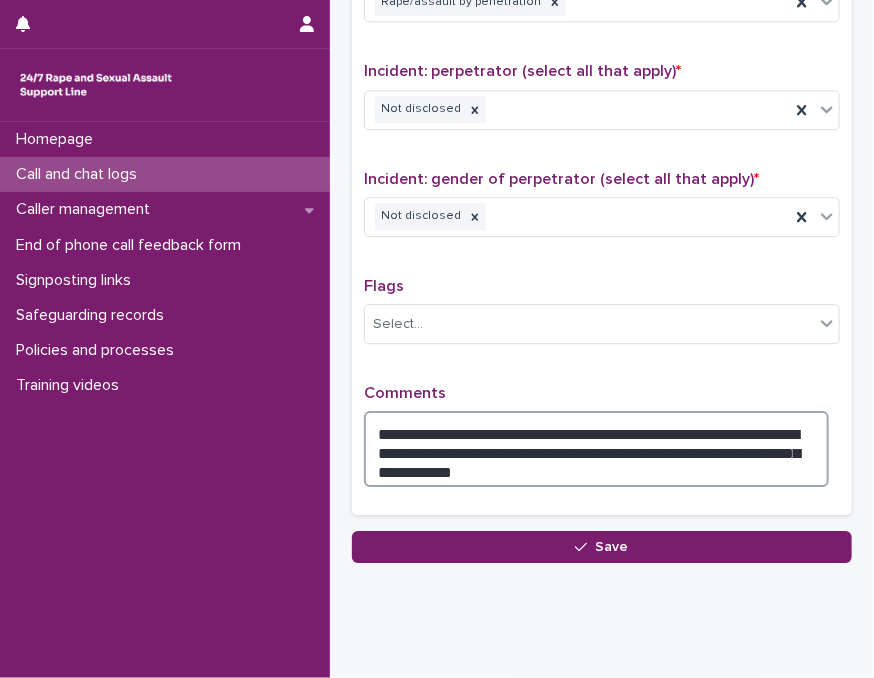 click on "**********" at bounding box center (596, 449) 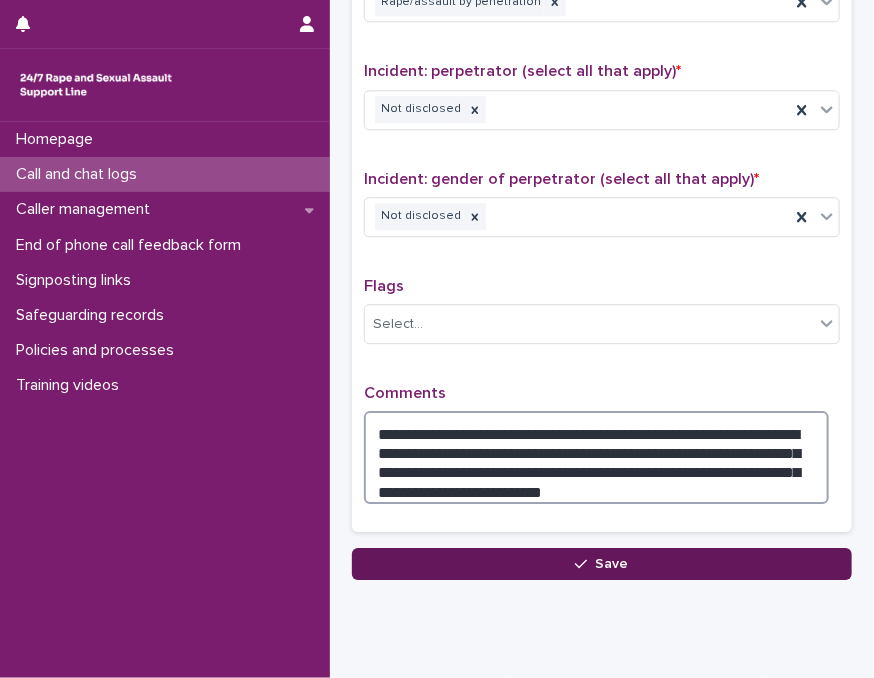 type on "**********" 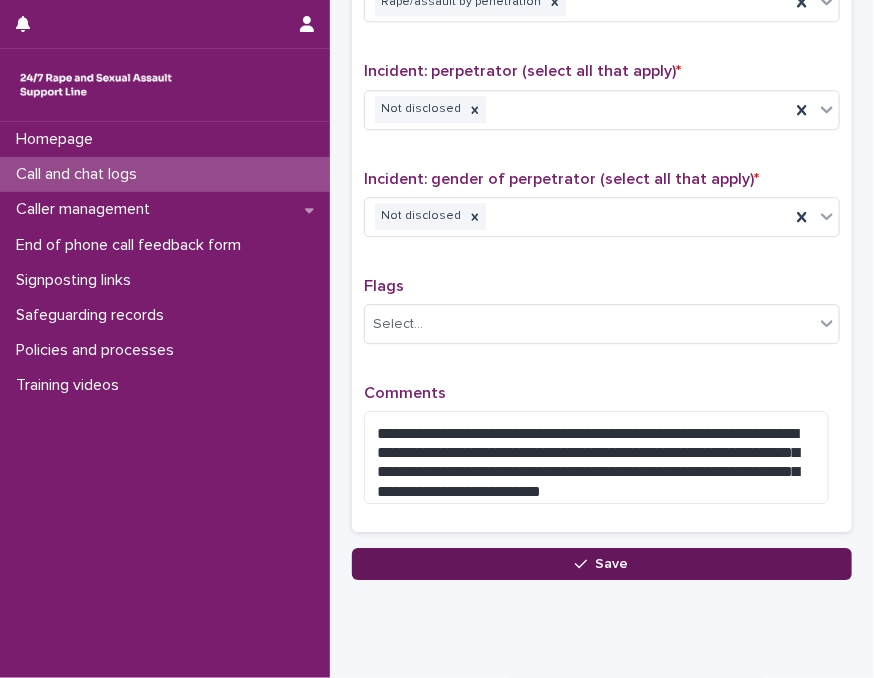click on "Save" at bounding box center (602, 564) 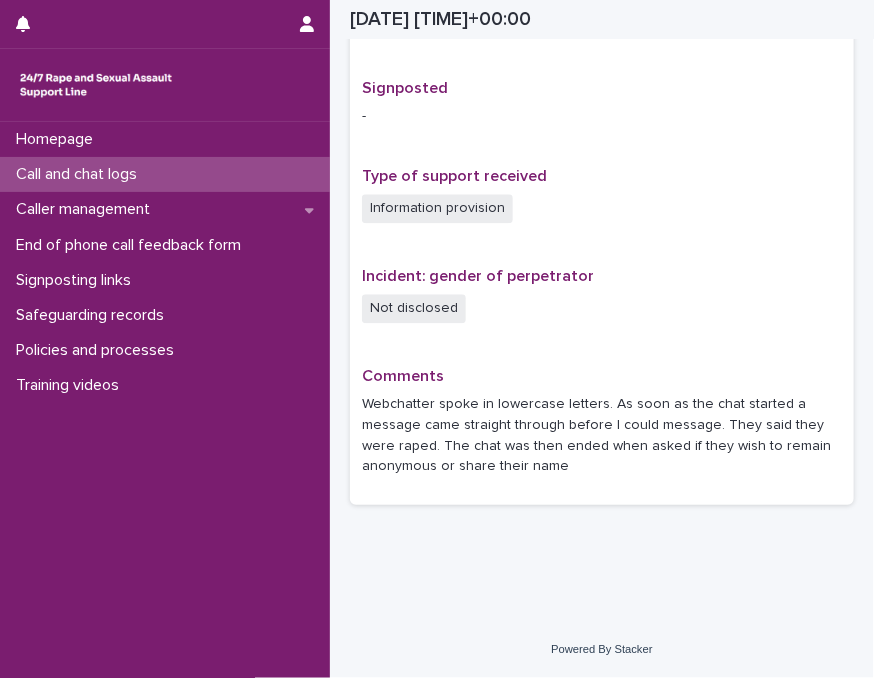 scroll, scrollTop: 1243, scrollLeft: 0, axis: vertical 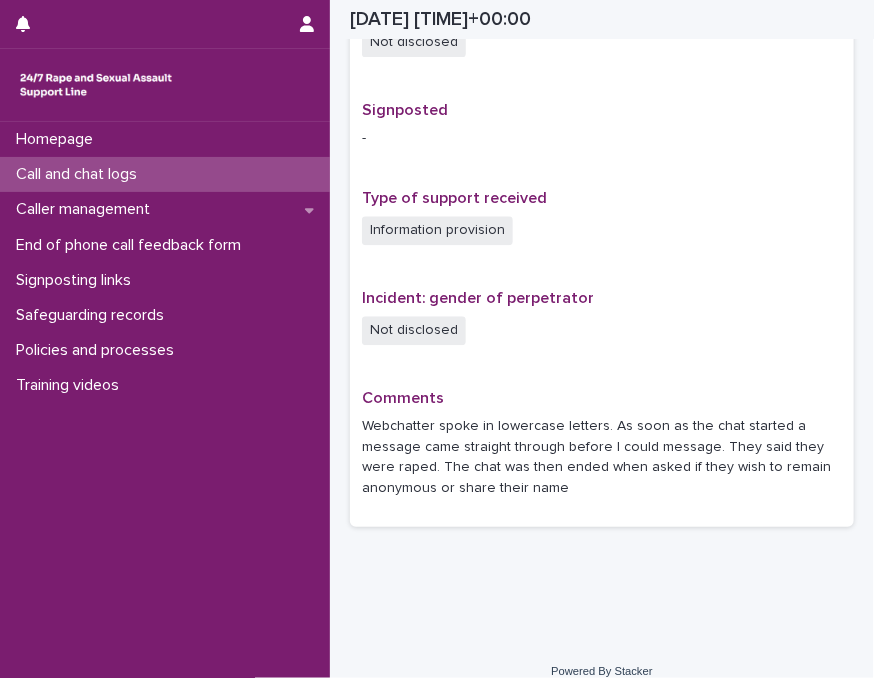 click on "Call and chat logs" at bounding box center [165, 174] 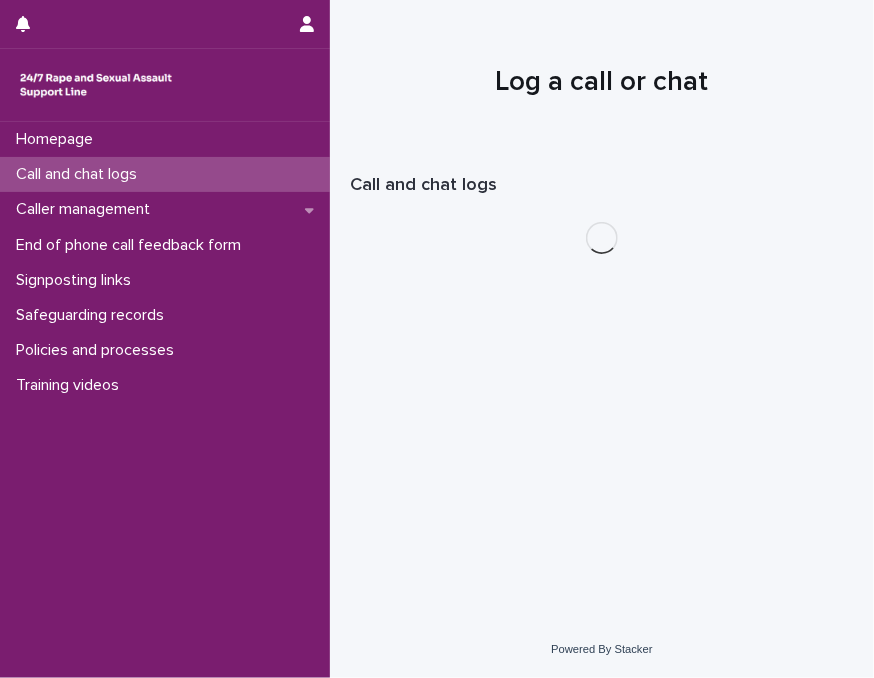 scroll, scrollTop: 0, scrollLeft: 0, axis: both 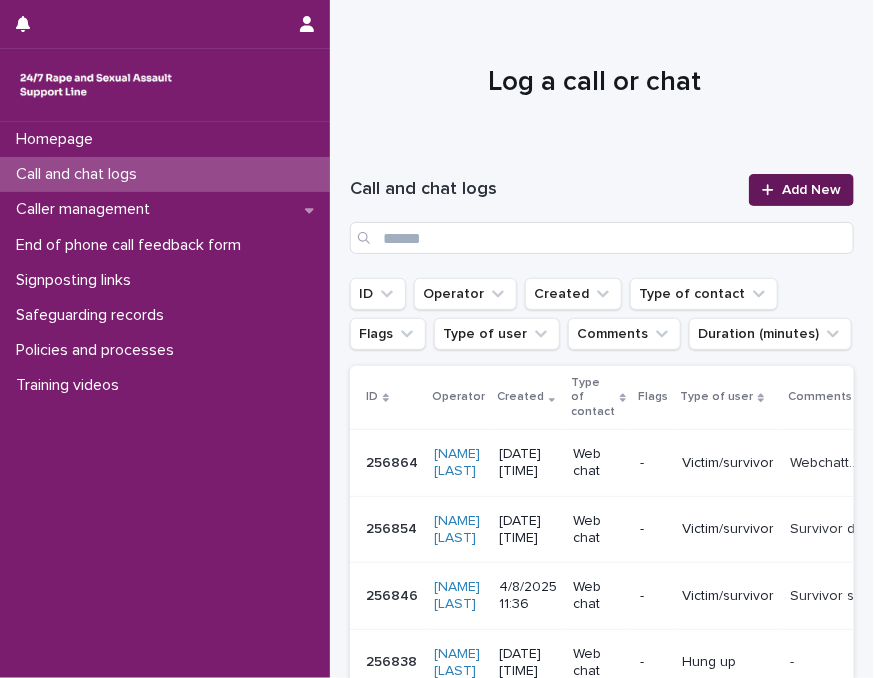 click on "Add New" at bounding box center (811, 190) 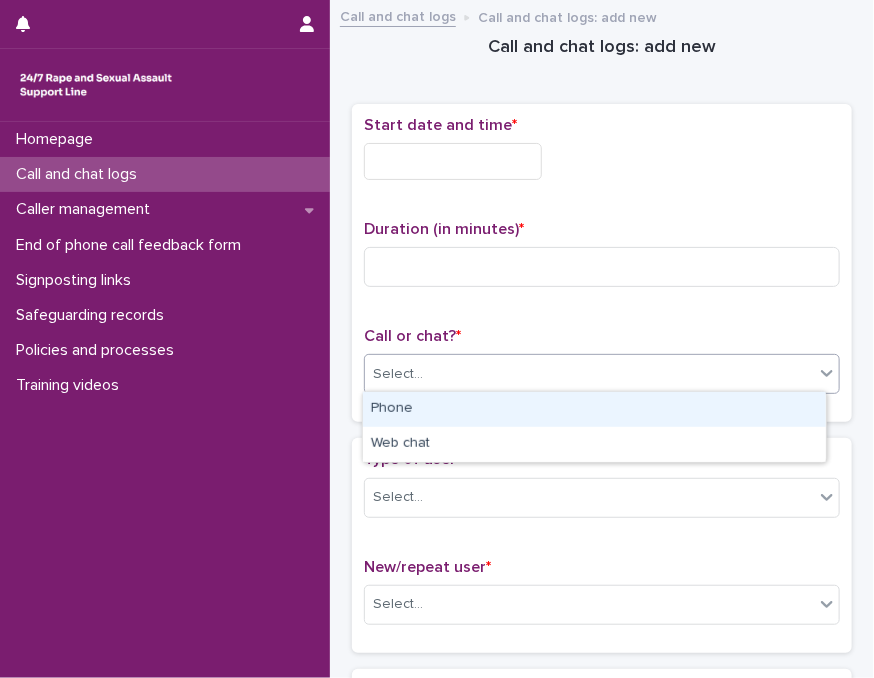 click on "Select..." at bounding box center [589, 374] 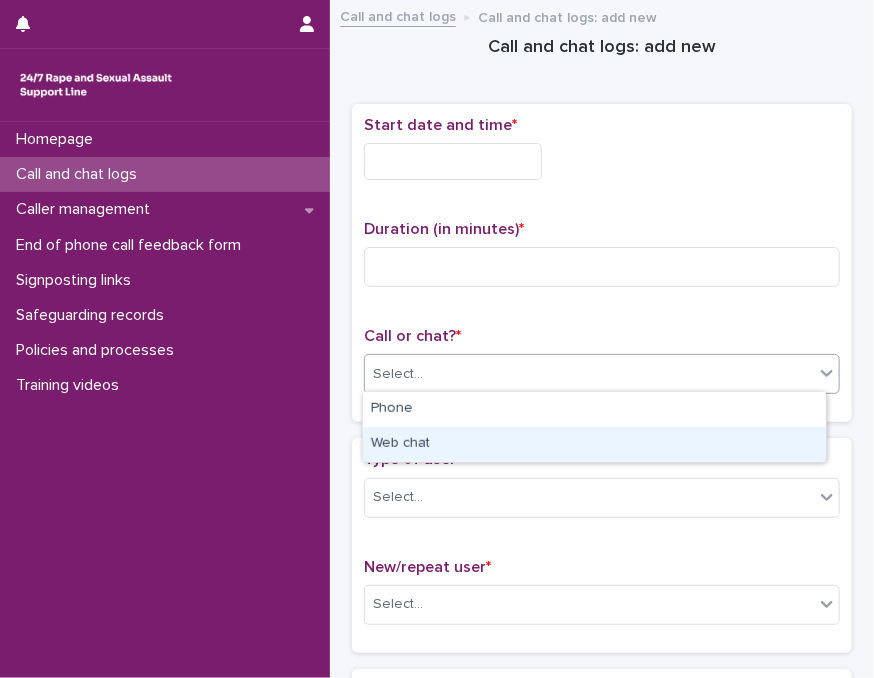 click on "Web chat" at bounding box center [594, 444] 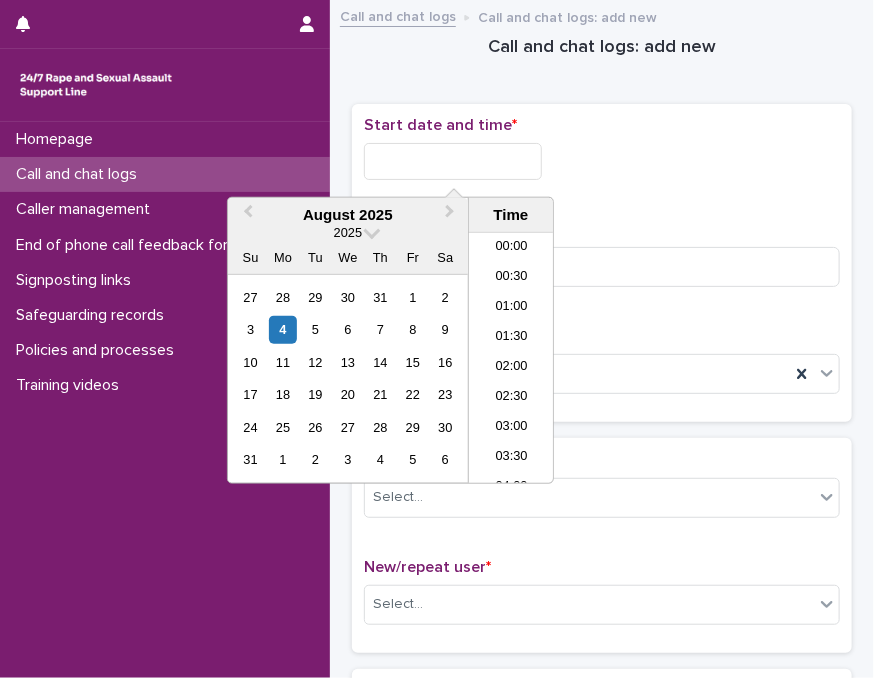 scroll, scrollTop: 730, scrollLeft: 0, axis: vertical 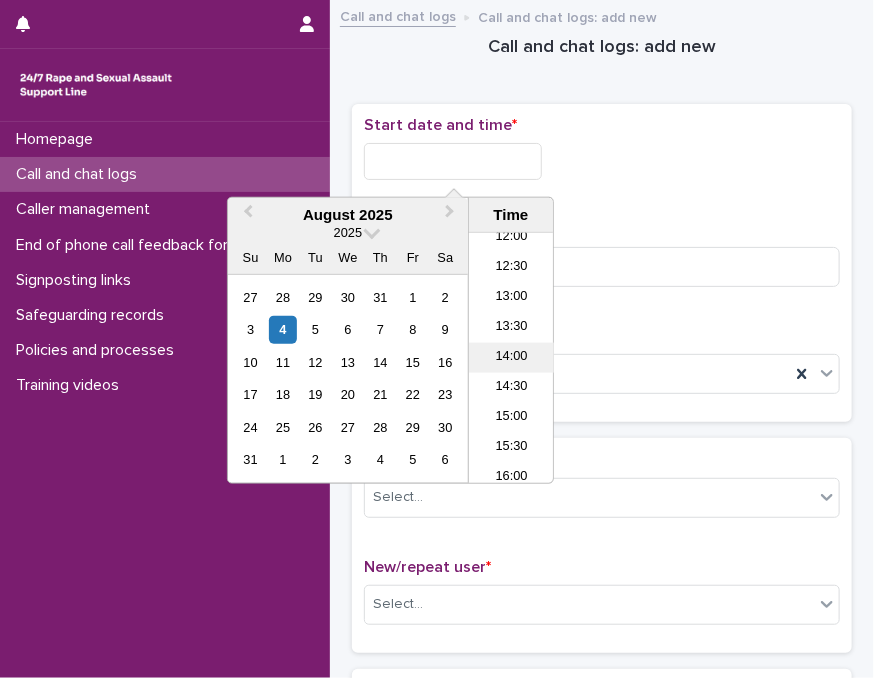 drag, startPoint x: 438, startPoint y: 165, endPoint x: 509, endPoint y: 358, distance: 205.64532 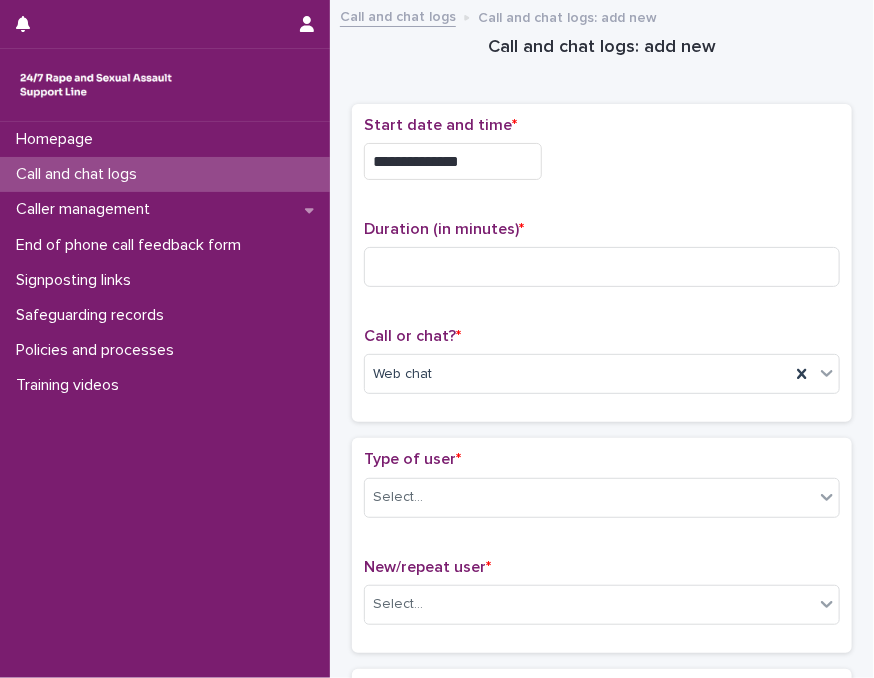 click on "**********" at bounding box center [453, 161] 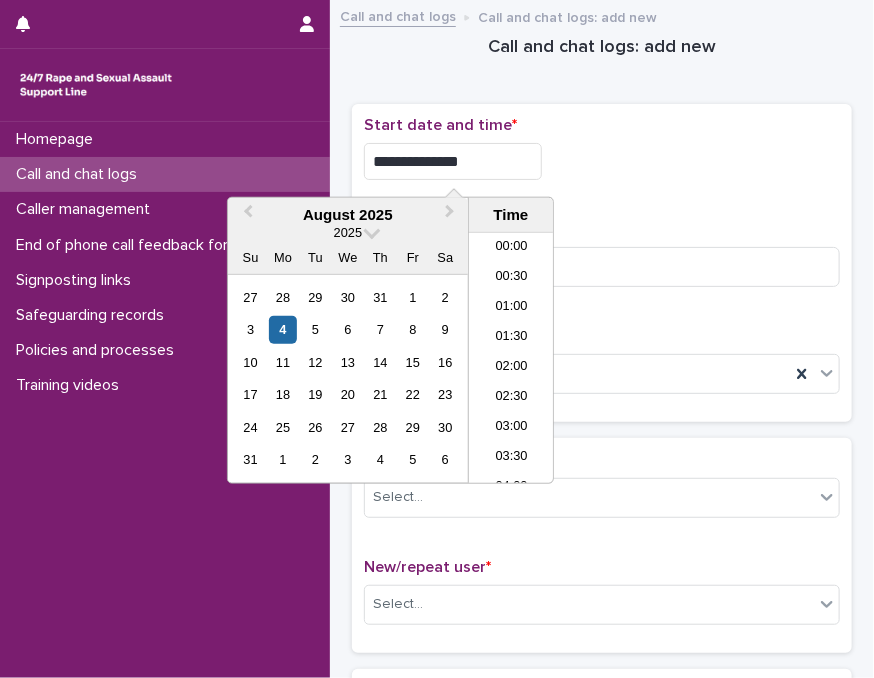 scroll, scrollTop: 730, scrollLeft: 0, axis: vertical 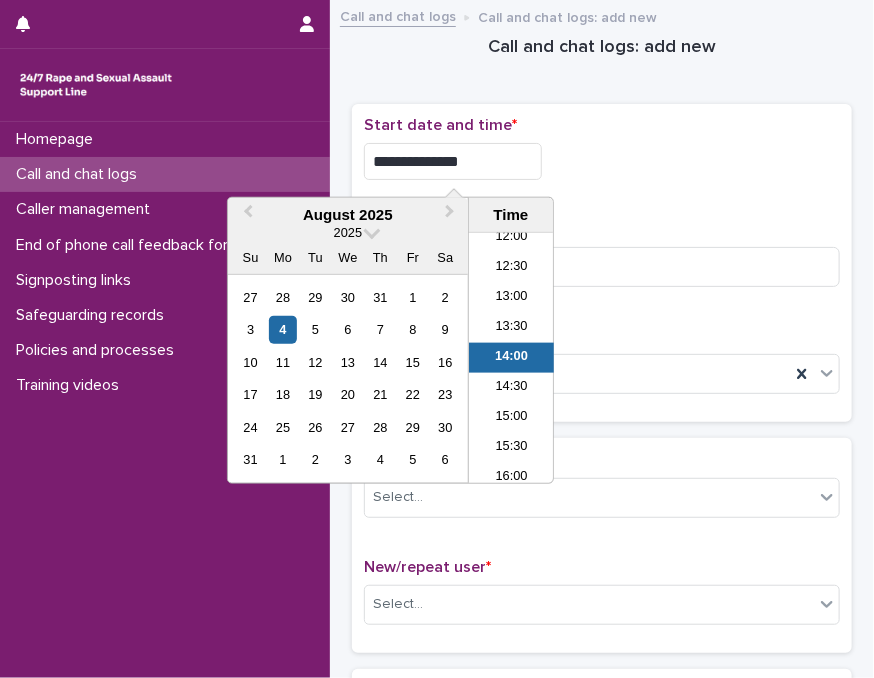 click on "**********" at bounding box center (453, 161) 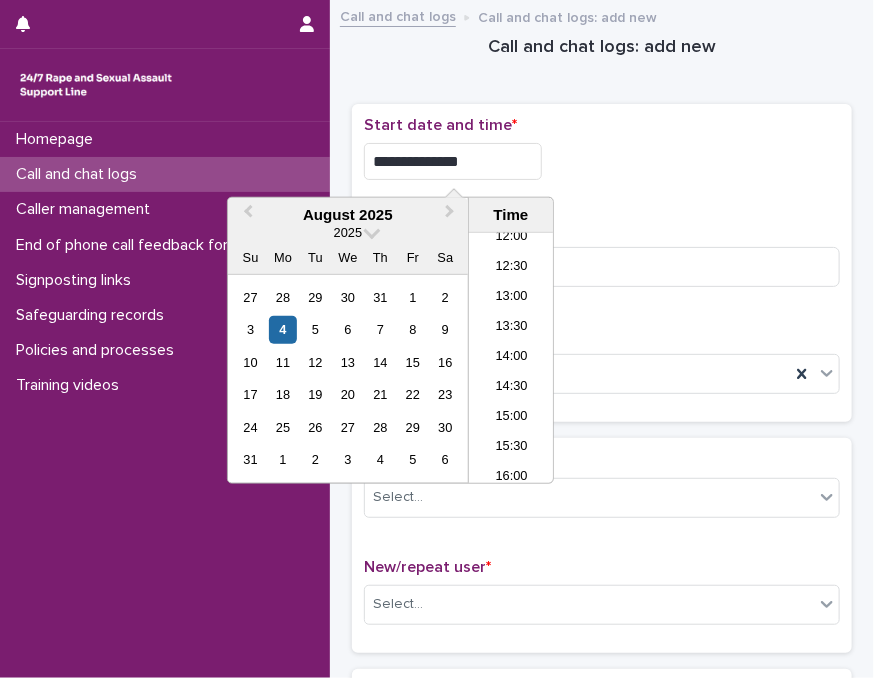 type on "**********" 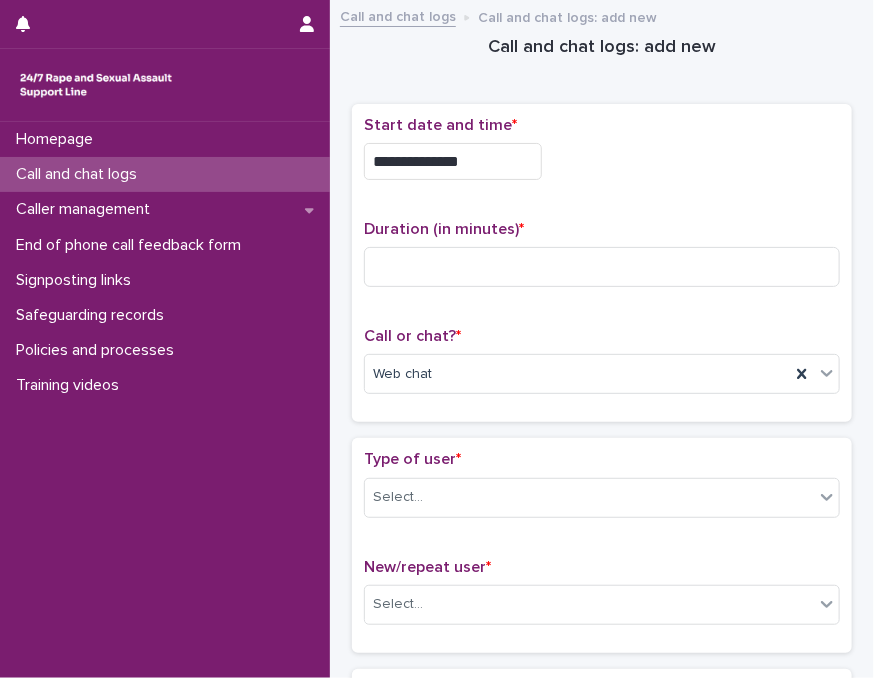 click on "**********" at bounding box center [602, 161] 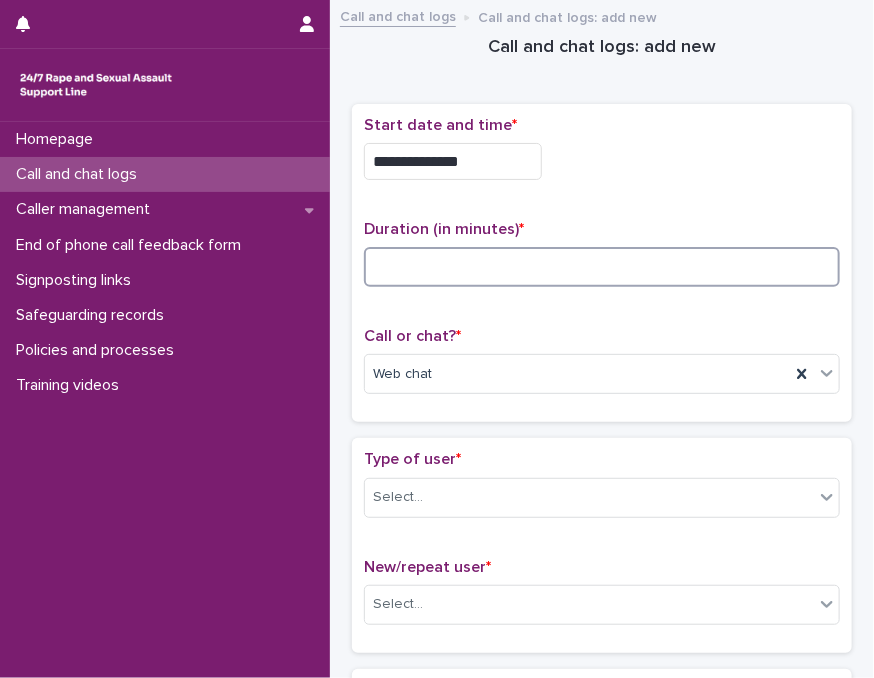 click at bounding box center [602, 267] 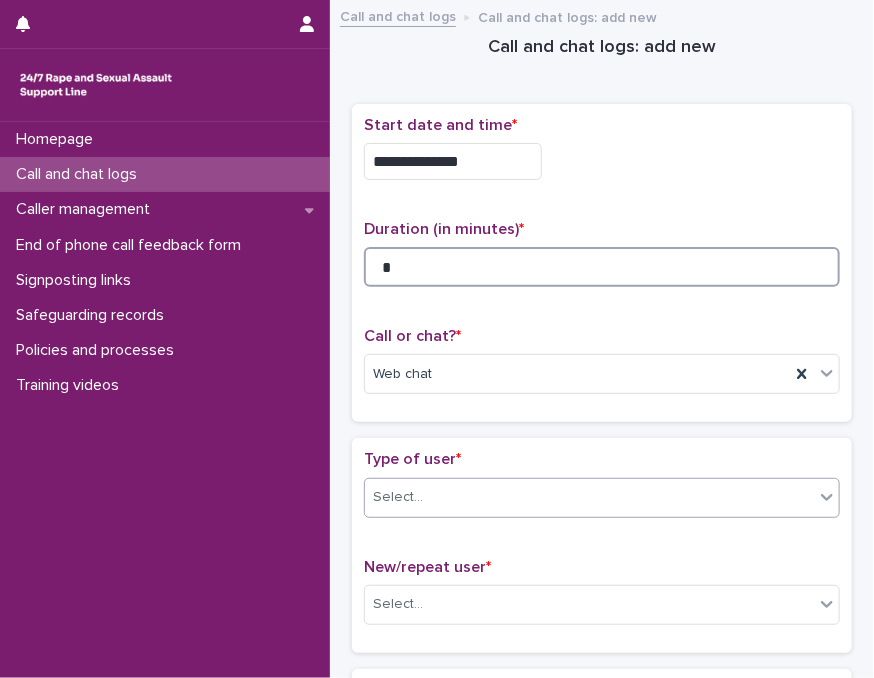 type on "*" 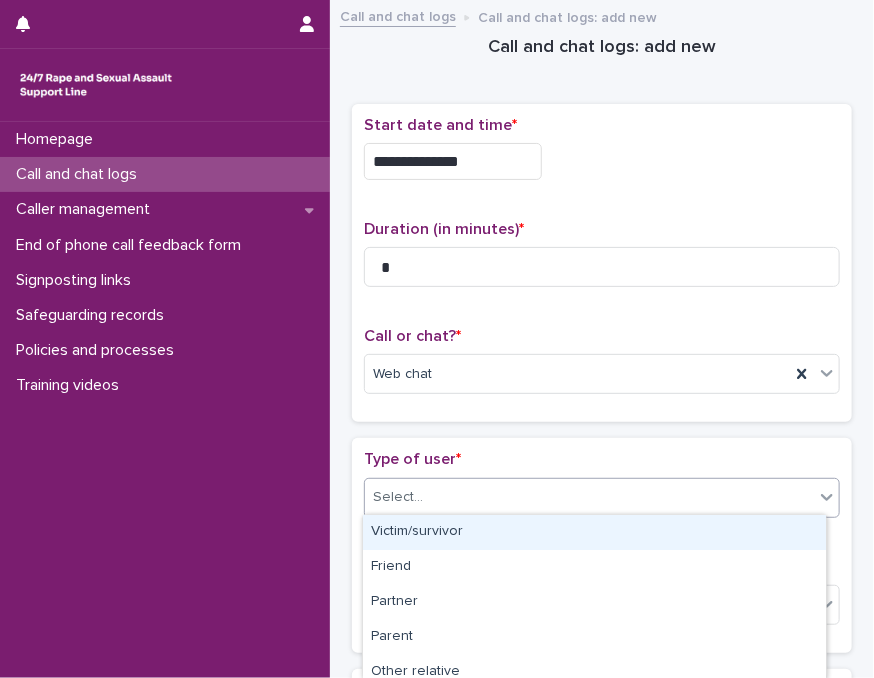 click on "Select..." at bounding box center (589, 497) 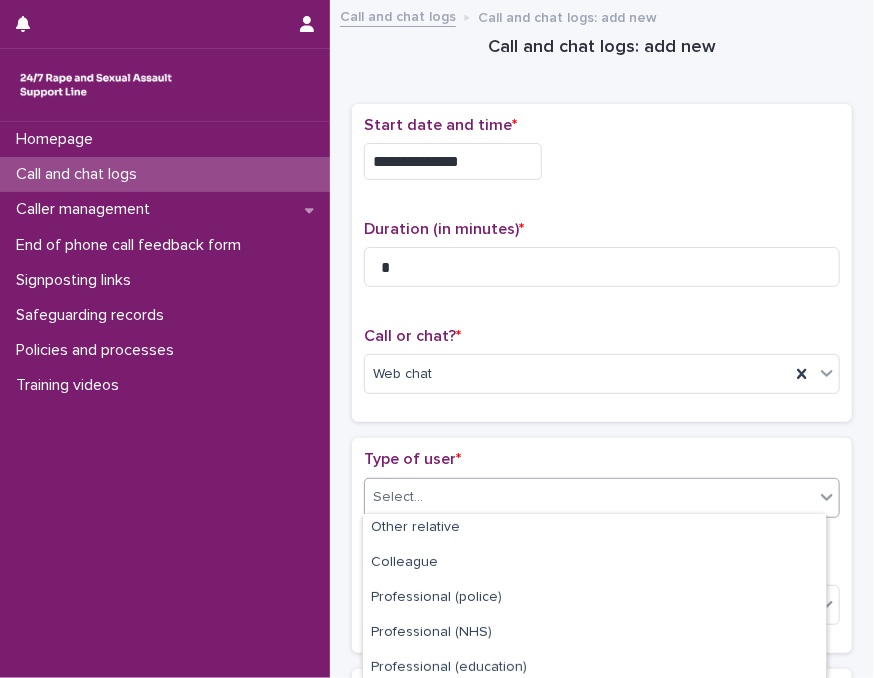 scroll, scrollTop: 336, scrollLeft: 0, axis: vertical 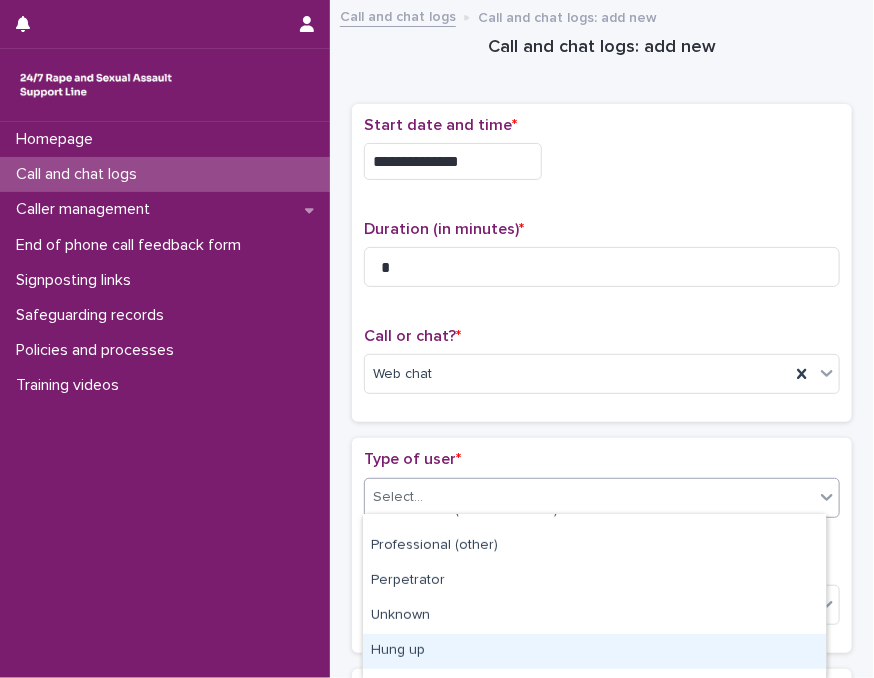 click on "Hung up" at bounding box center [594, 651] 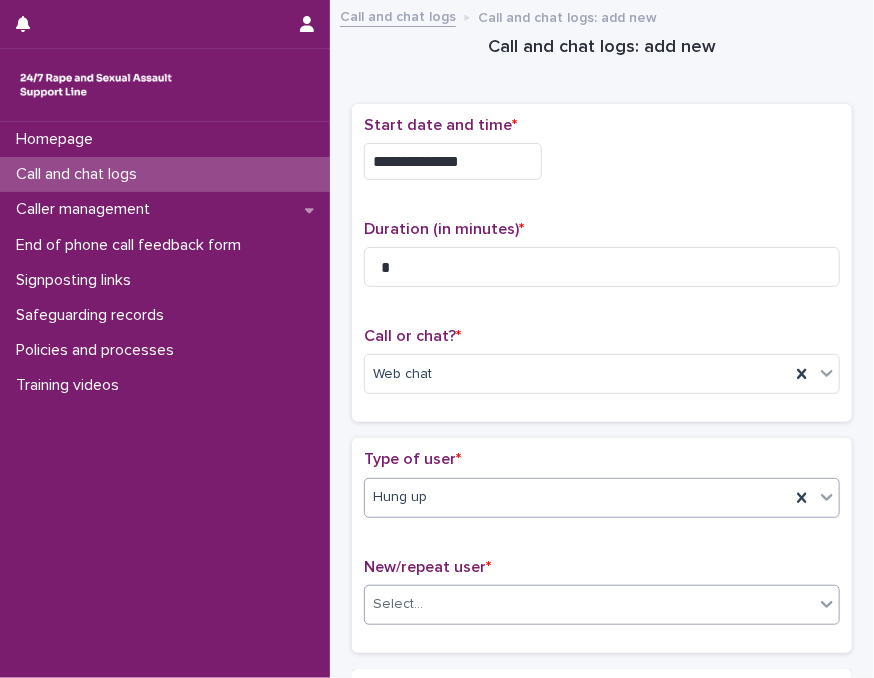 click on "Select..." at bounding box center [589, 604] 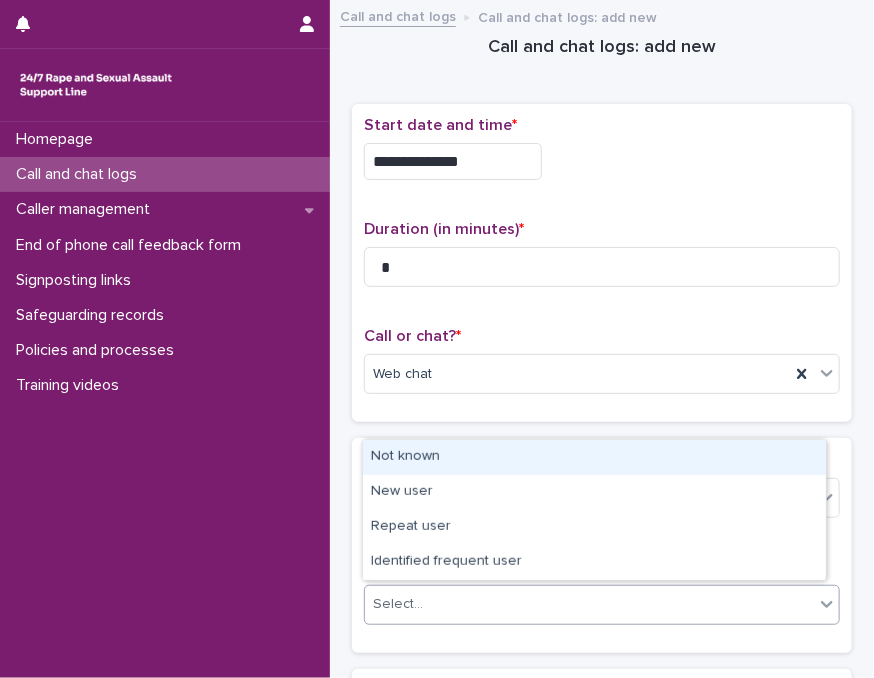 click on "Not known" at bounding box center (594, 457) 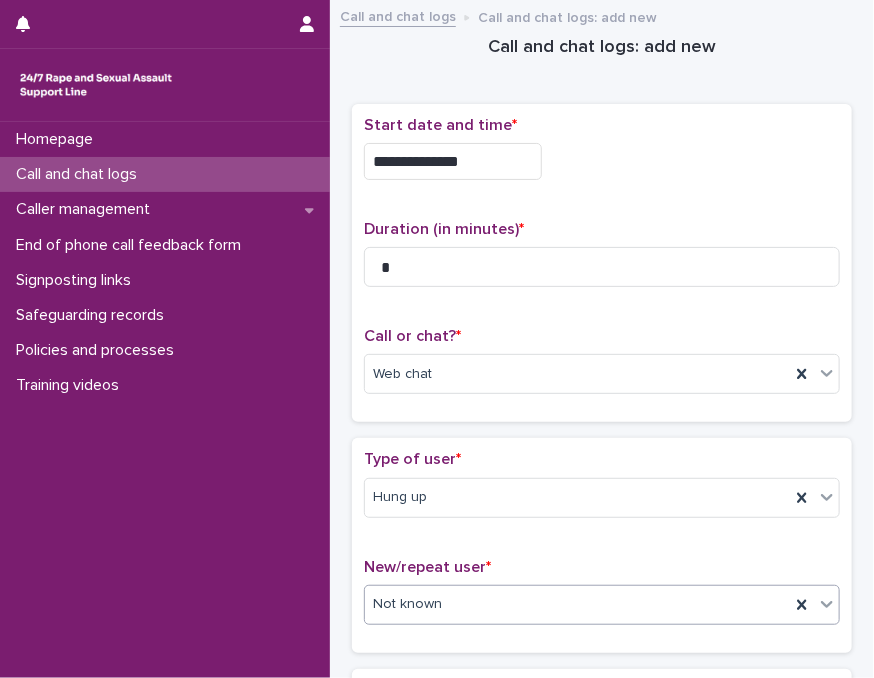click on "Type of user *" at bounding box center [602, 459] 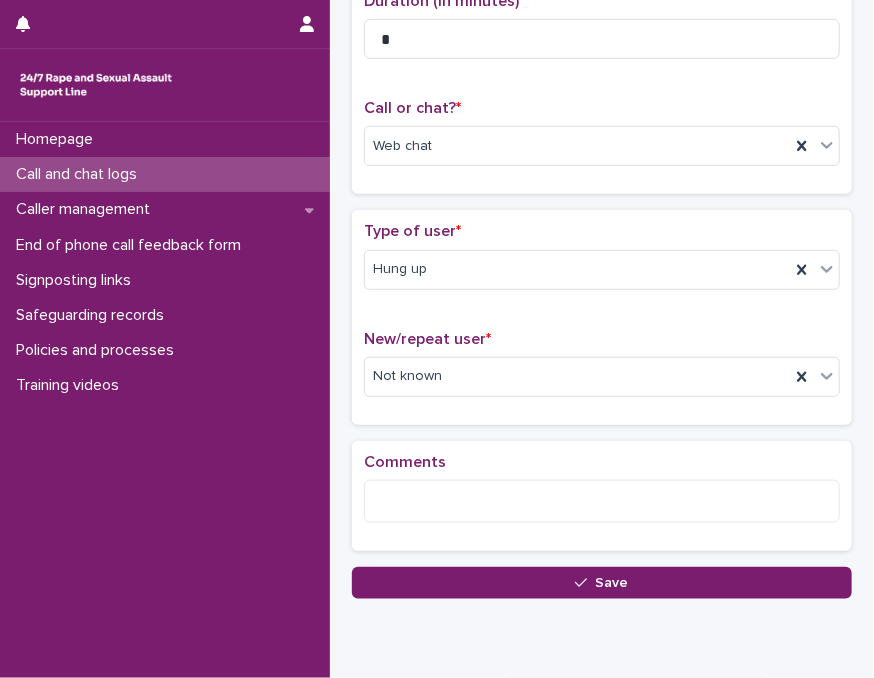 scroll, scrollTop: 240, scrollLeft: 0, axis: vertical 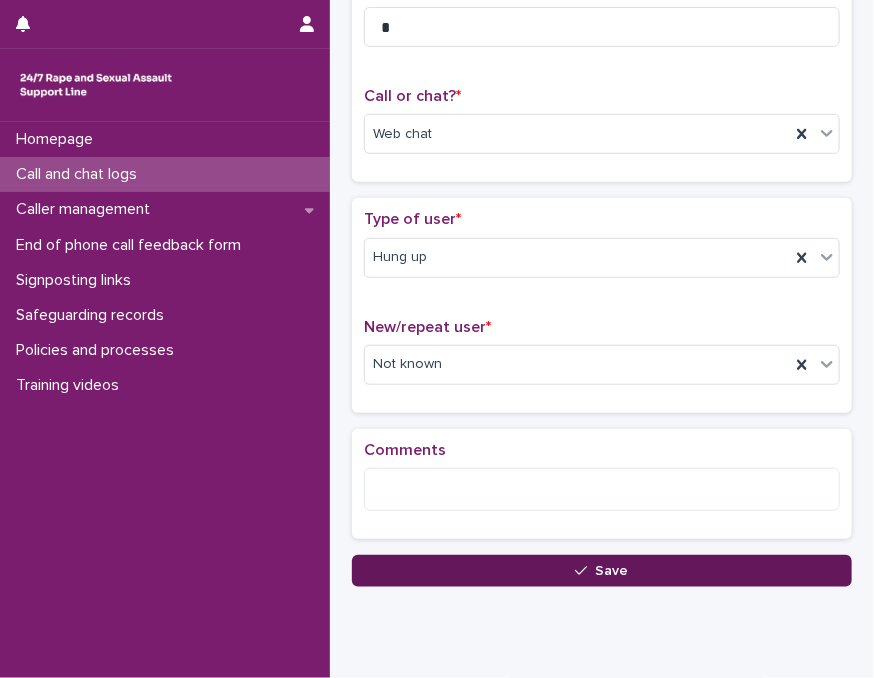 click on "Save" at bounding box center [602, 571] 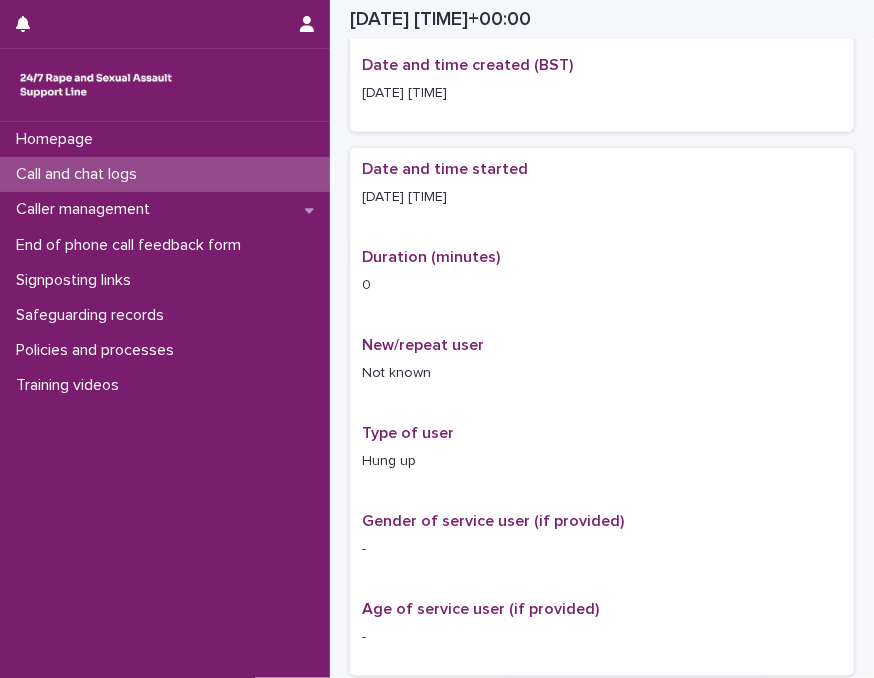 scroll, scrollTop: 262, scrollLeft: 0, axis: vertical 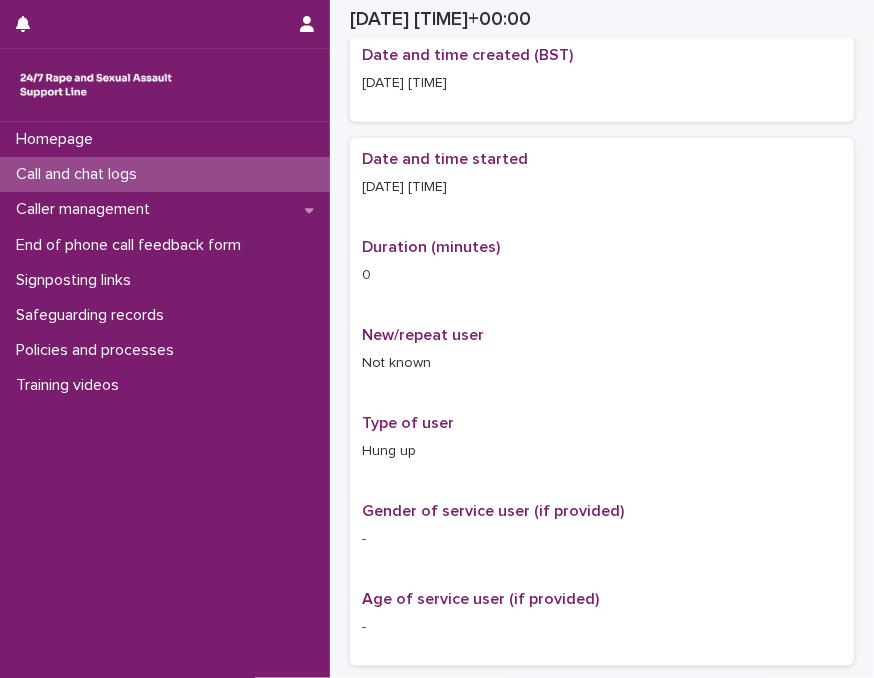 drag, startPoint x: 174, startPoint y: 141, endPoint x: 188, endPoint y: 165, distance: 27.784887 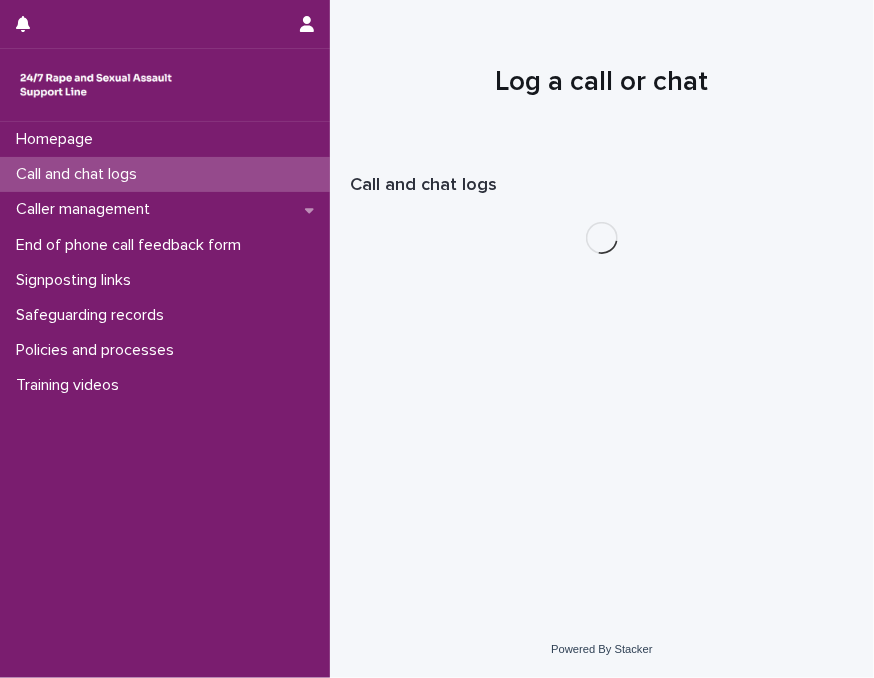 scroll, scrollTop: 0, scrollLeft: 0, axis: both 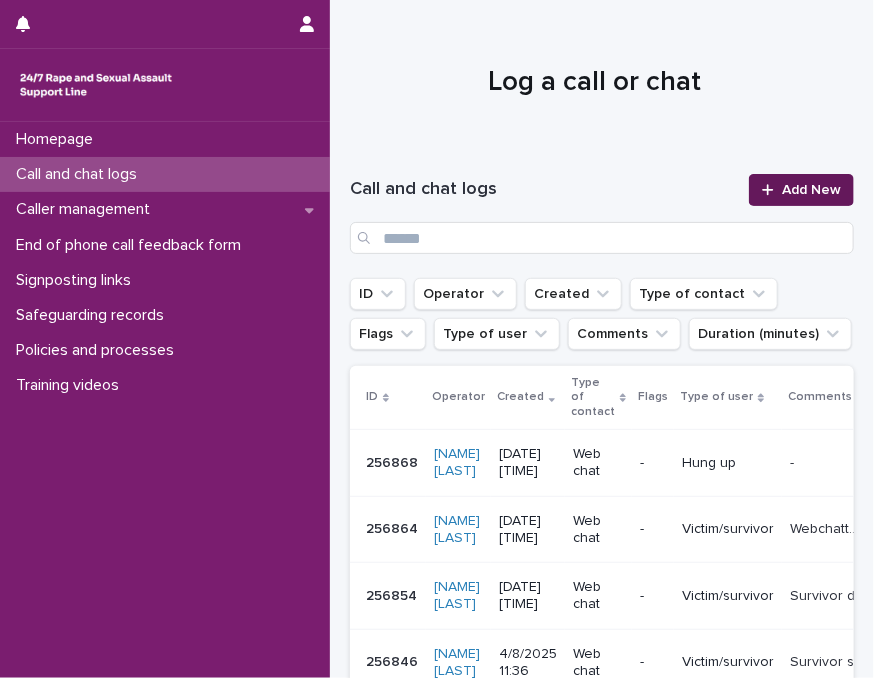 click on "Add New" at bounding box center (811, 190) 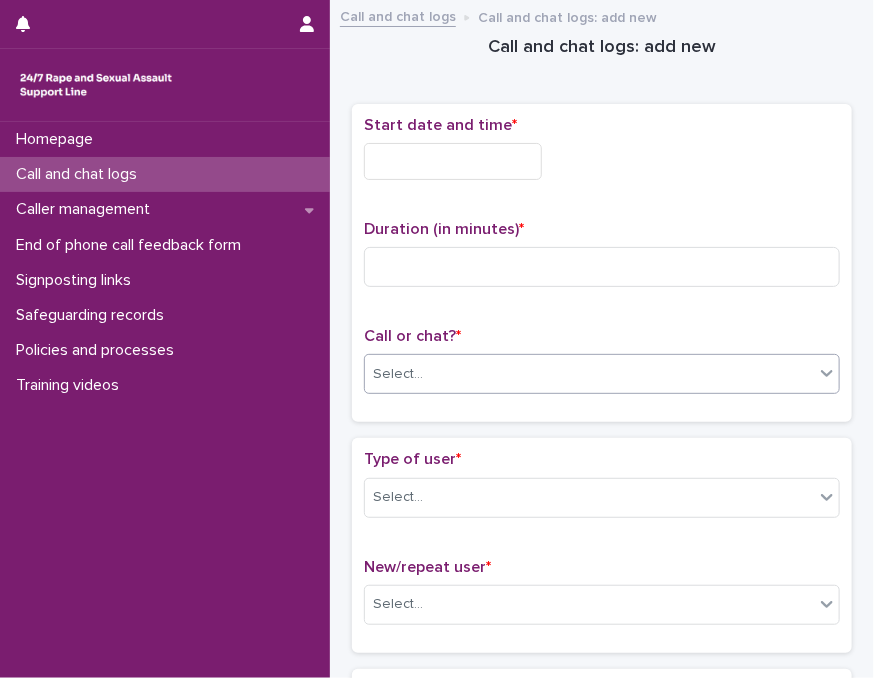 click on "Select..." at bounding box center [398, 374] 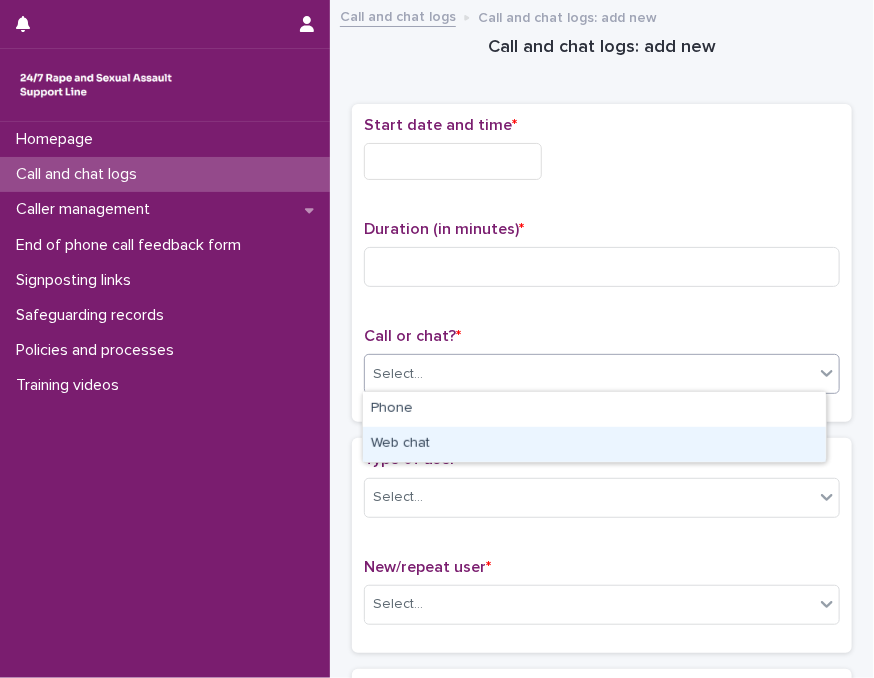 click on "Web chat" at bounding box center [594, 444] 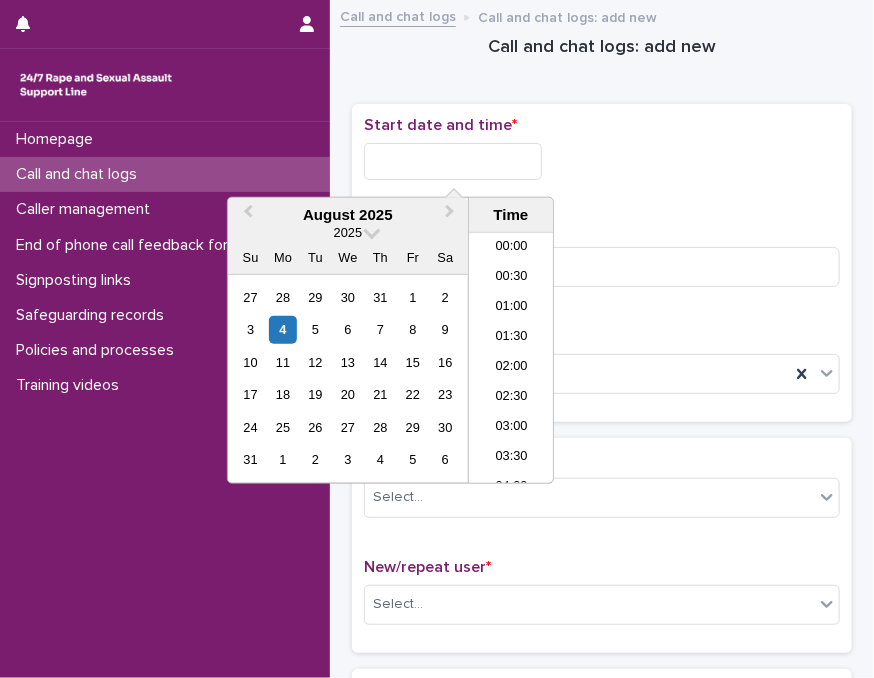click at bounding box center [453, 161] 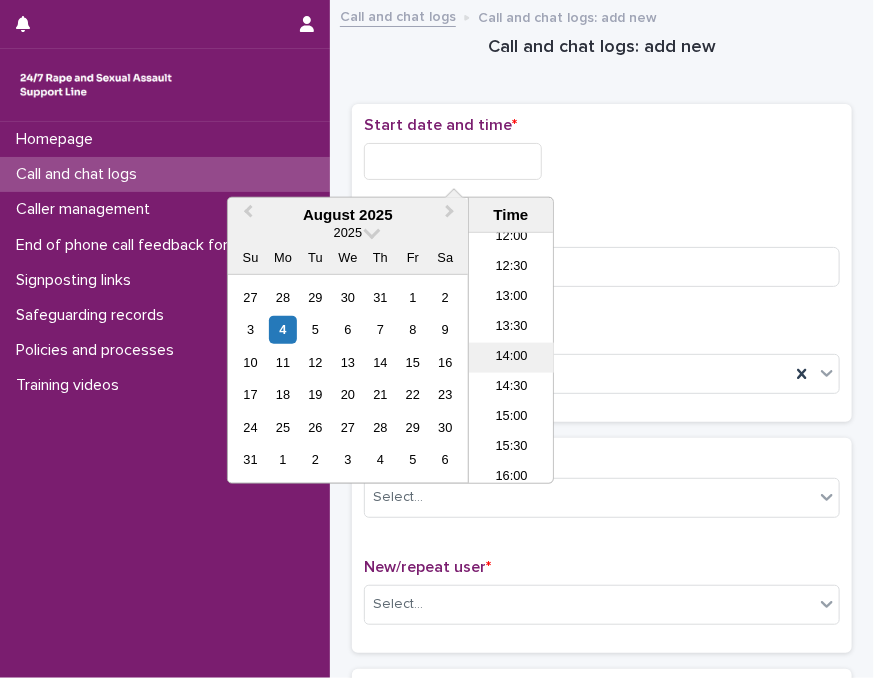 click on "14:00" at bounding box center (511, 358) 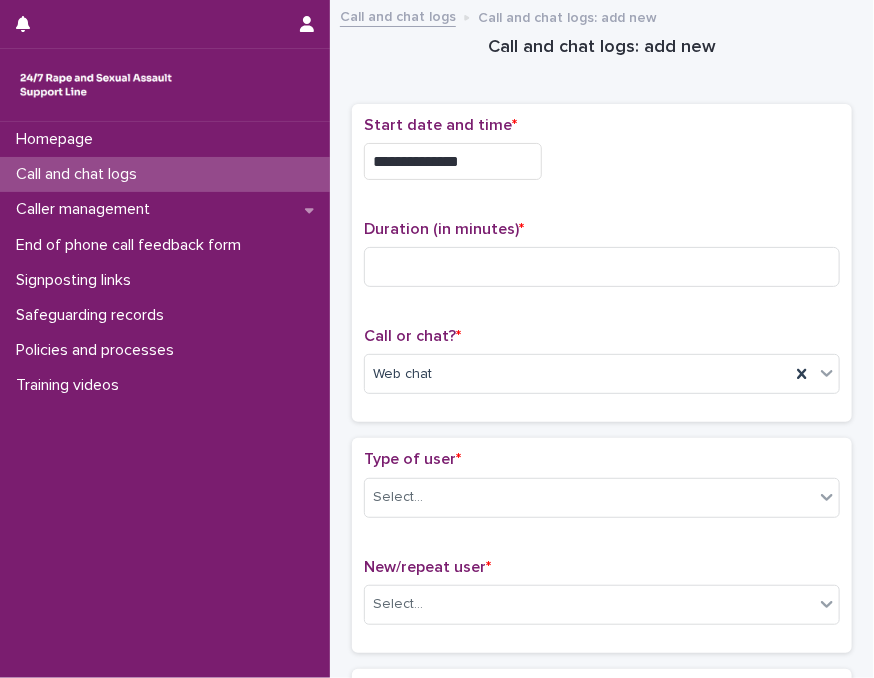 click on "**********" at bounding box center (453, 161) 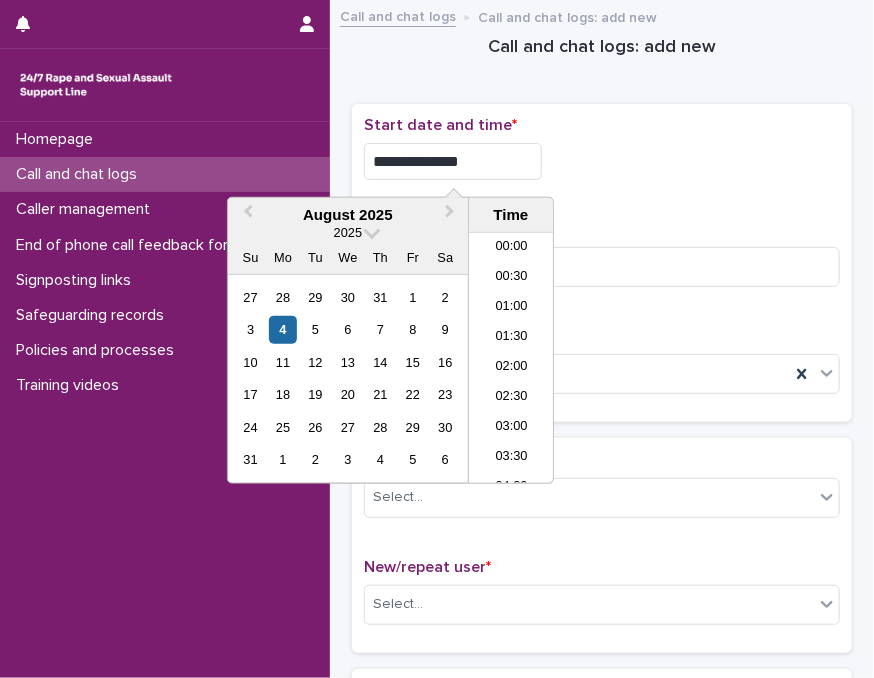 scroll, scrollTop: 730, scrollLeft: 0, axis: vertical 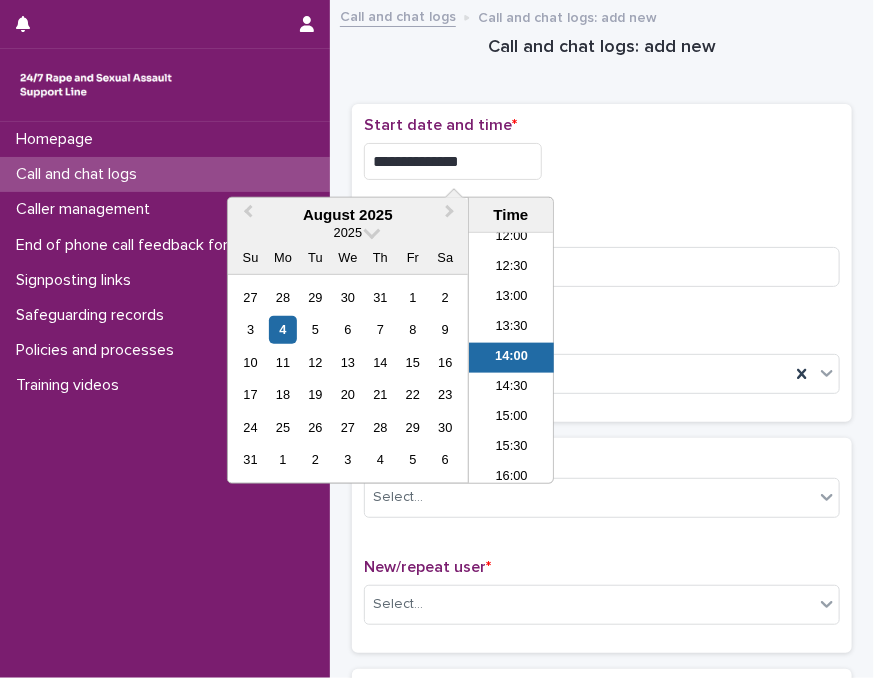click on "**********" at bounding box center [453, 161] 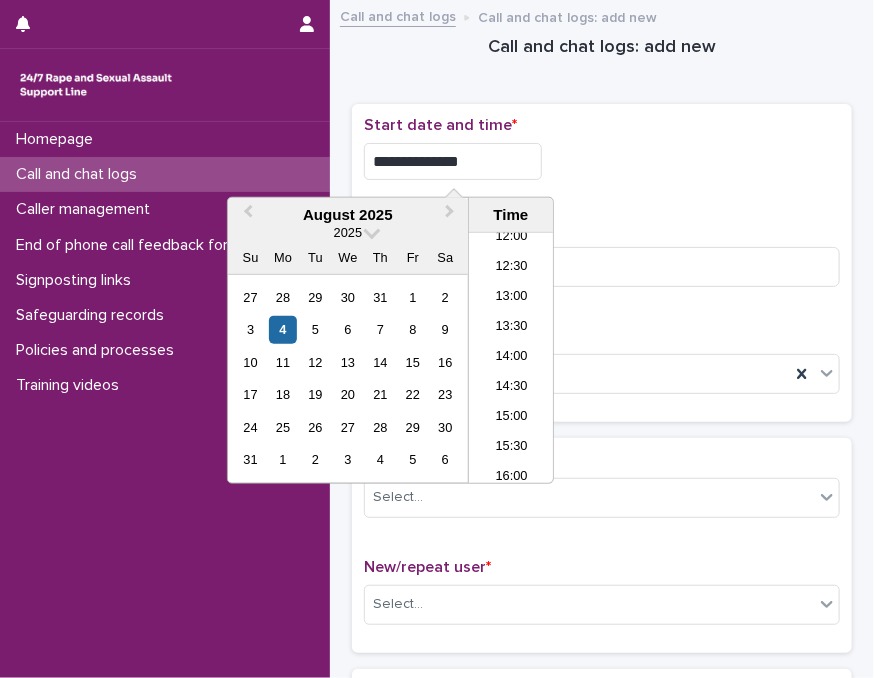 click on "Start date and time *" at bounding box center (602, 125) 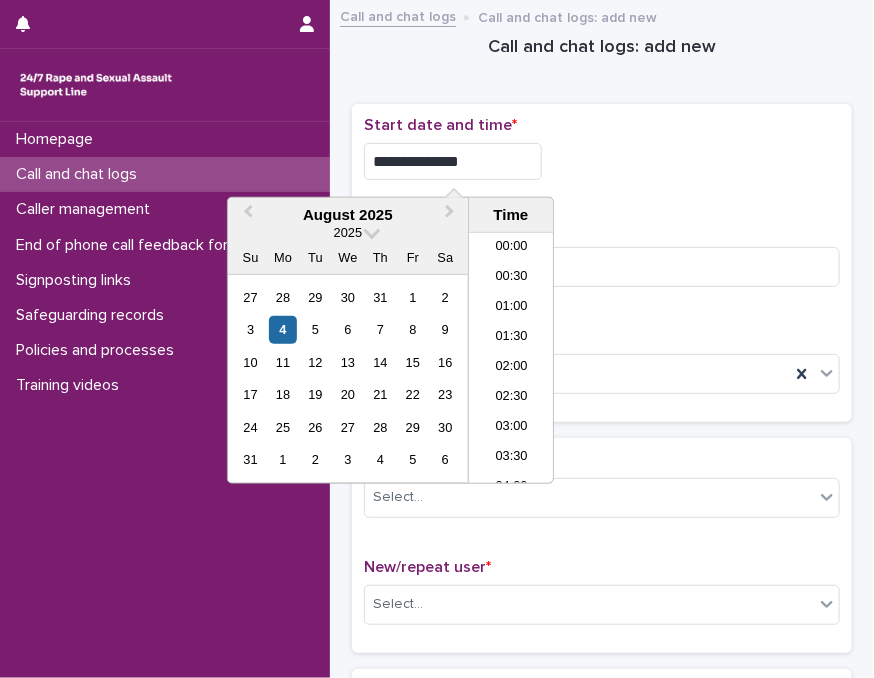 click on "**********" at bounding box center [453, 161] 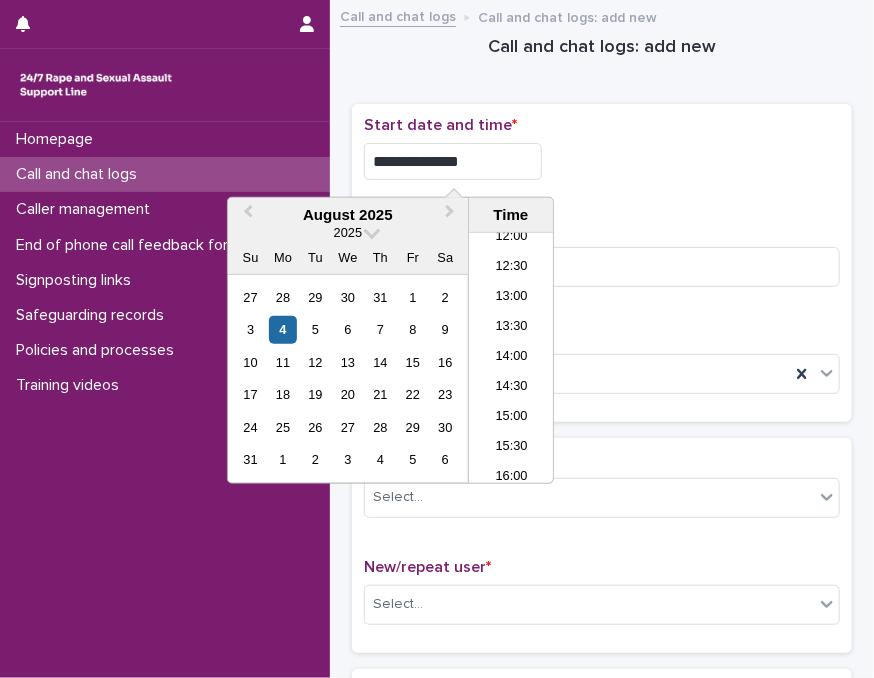 click on "**********" at bounding box center (453, 161) 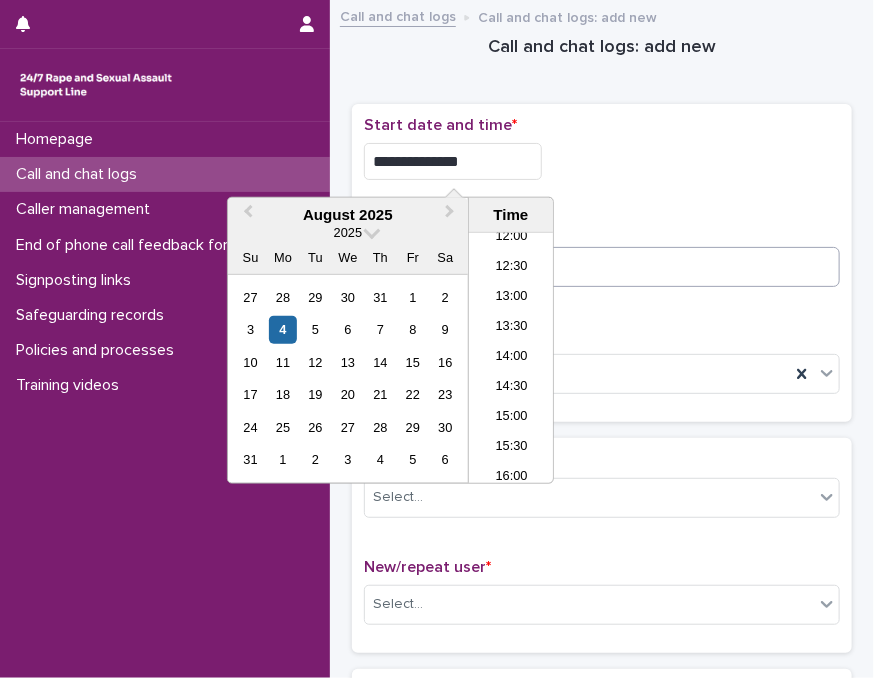 type on "**********" 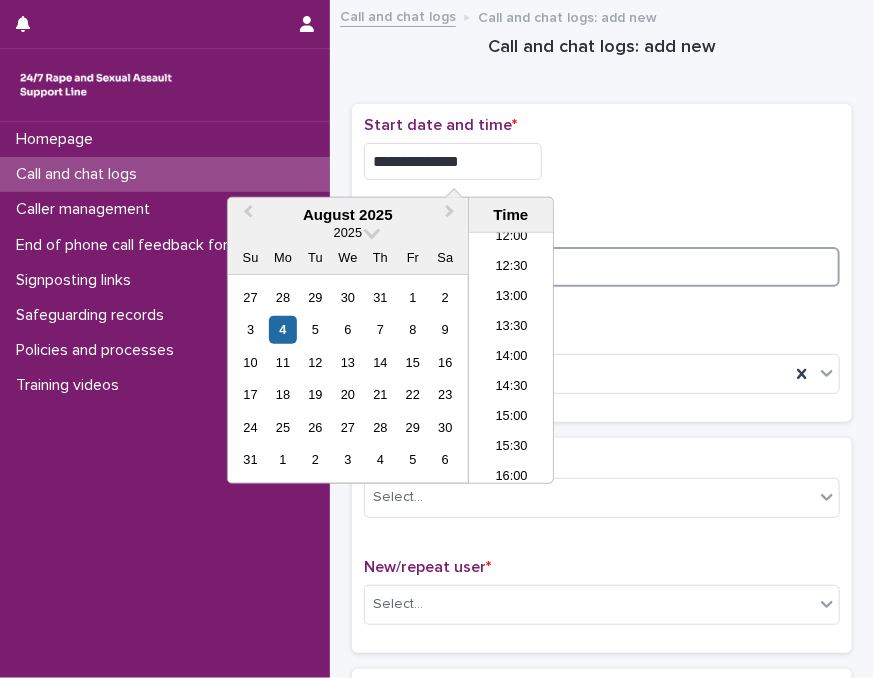 click at bounding box center [602, 267] 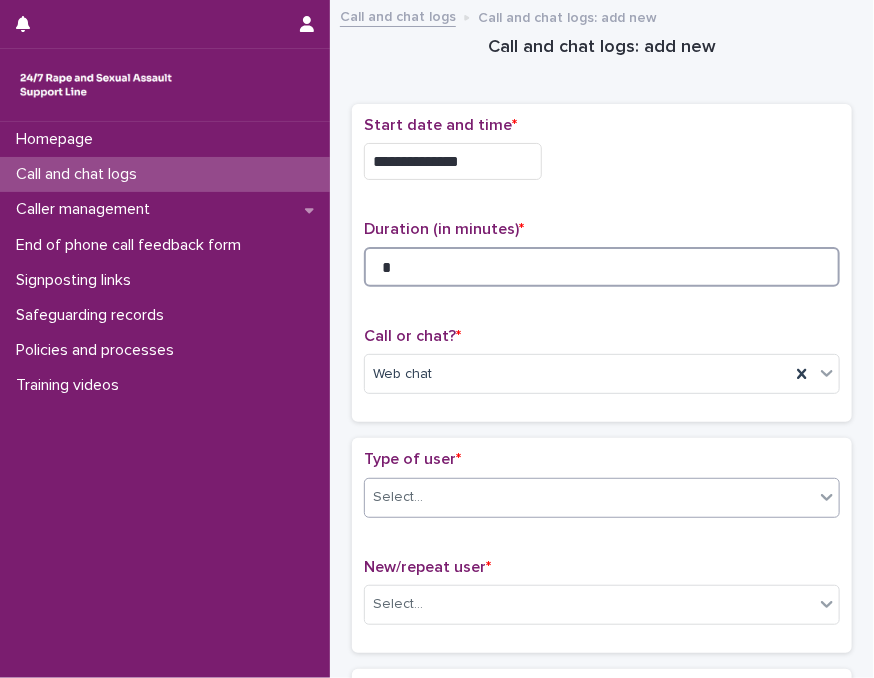 type on "*" 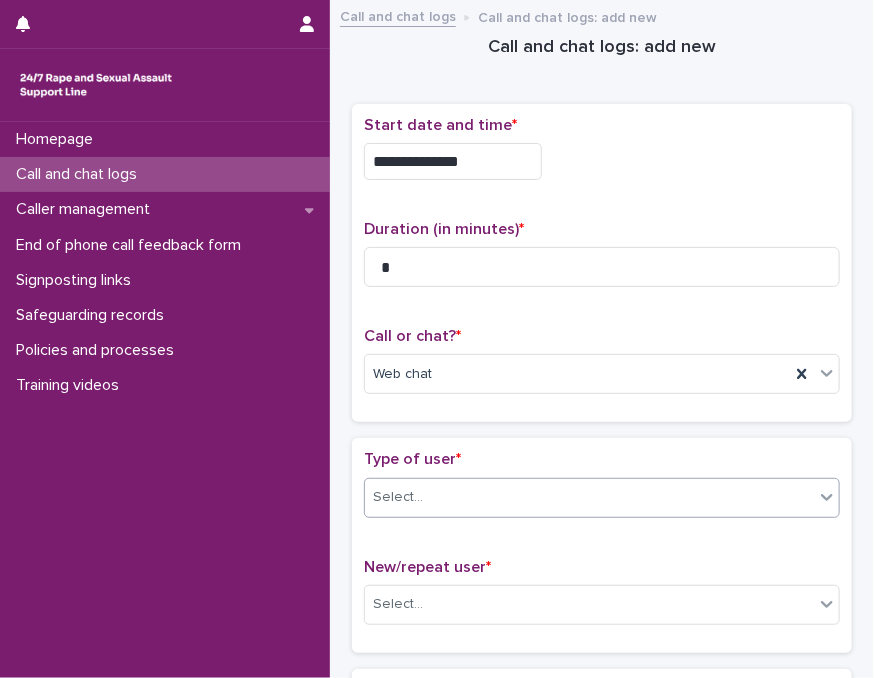 click on "Select..." at bounding box center [589, 497] 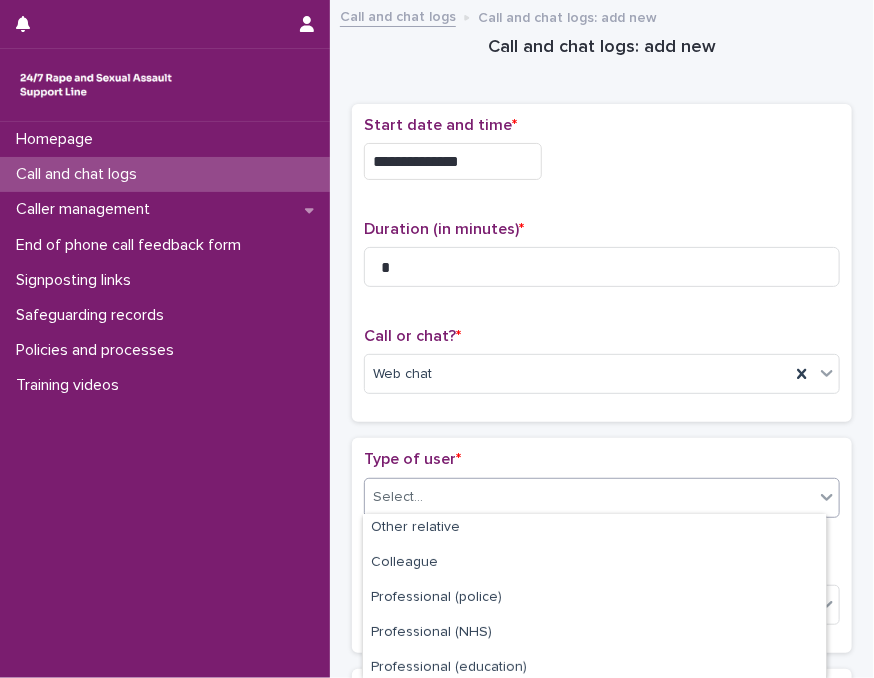 scroll, scrollTop: 360, scrollLeft: 0, axis: vertical 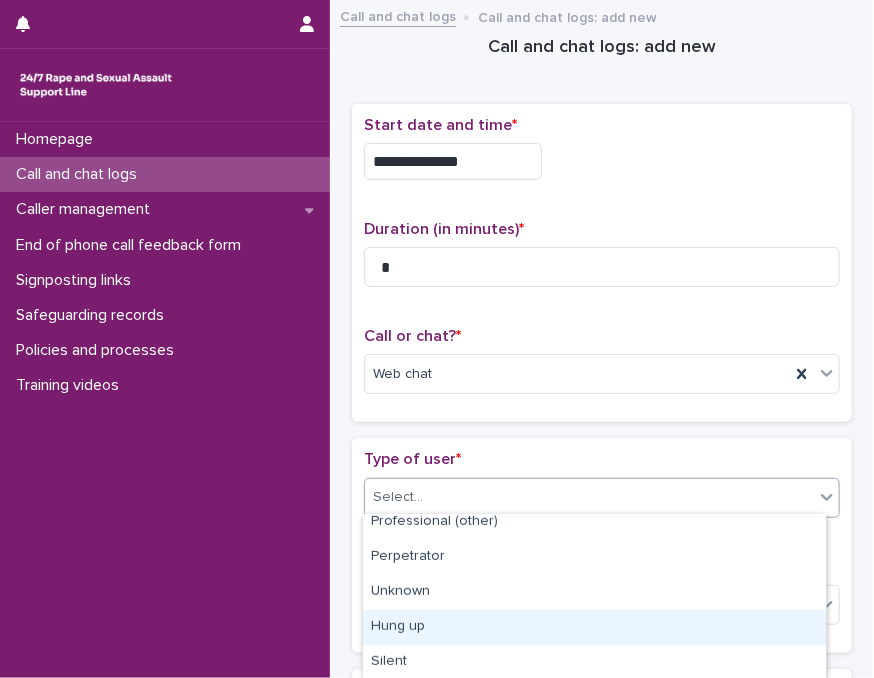 click on "Hung up" at bounding box center [594, 627] 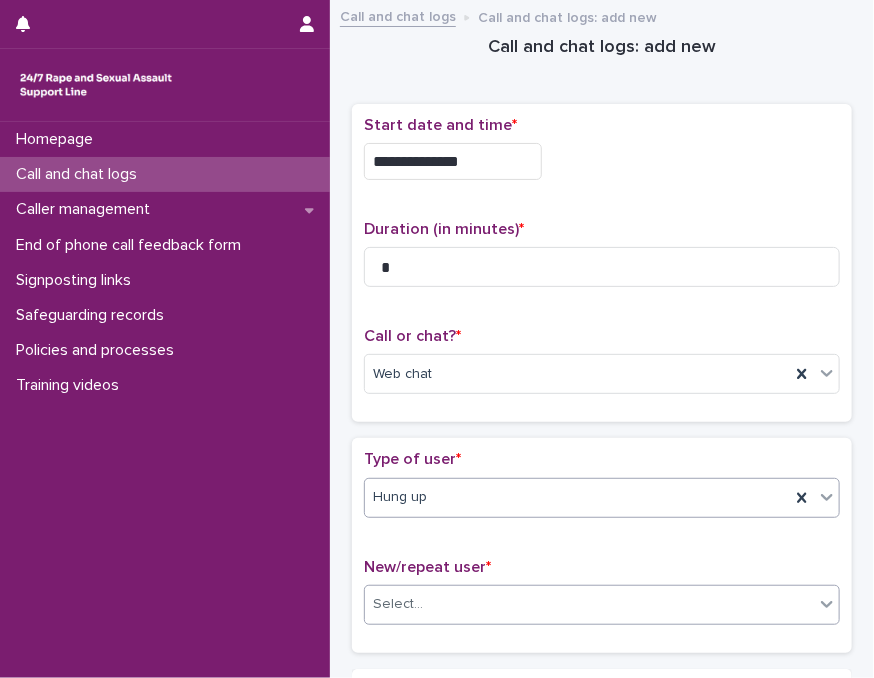 click on "Select..." at bounding box center (398, 604) 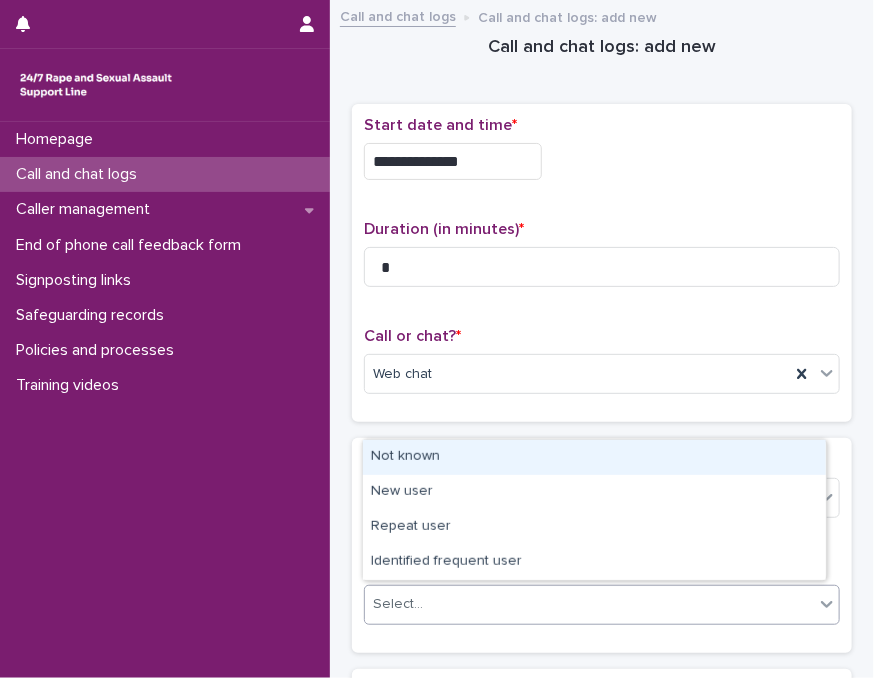 click on "Not known" at bounding box center [594, 457] 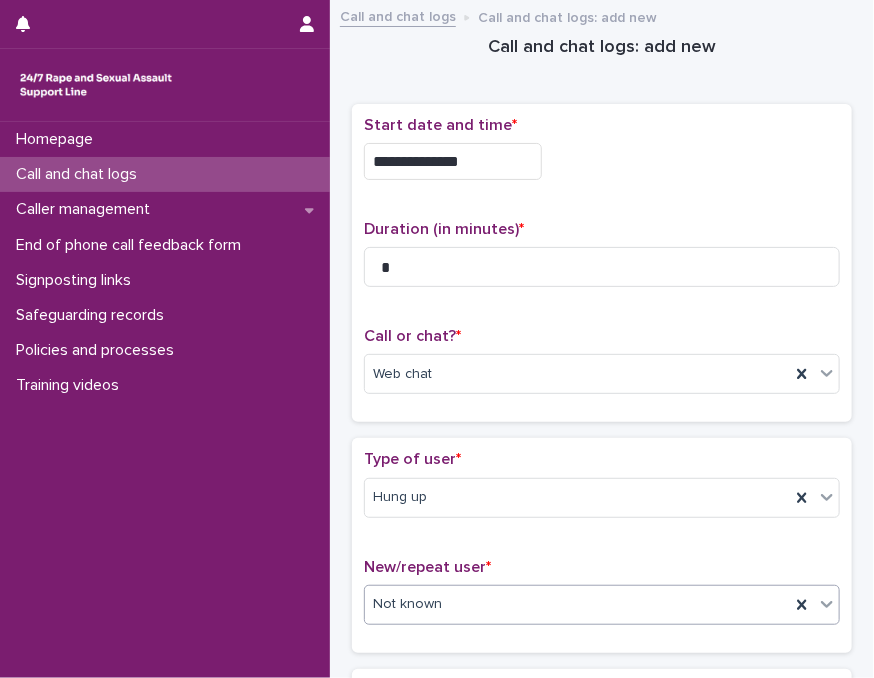 click on "Type of user *" at bounding box center (602, 459) 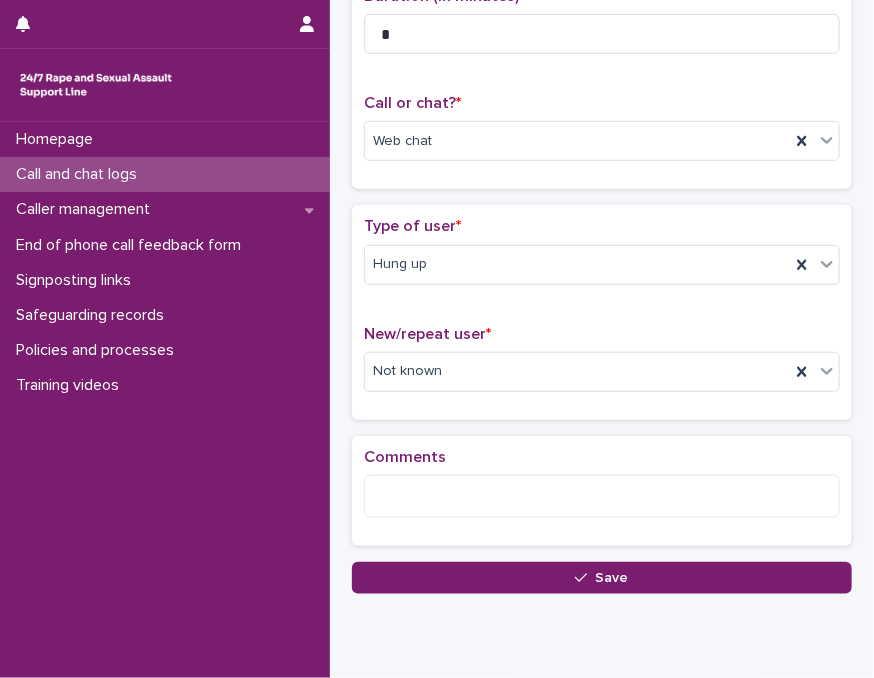 scroll, scrollTop: 300, scrollLeft: 0, axis: vertical 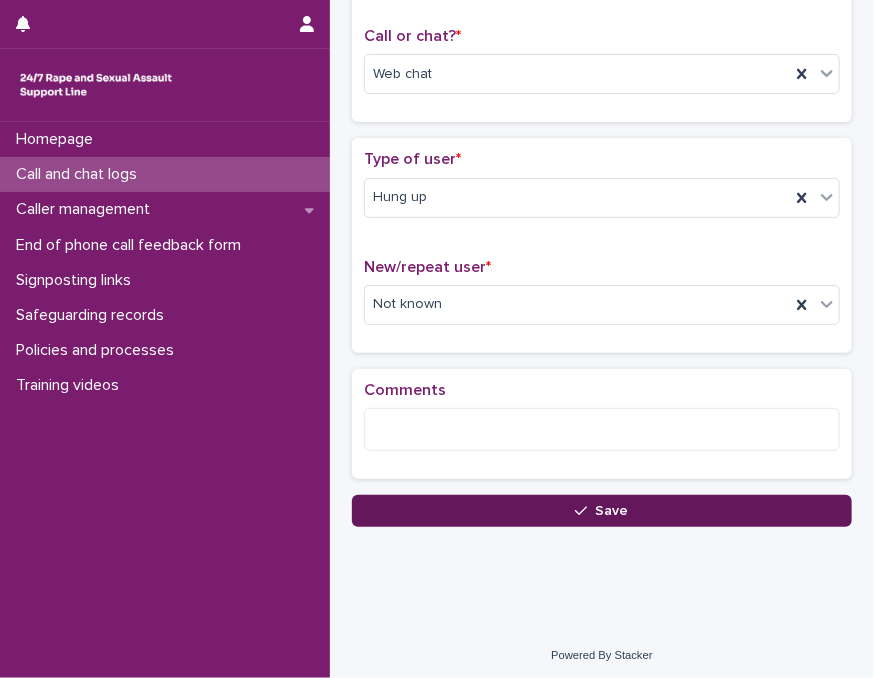 click on "Save" at bounding box center [602, 511] 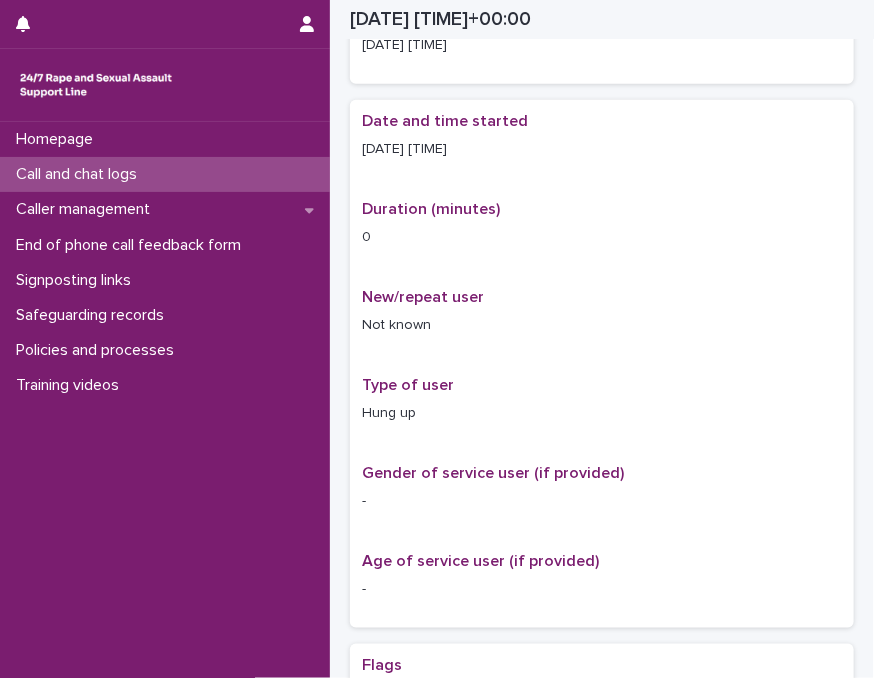 scroll, scrollTop: 312, scrollLeft: 0, axis: vertical 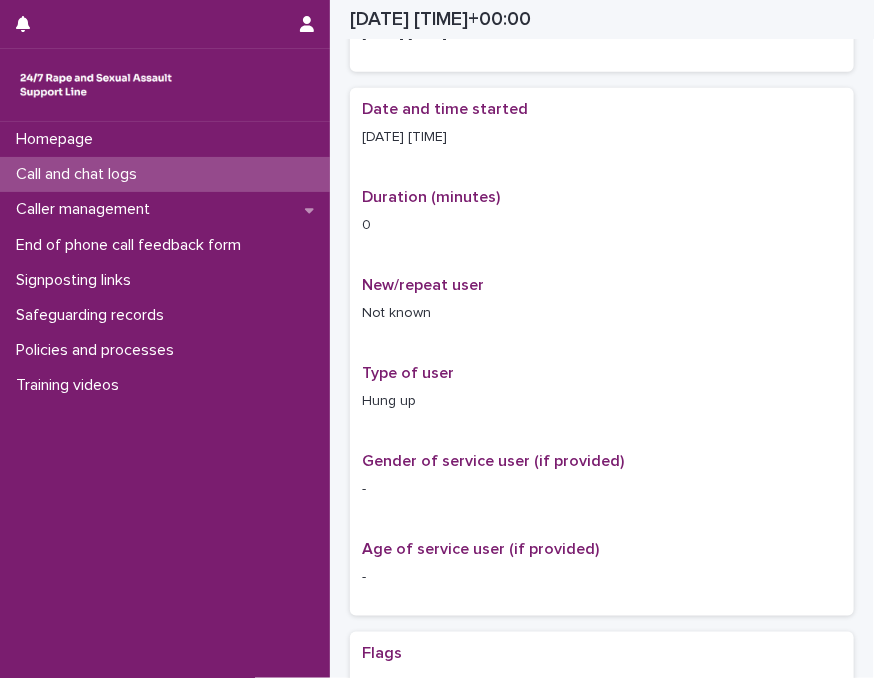 drag, startPoint x: 279, startPoint y: 132, endPoint x: 274, endPoint y: 176, distance: 44.28318 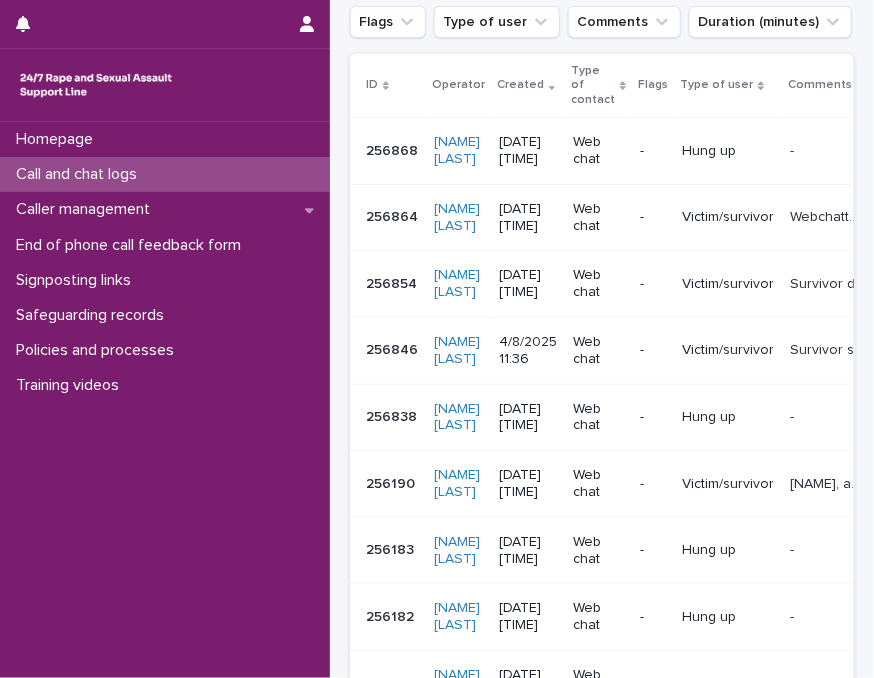 scroll, scrollTop: 0, scrollLeft: 0, axis: both 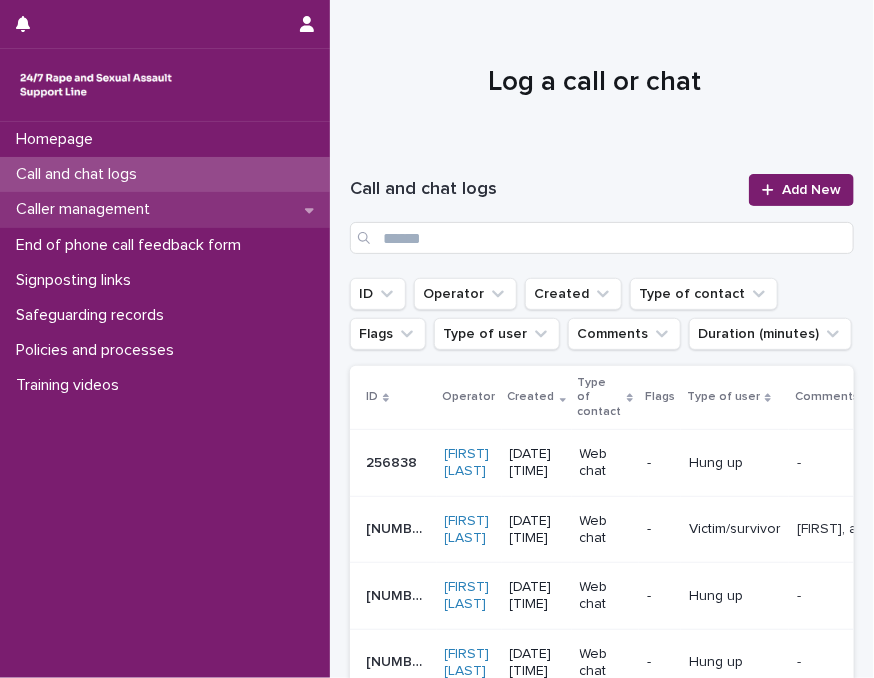 click on "Caller management" at bounding box center [165, 209] 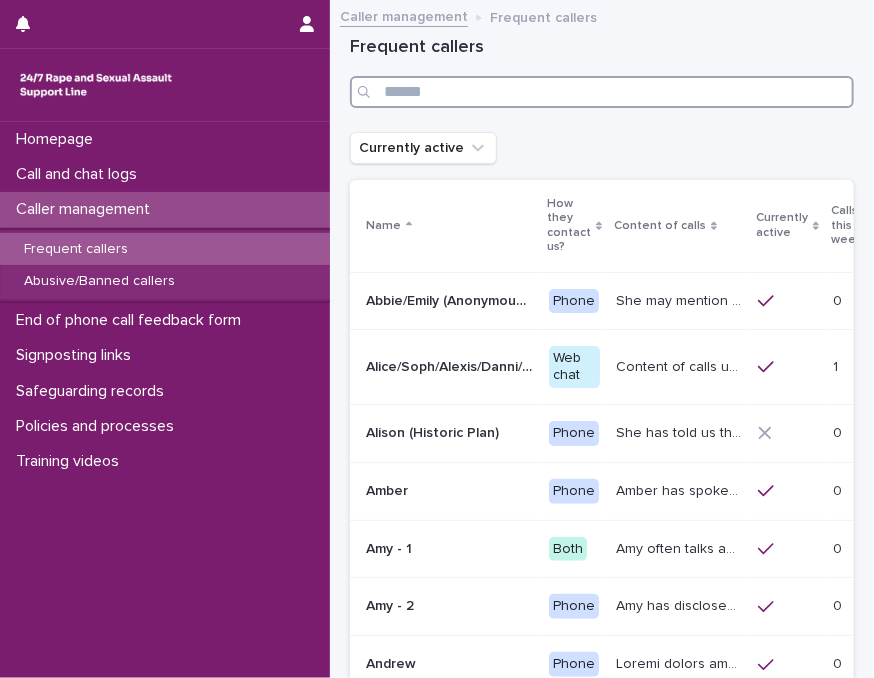 click at bounding box center [602, 92] 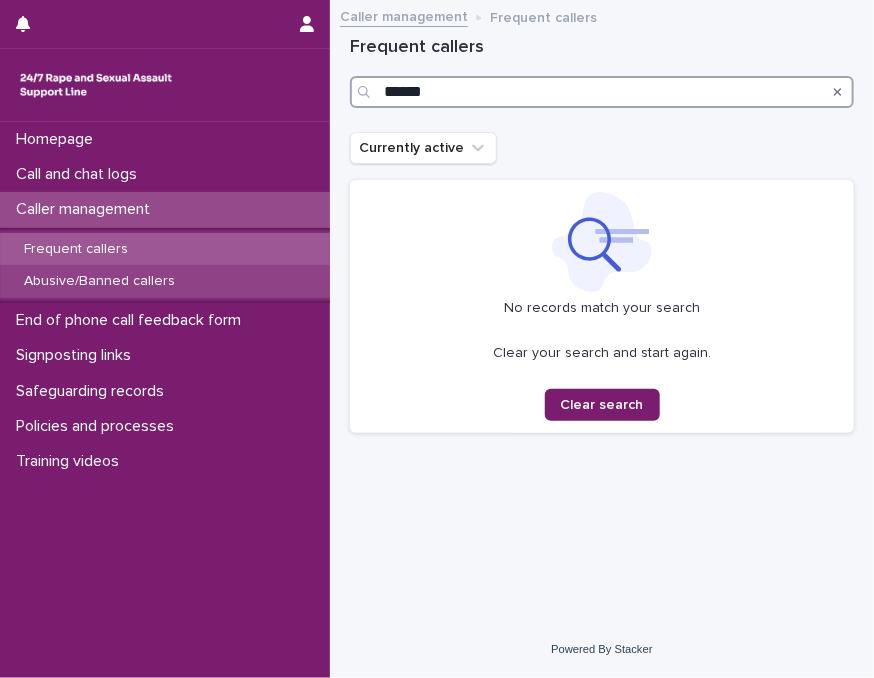 type on "******" 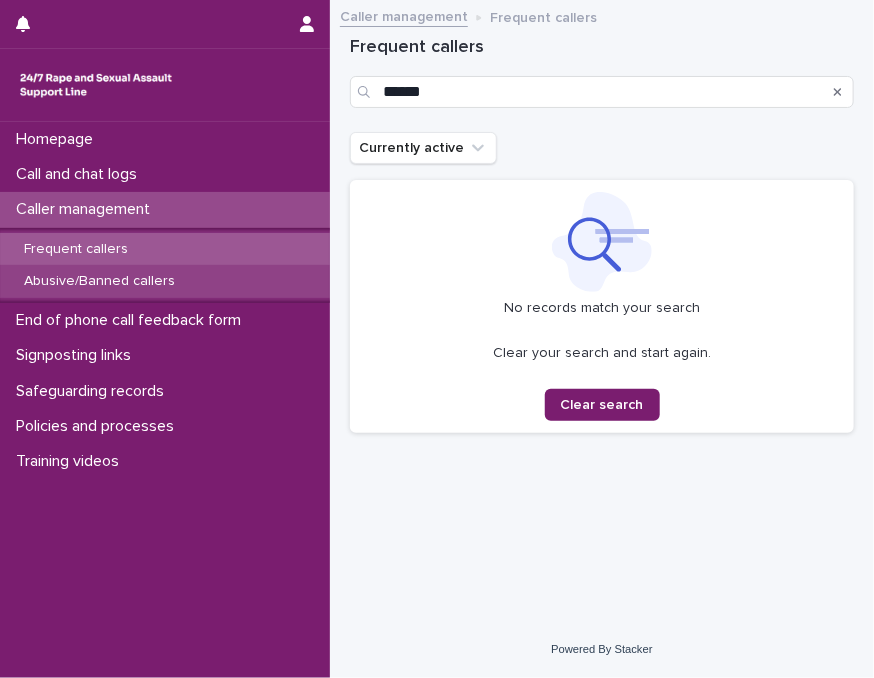 click on "Abusive/Banned callers" at bounding box center (165, 281) 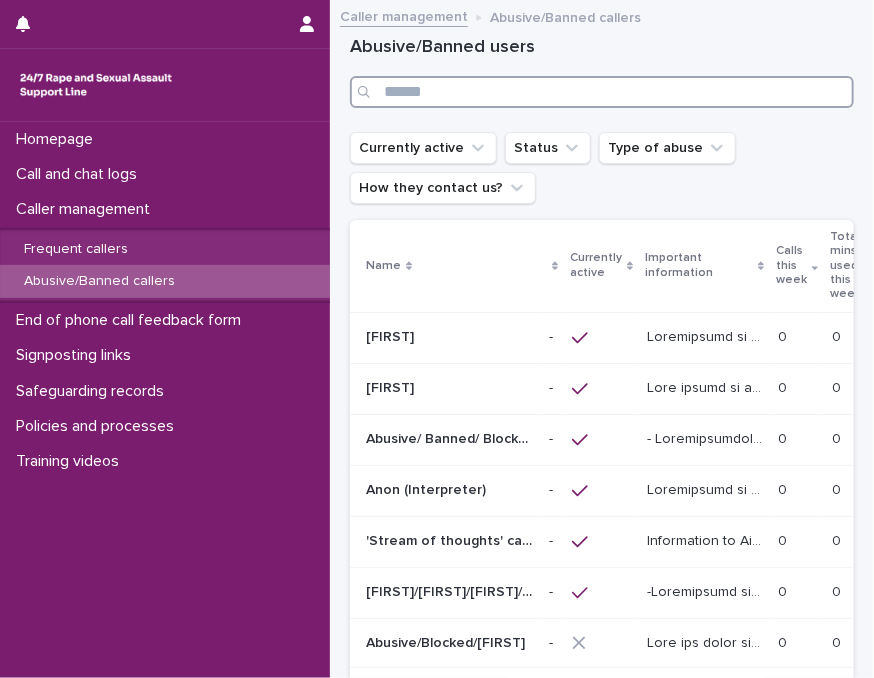 click at bounding box center [602, 92] 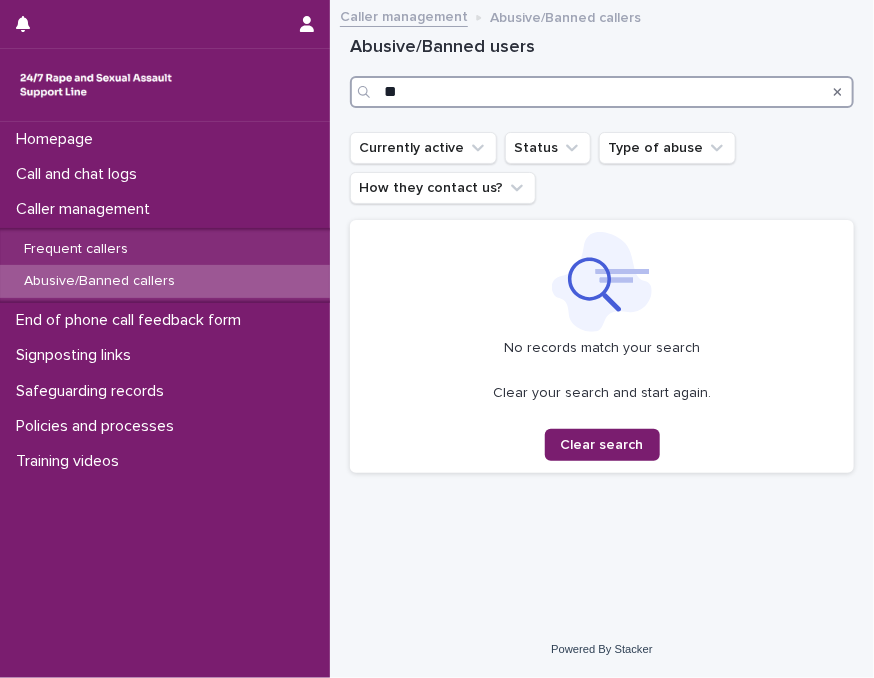 type on "*" 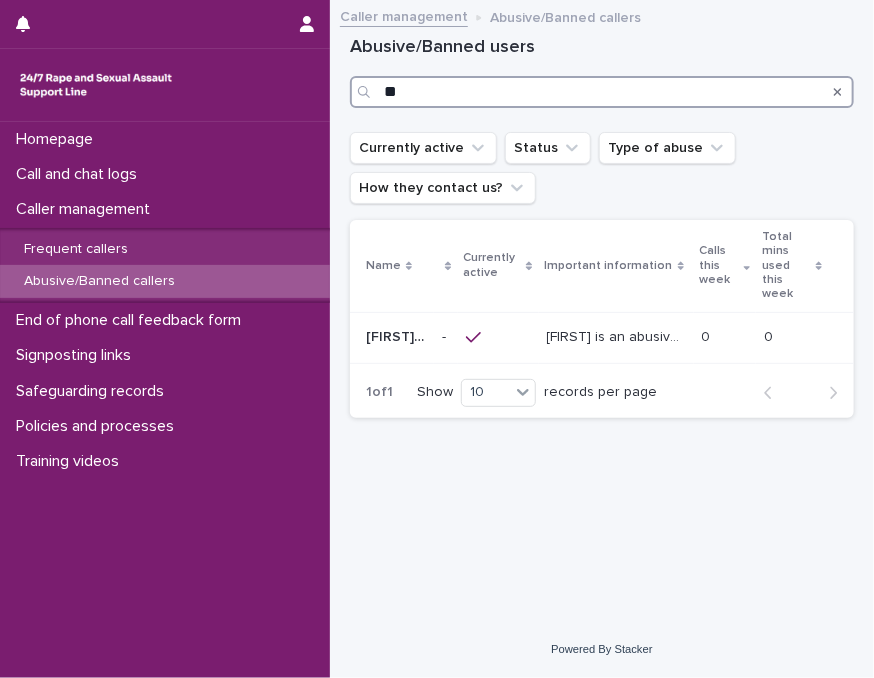 type on "*" 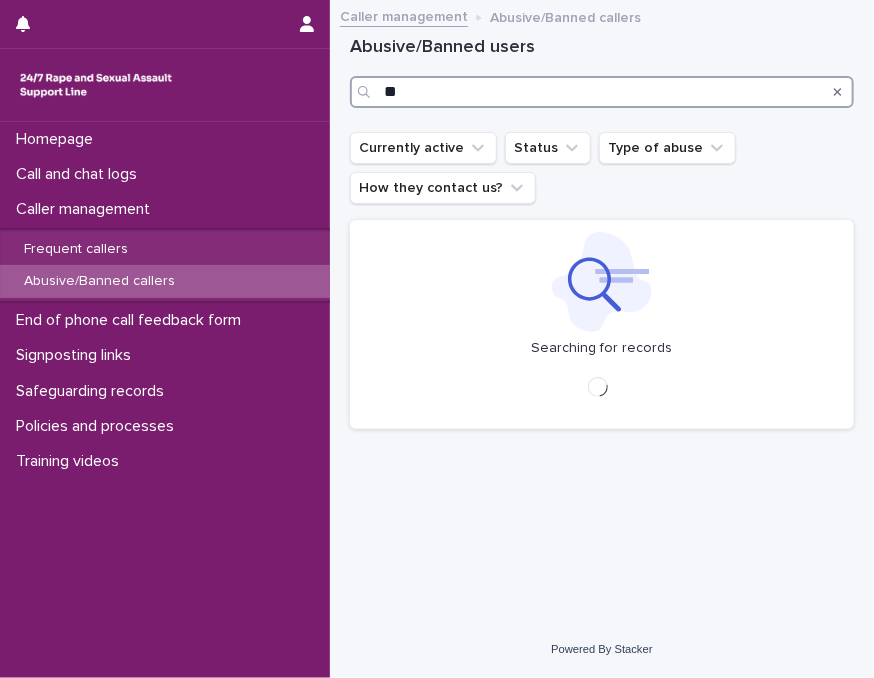type on "*" 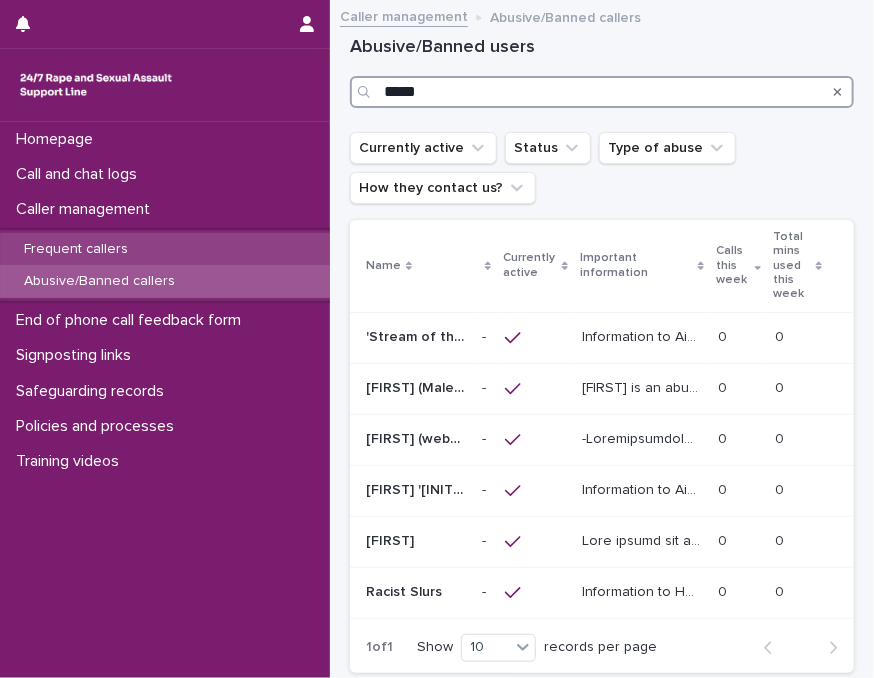 type on "*****" 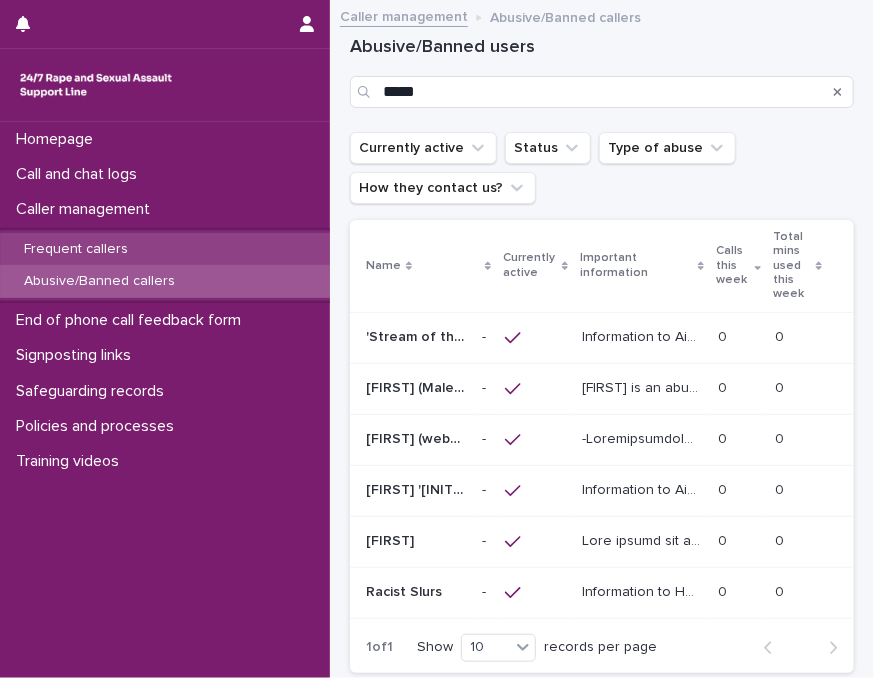 click on "Frequent callers" at bounding box center (76, 249) 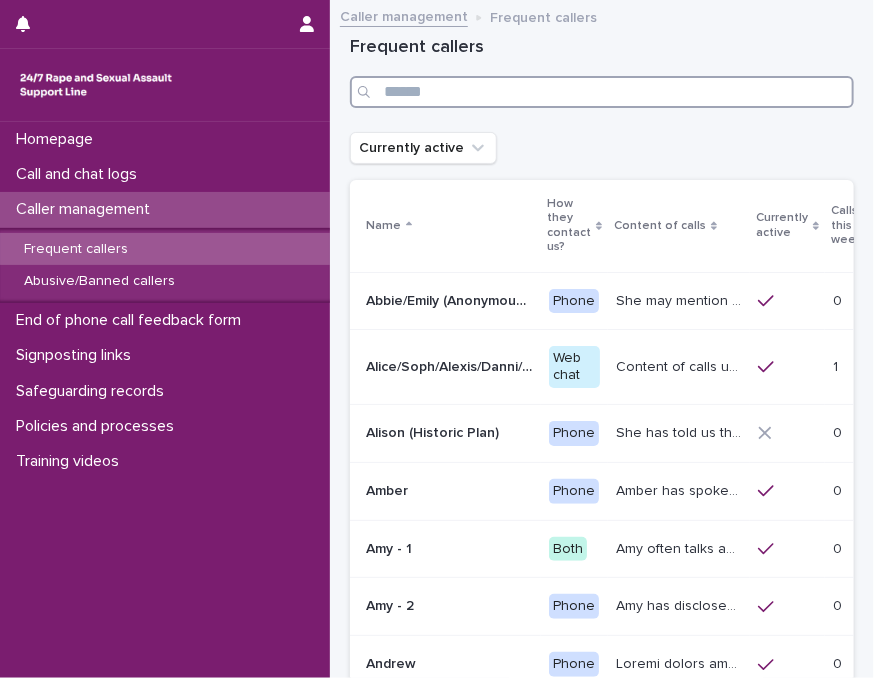 click at bounding box center (602, 92) 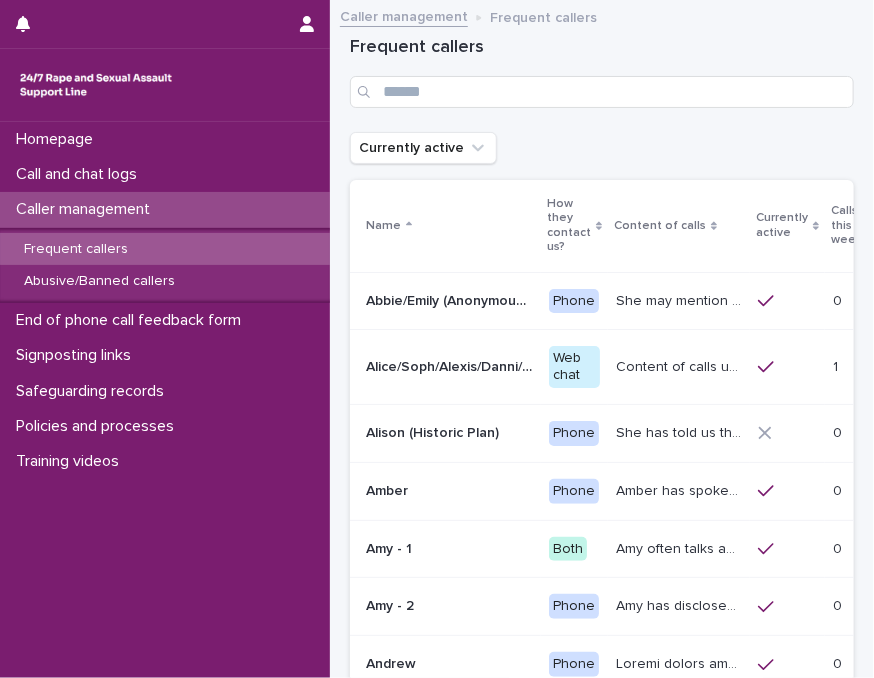 click on "[FIRST]/[FIRST]/[FIRST]/[FIRST]/[FIRST]/[FIRST] - Banned/Webchatter [FIRST]/[FIRST]/[FIRST]/[FIRST]/[FIRST]/[FIRST] - Banned/Webchatter" at bounding box center [445, 367] 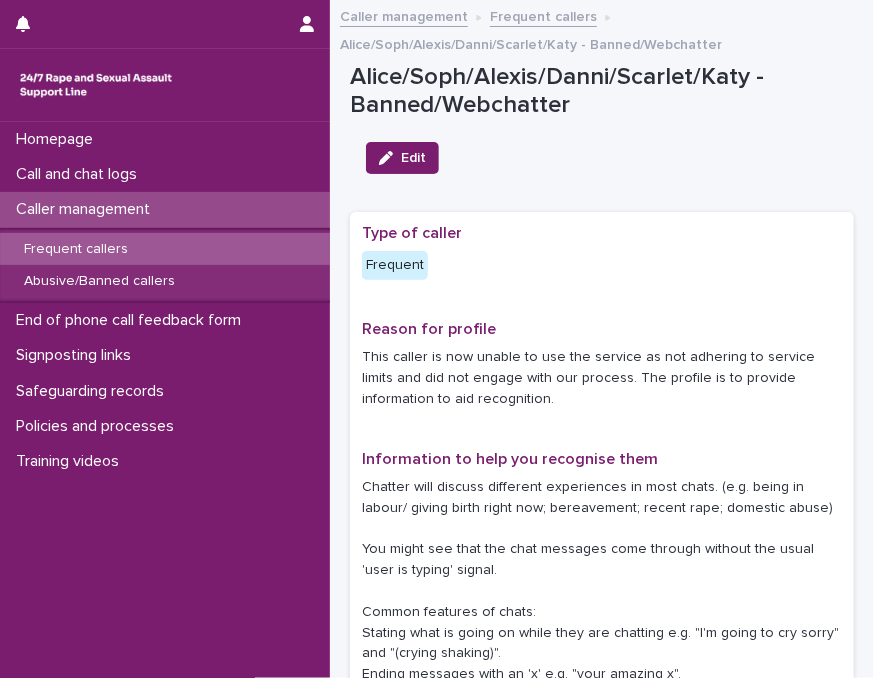 click on "This caller is now unable to use the service as not adhering to service limits and did not engage with our process. The profile is to provide information to aid recognition." at bounding box center [602, 378] 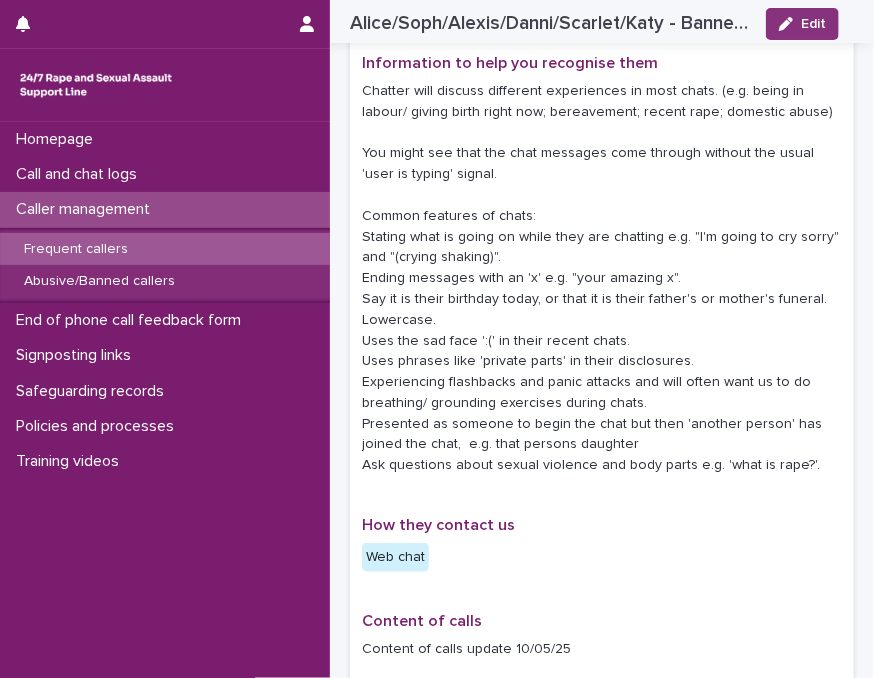scroll, scrollTop: 400, scrollLeft: 0, axis: vertical 